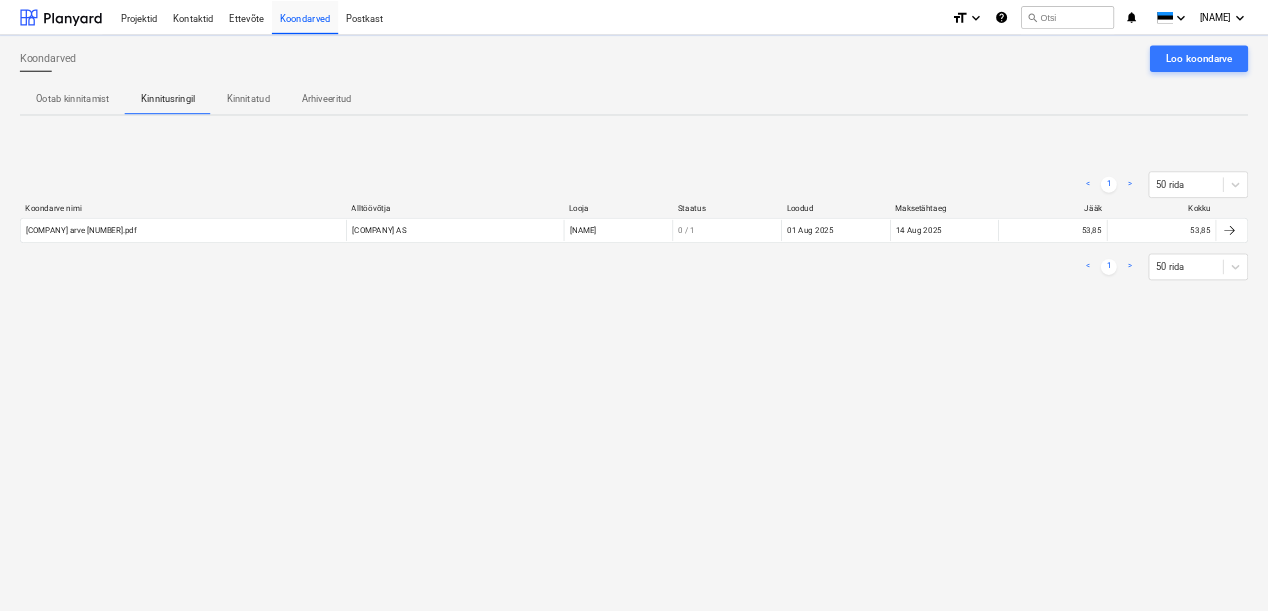 scroll, scrollTop: 0, scrollLeft: 0, axis: both 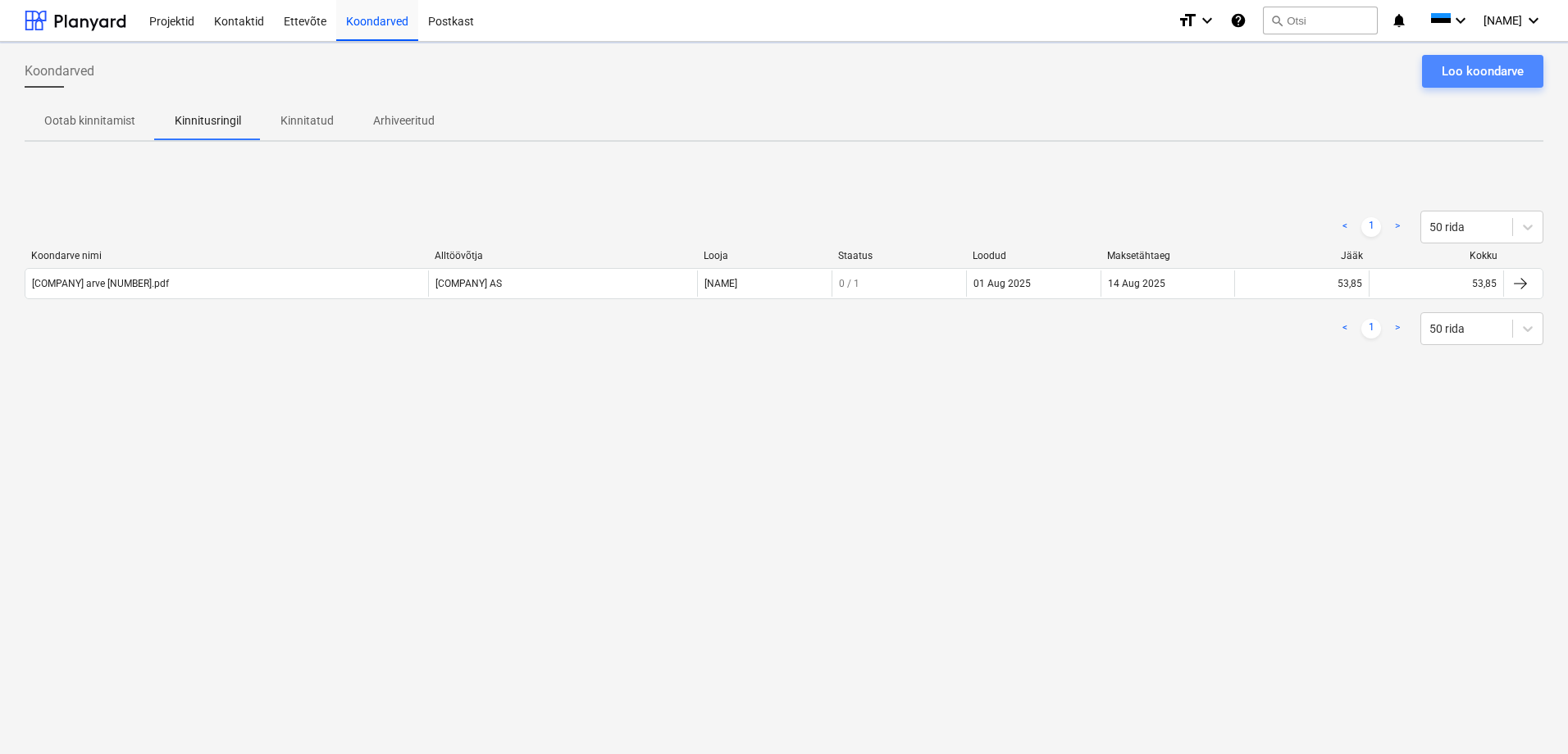 click on "Loo koondarve" at bounding box center (1483, 71) 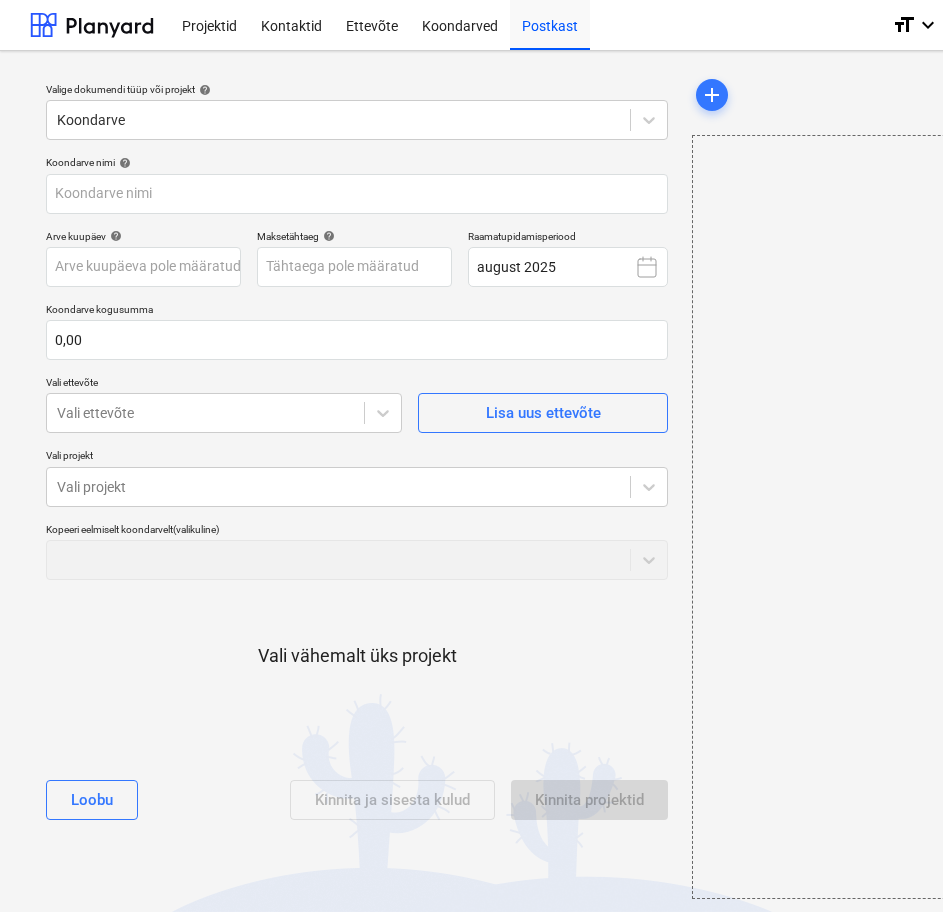 click on "Otsi faile" at bounding box center [1012, 517] 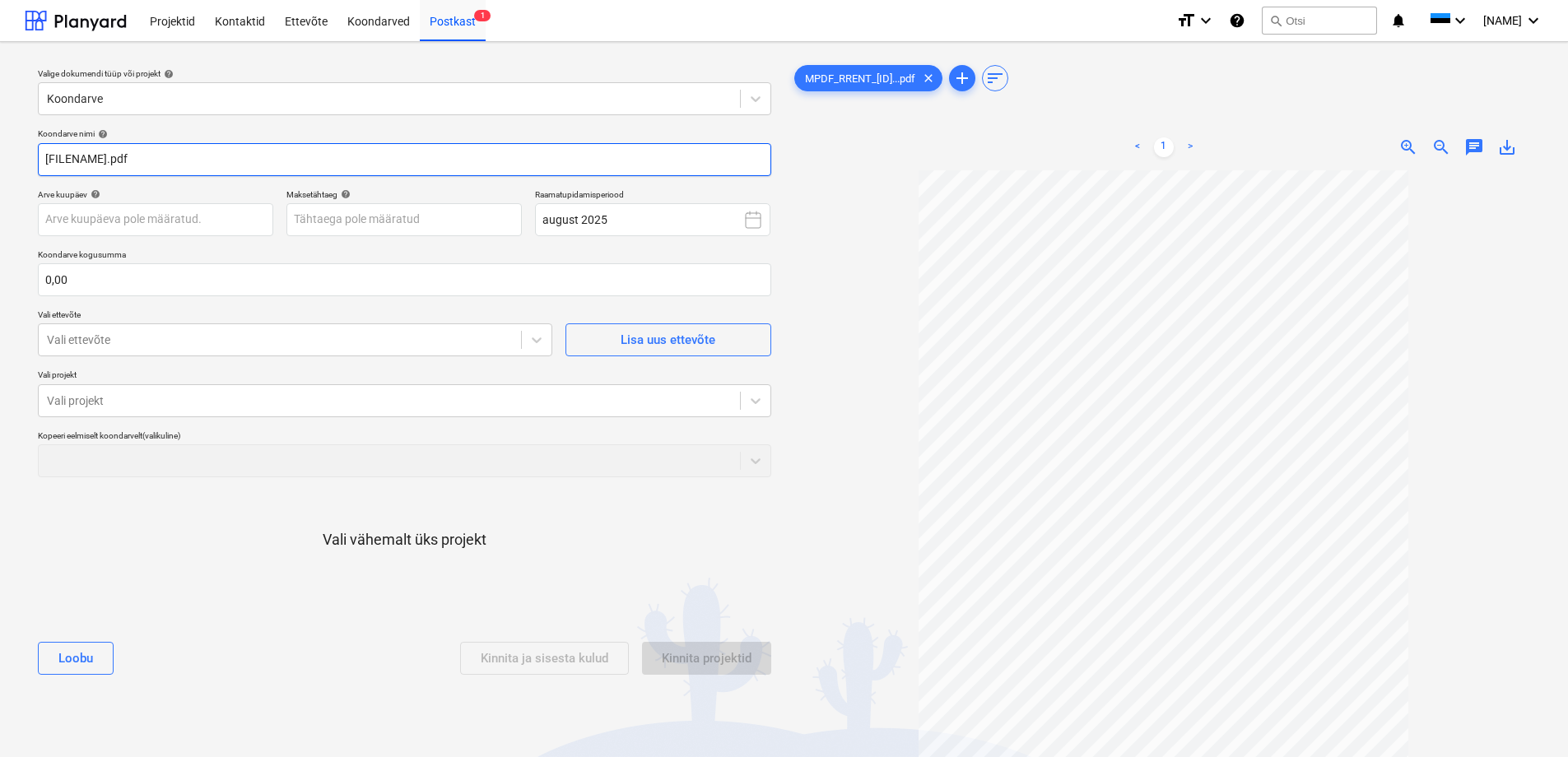 drag, startPoint x: 257, startPoint y: 158, endPoint x: 38, endPoint y: 162, distance: 219.037 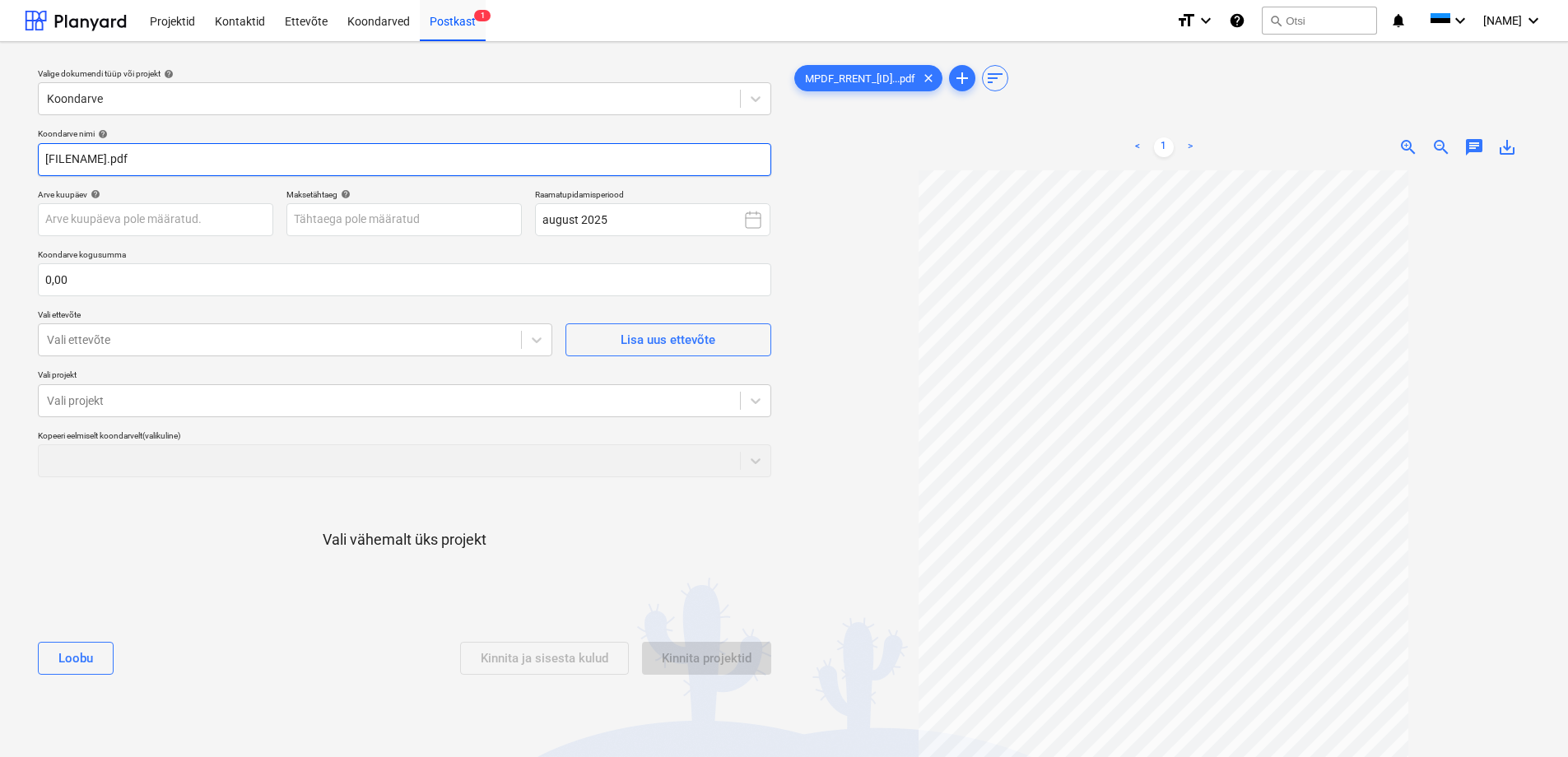 click on "[FILENAME].pdf" at bounding box center [404, 160] 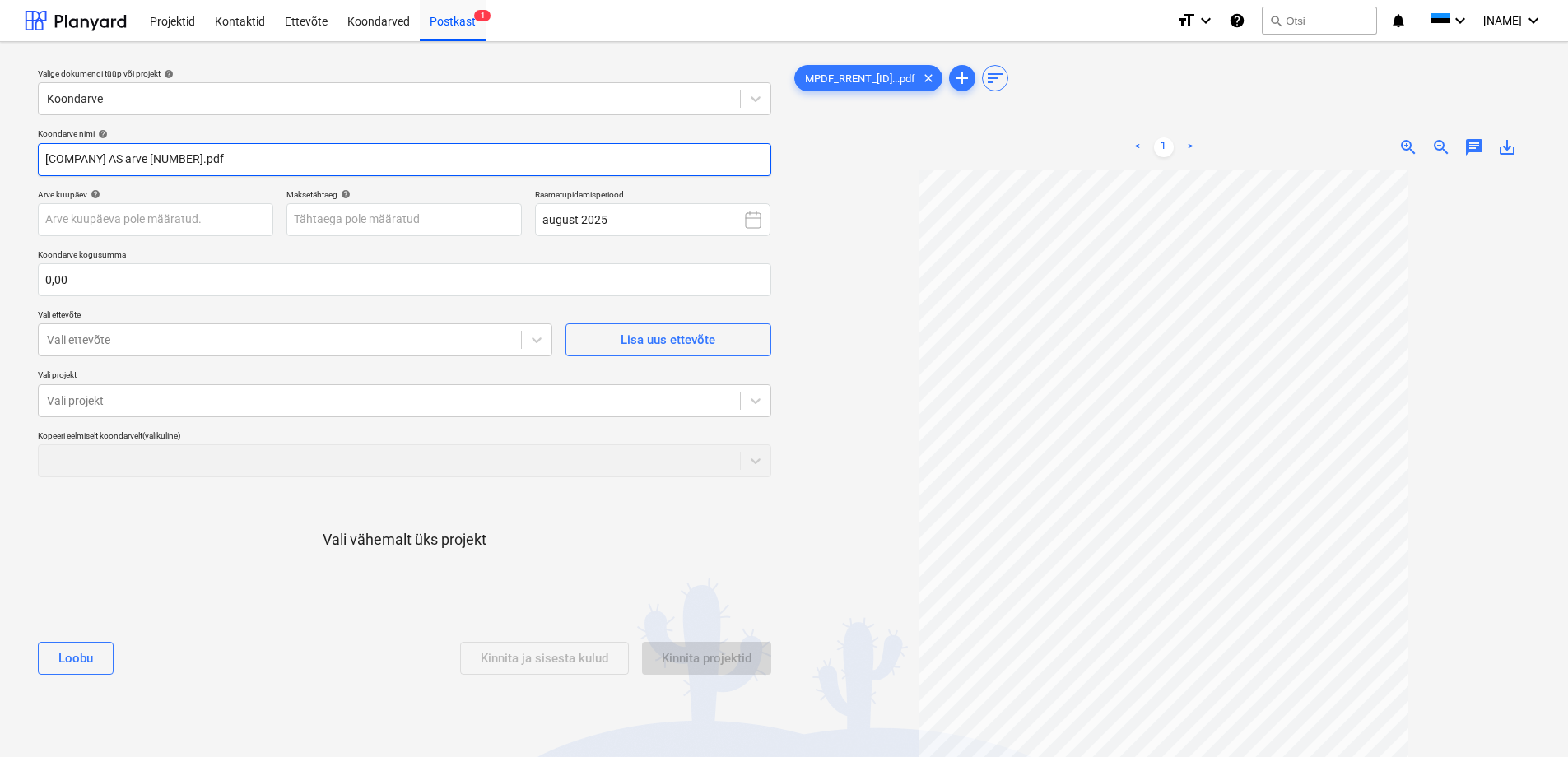 type on "[COMPANY] AS arve [NUMBER].pdf" 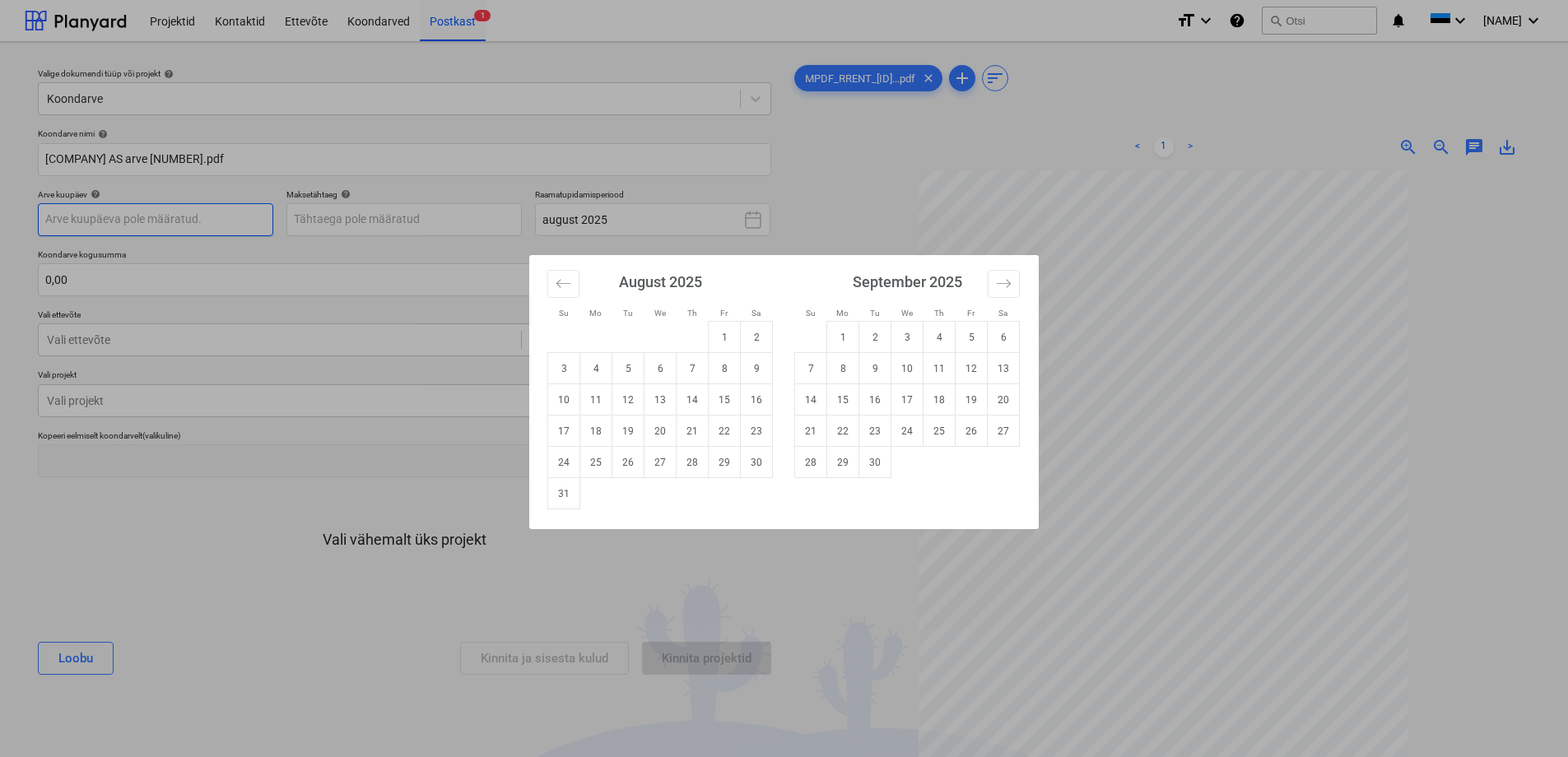 click on "Projektid Kontaktid Ettevõte Koondarved Postkast 1 format_size keyboard_arrow_down help search Otsi notifications 0 keyboard_arrow_down [NAME] keyboard_arrow_down Valige dokumendi tüüp või projekt help Koondarve Koondarve nimi help [COMPANY] arve [NUMBER].pdf Arve kuupäev help Press the down arrow key to interact with the calendar and
select a date. Press the question mark key to get the keyboard shortcuts for changing dates. Maksetähtaeg help Press the down arrow key to interact with the calendar and
select a date. Press the question mark key to get the keyboard shortcuts for changing dates. Raamatupidamisperiood [MONTH] [YEAR] Koondarve kogusumma 0,00 Vali ettevõte Vali ettevõte Lisa uus ettevõte Vali projekt Vali projekt Kopeeri eelmiselt koondarvelt  (valikuline) Vali vähemalt üks projekt Loobu Kinnita ja sisesta kulud Kinnita projektid [FILENAME]...pdf clear add sort < 1 > zoom_in zoom_out chat 0 save_alt
Su Mo Tu We Th Fr Sa Su Mo Tu We Th Fr Sa [MONTH] [YEAR] 1 2" at bounding box center [784, 378] 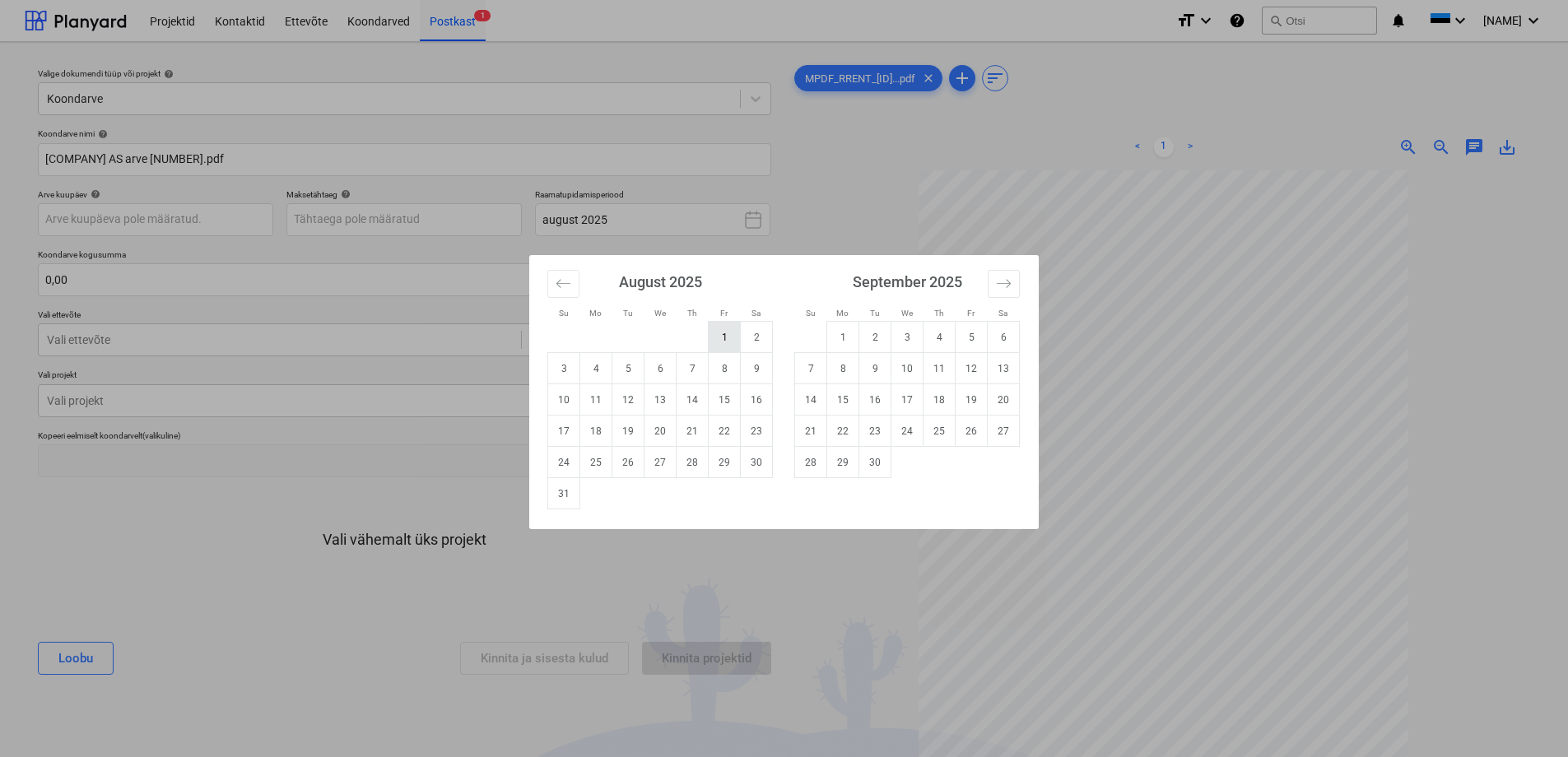 click on "1" at bounding box center [724, 337] 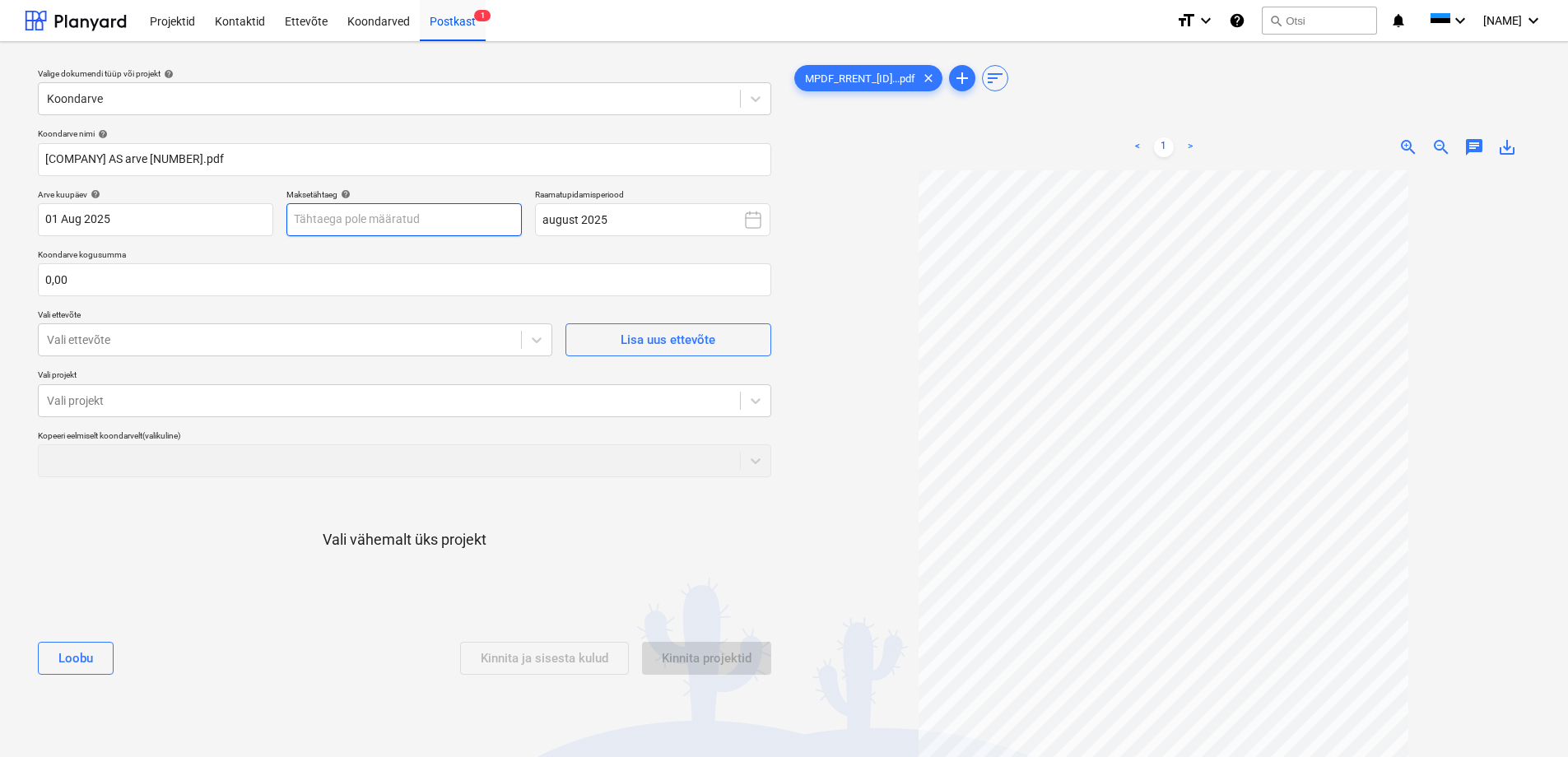 click on "Projektid Kontaktid Ettevõte Koondarved Postkast 1 format_size keyboard_arrow_down help search Otsi notifications 0 keyboard_arrow_down [NAME] keyboard_arrow_down Valige dokumendi tüüp või projekt help Koondarve Koondarve nimi help [COMPANY] arve [NUMBER].pdf Arve kuupäev help [DATE] [DATE] Press the down arrow key to interact with the calendar and
select a date. Press the question mark key to get the keyboard shortcuts for changing dates. Maksetähtaeg help Press the down arrow key to interact with the calendar and
select a date. Press the question mark key to get the keyboard shortcuts for changing dates. Raamatupidamisperiood [MONTH] [YEAR] Koondarve kogusumma 0,00 Vali ettevõte Vali ettevõte Lisa uus ettevõte Vali projekt Vali projekt Kopeeri eelmiselt koondarvelt  (valikuline) Vali vähemalt üks projekt Loobu Kinnita ja sisesta kulud Kinnita projektid [FILENAME]...pdf clear add sort < 1 > zoom_in zoom_out chat 0 save_alt" at bounding box center (784, 378) 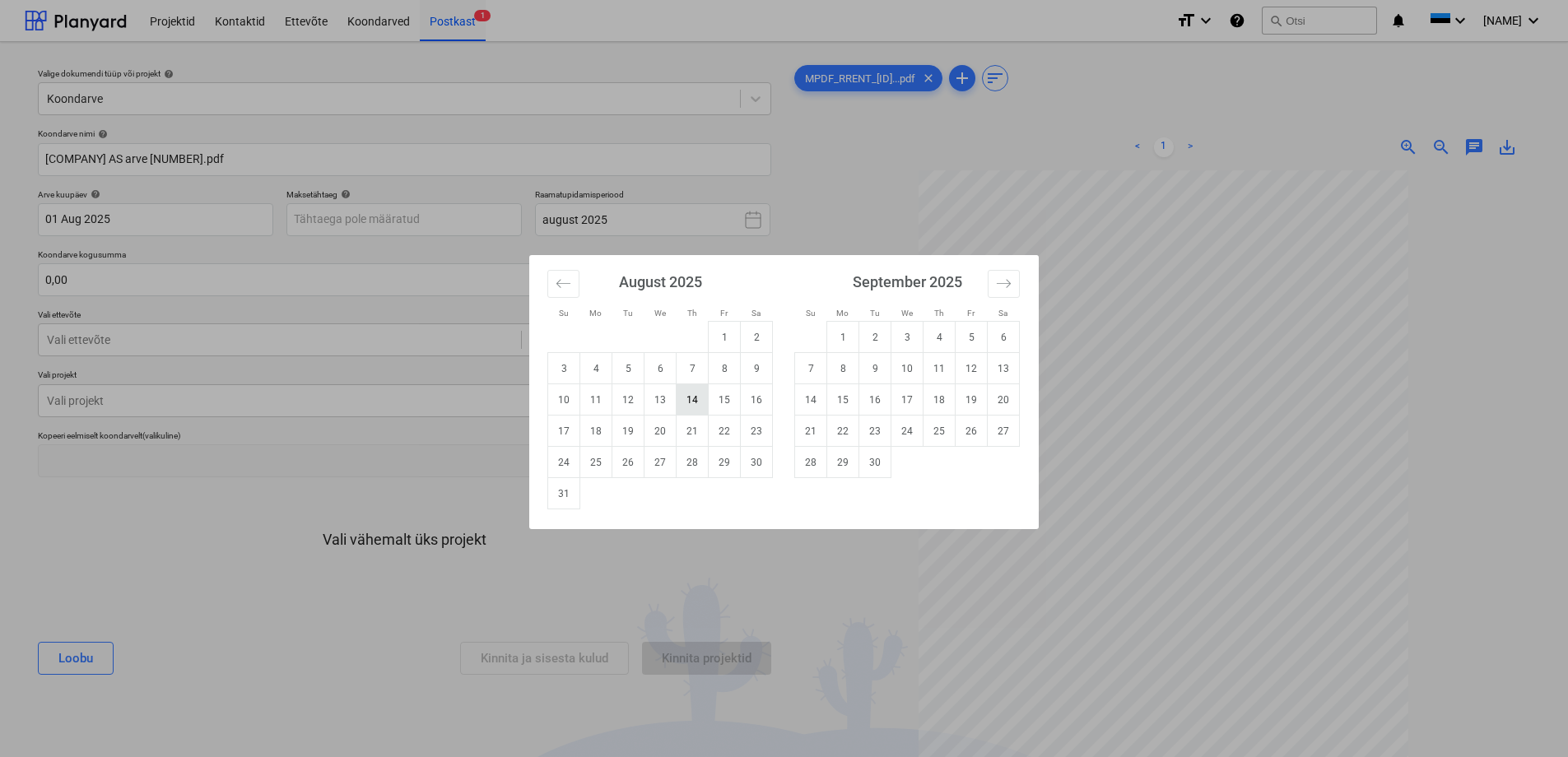 click on "14" at bounding box center (692, 400) 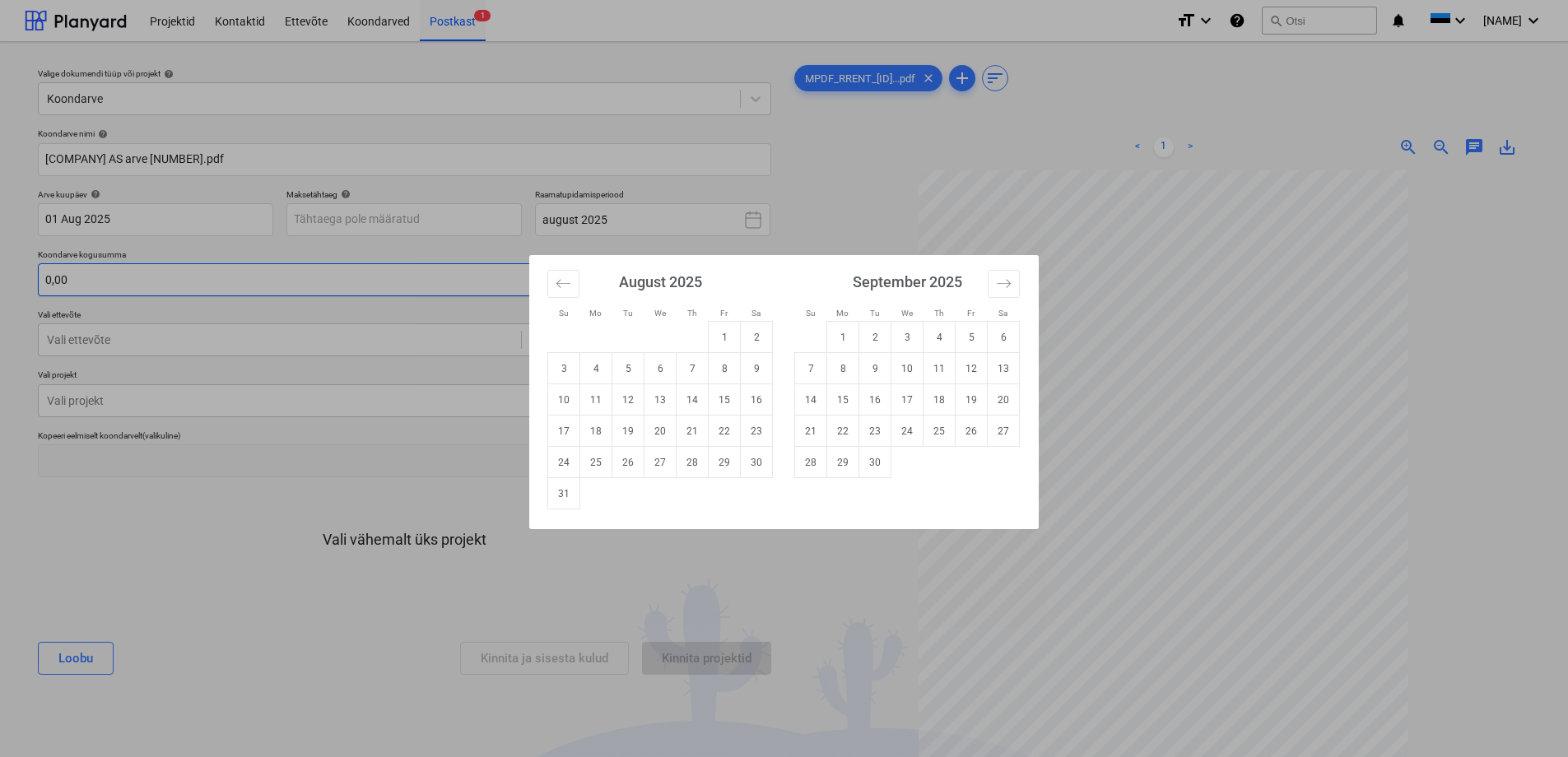 type on "14 Aug 2025" 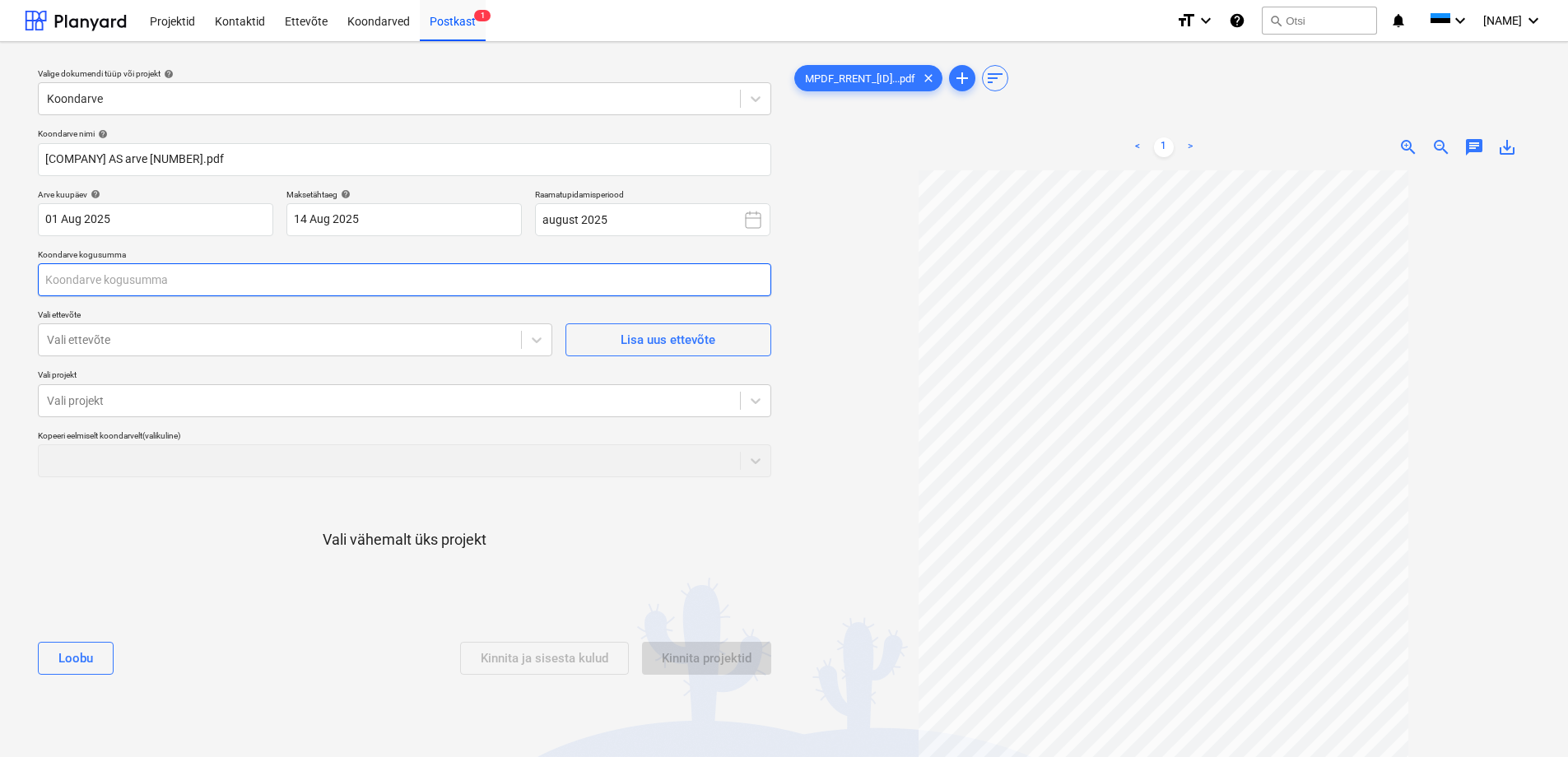 click at bounding box center (404, 280) 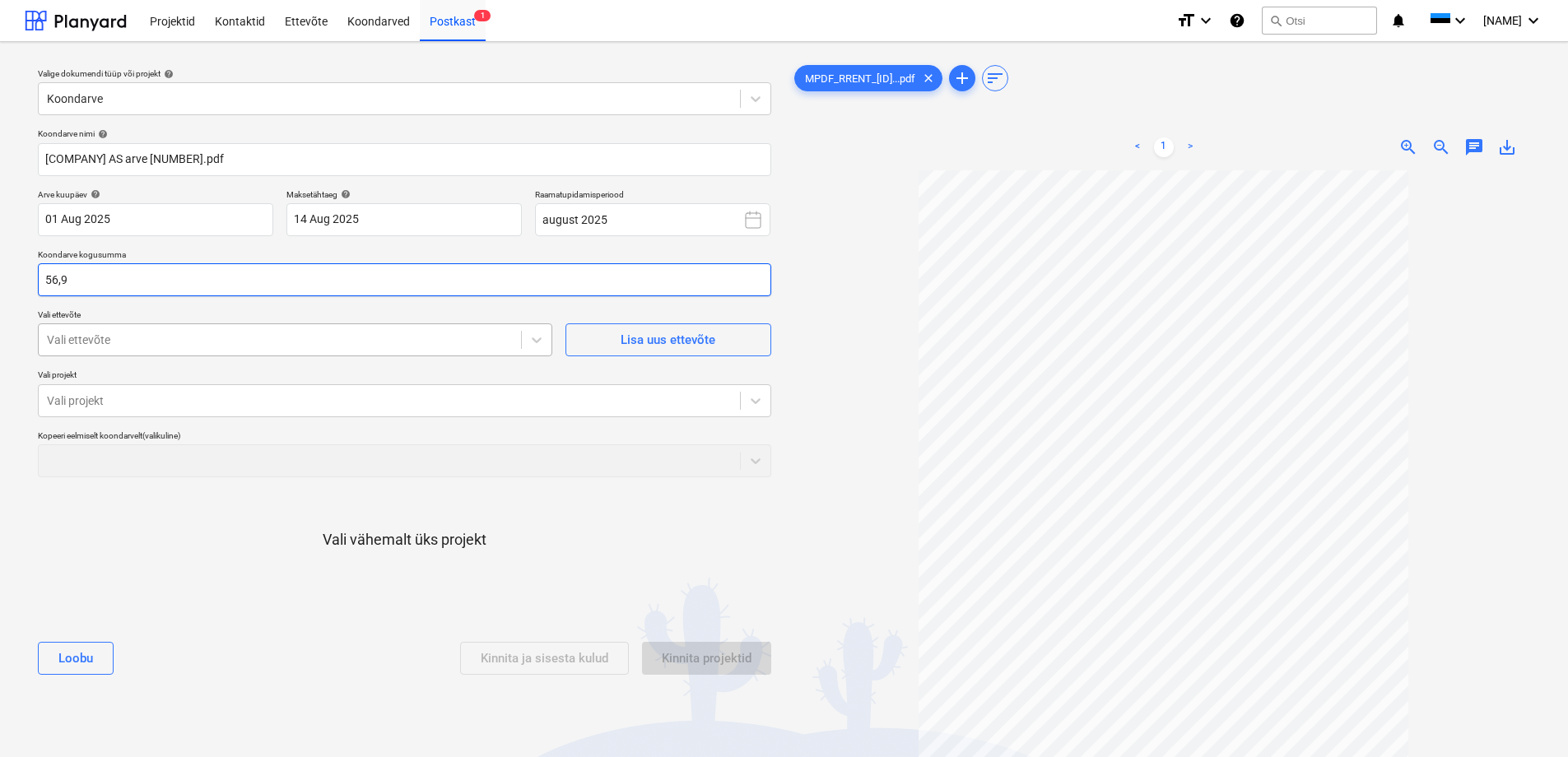 type on "56,9" 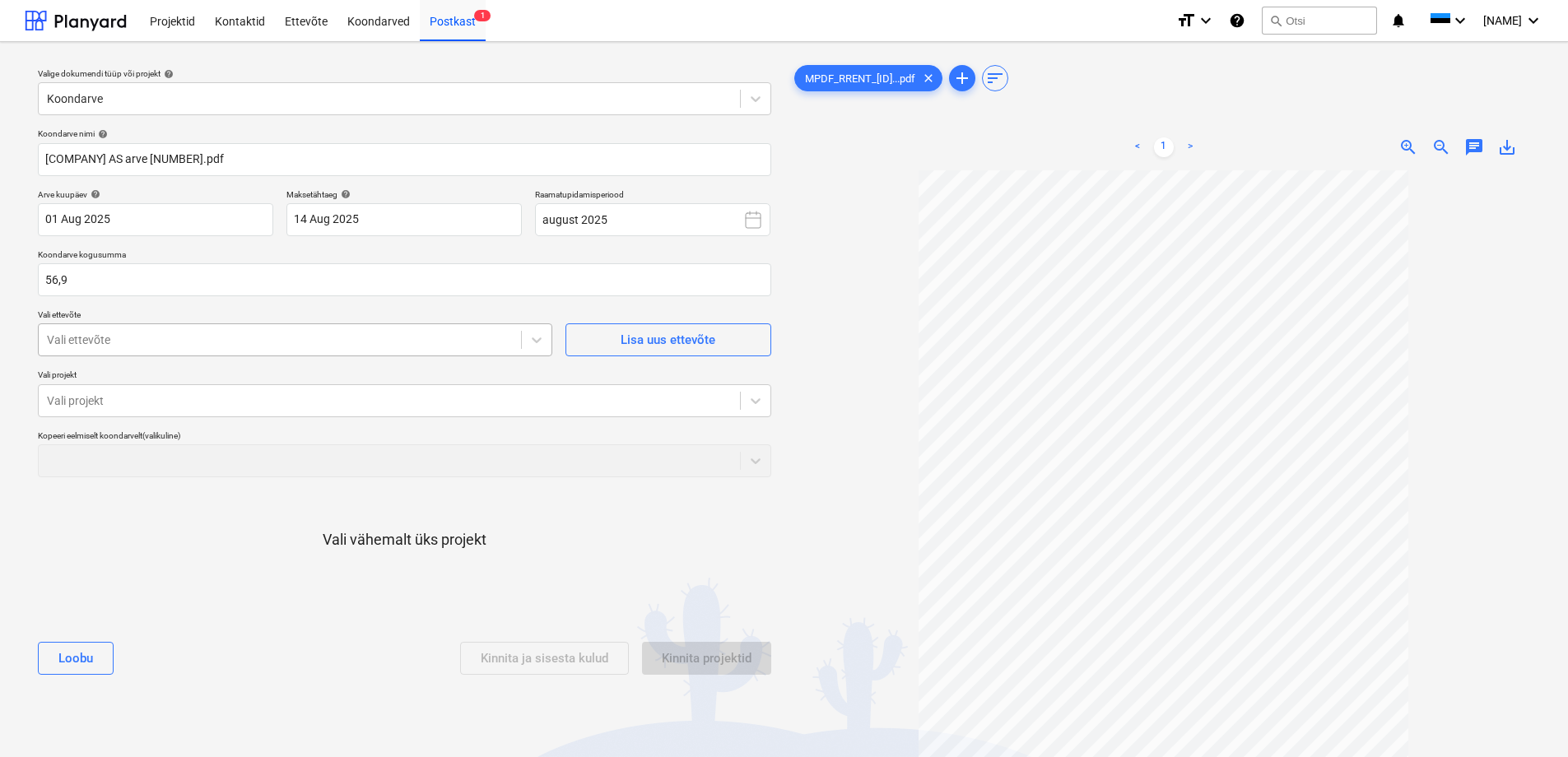 click at bounding box center (280, 340) 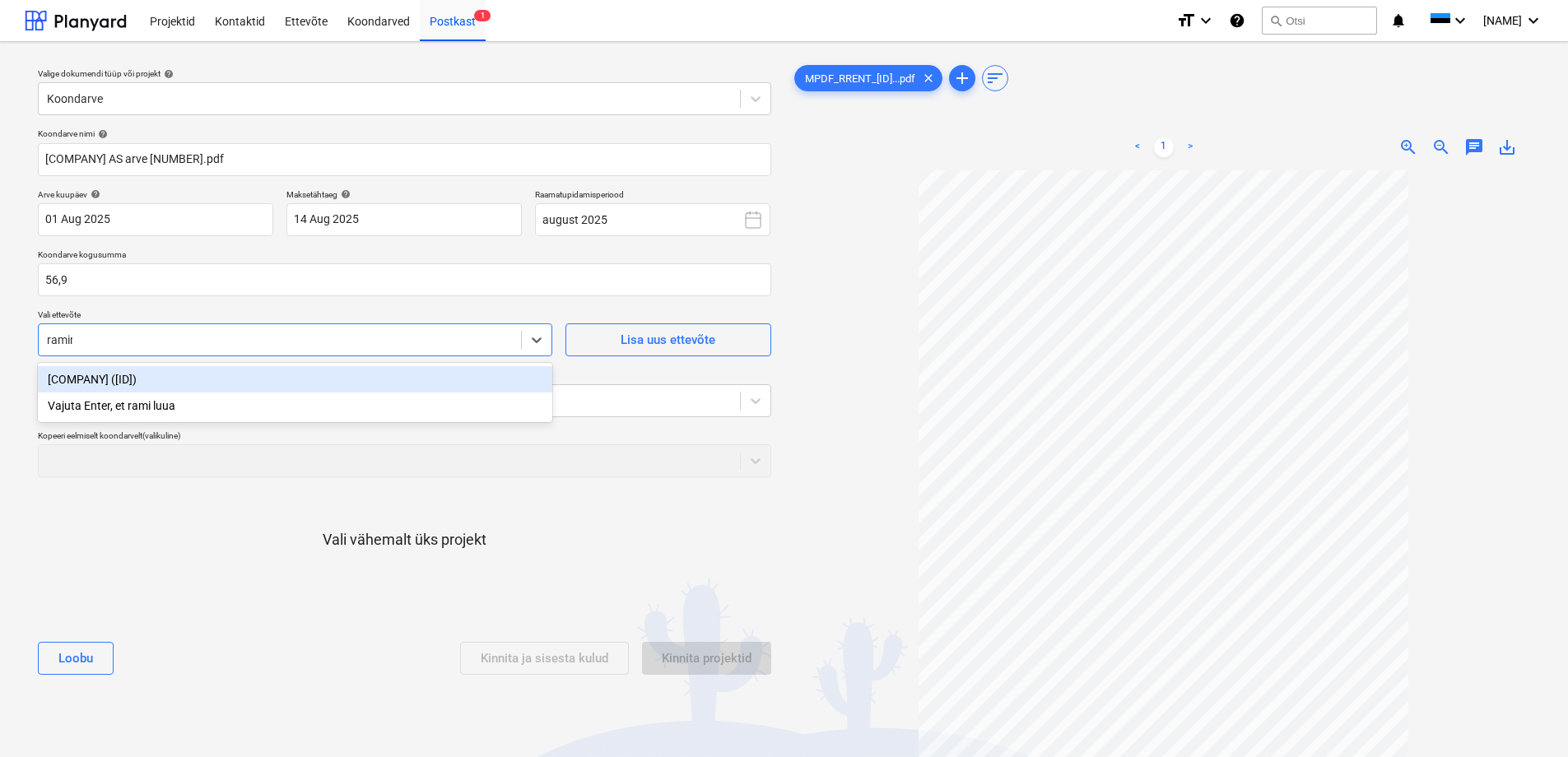 type on "ramire" 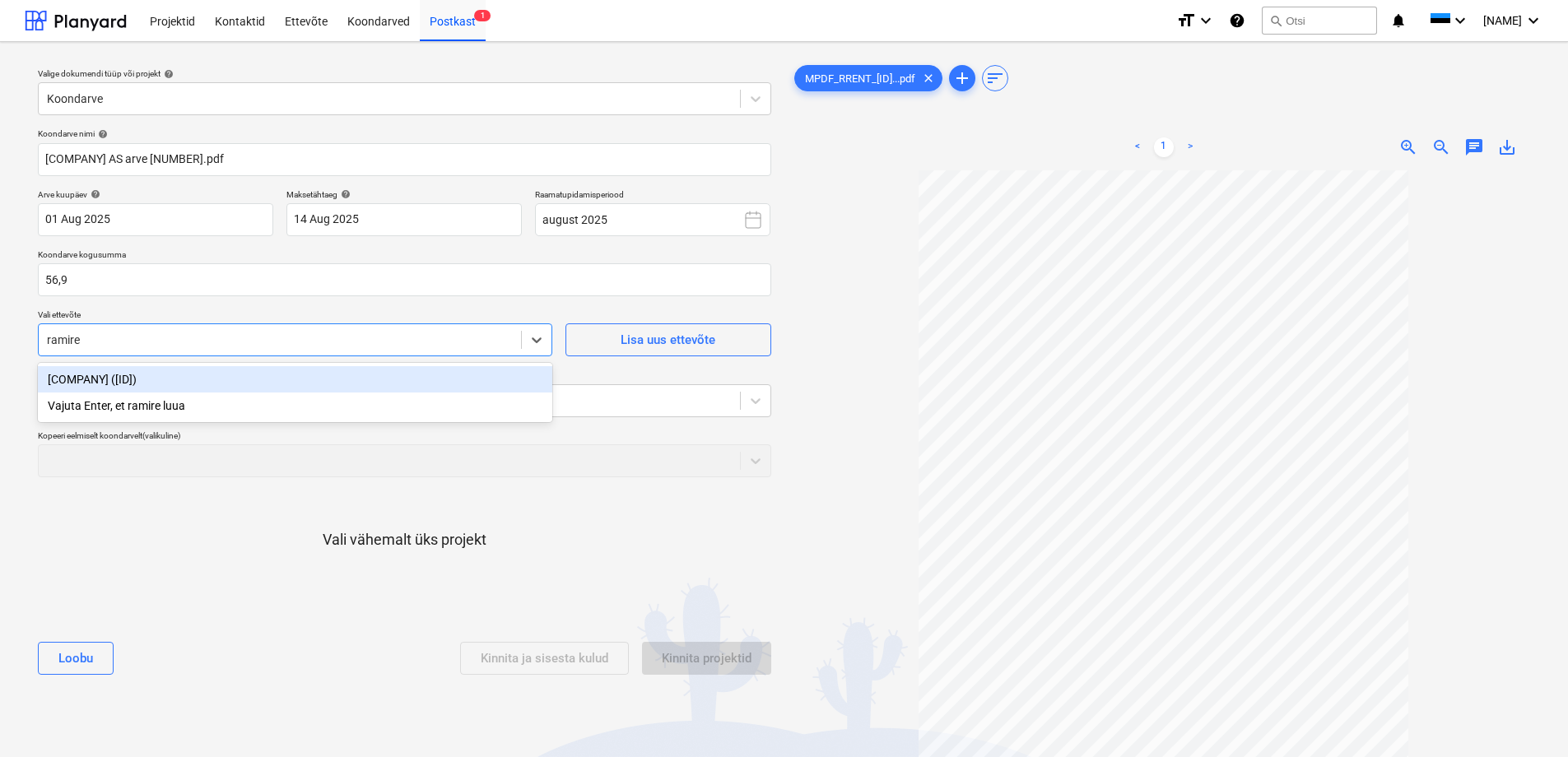 click on "[COMPANY] ([ID])" at bounding box center [295, 379] 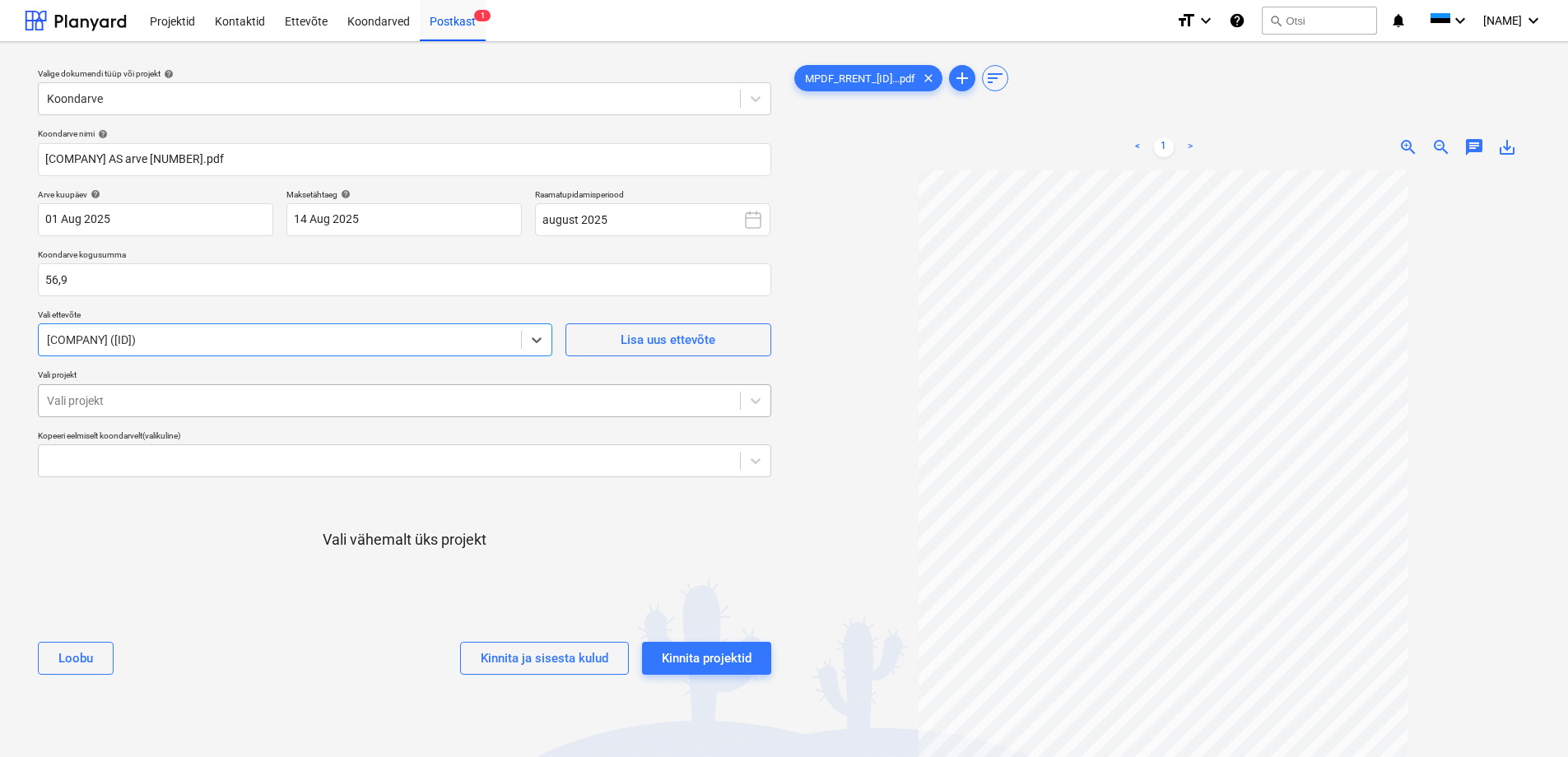 click at bounding box center (389, 401) 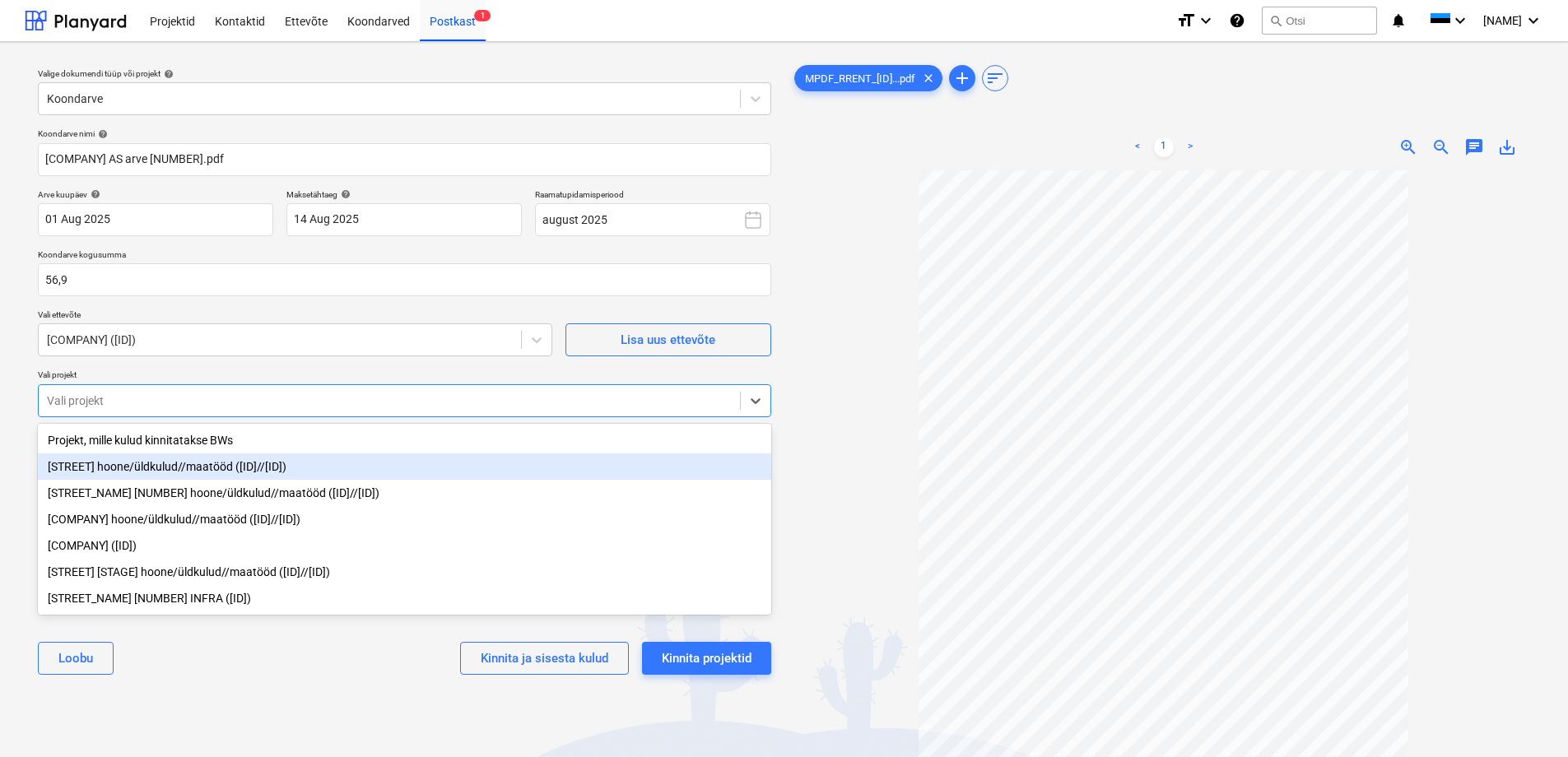 click on "[STREET] hoone/üldkulud//maatööd ([ID]//[ID])" at bounding box center (404, 467) 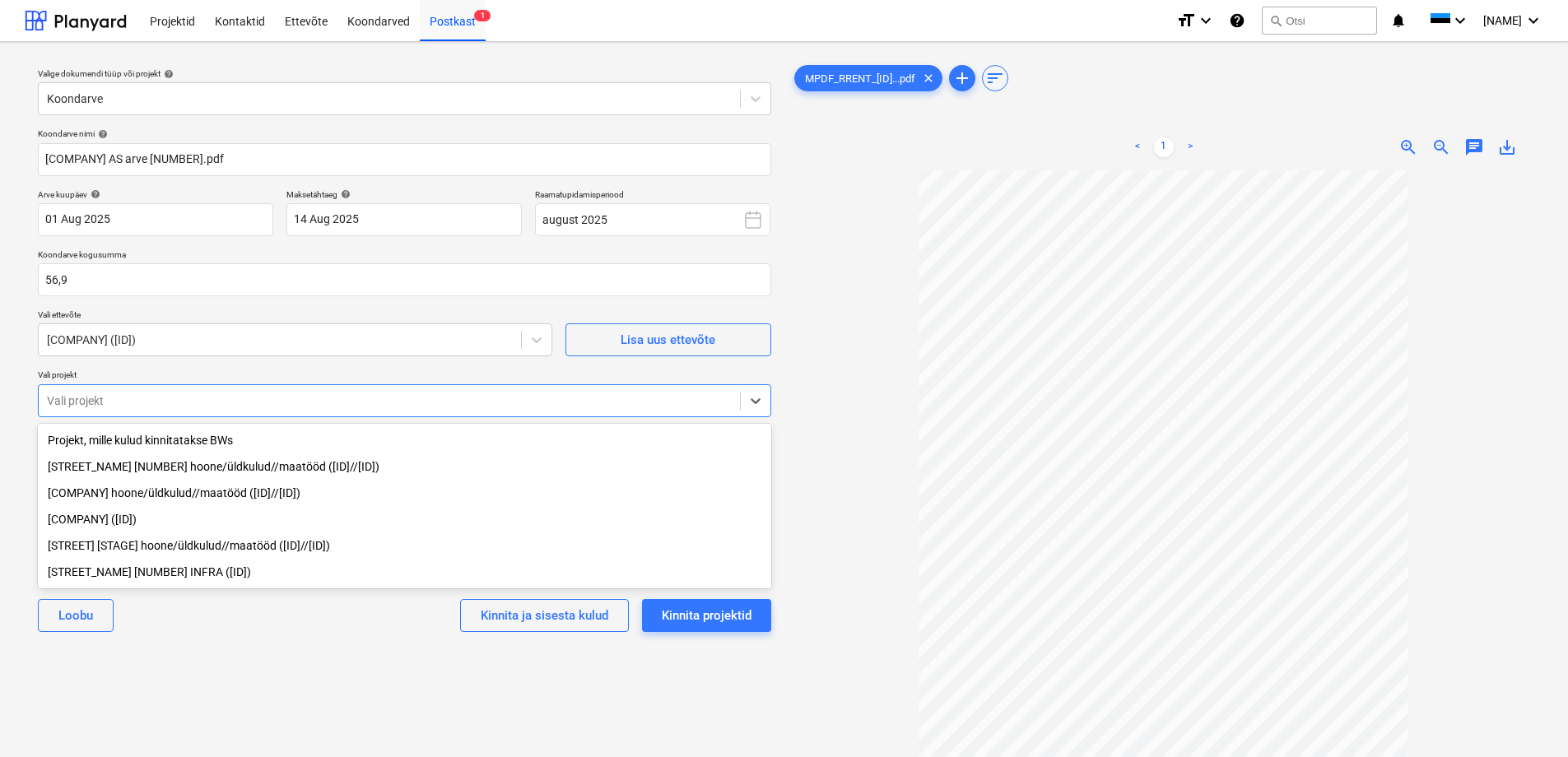 click on "Loobu Kinnita ja sisesta kulud Kinnita projektid" at bounding box center [404, 615] 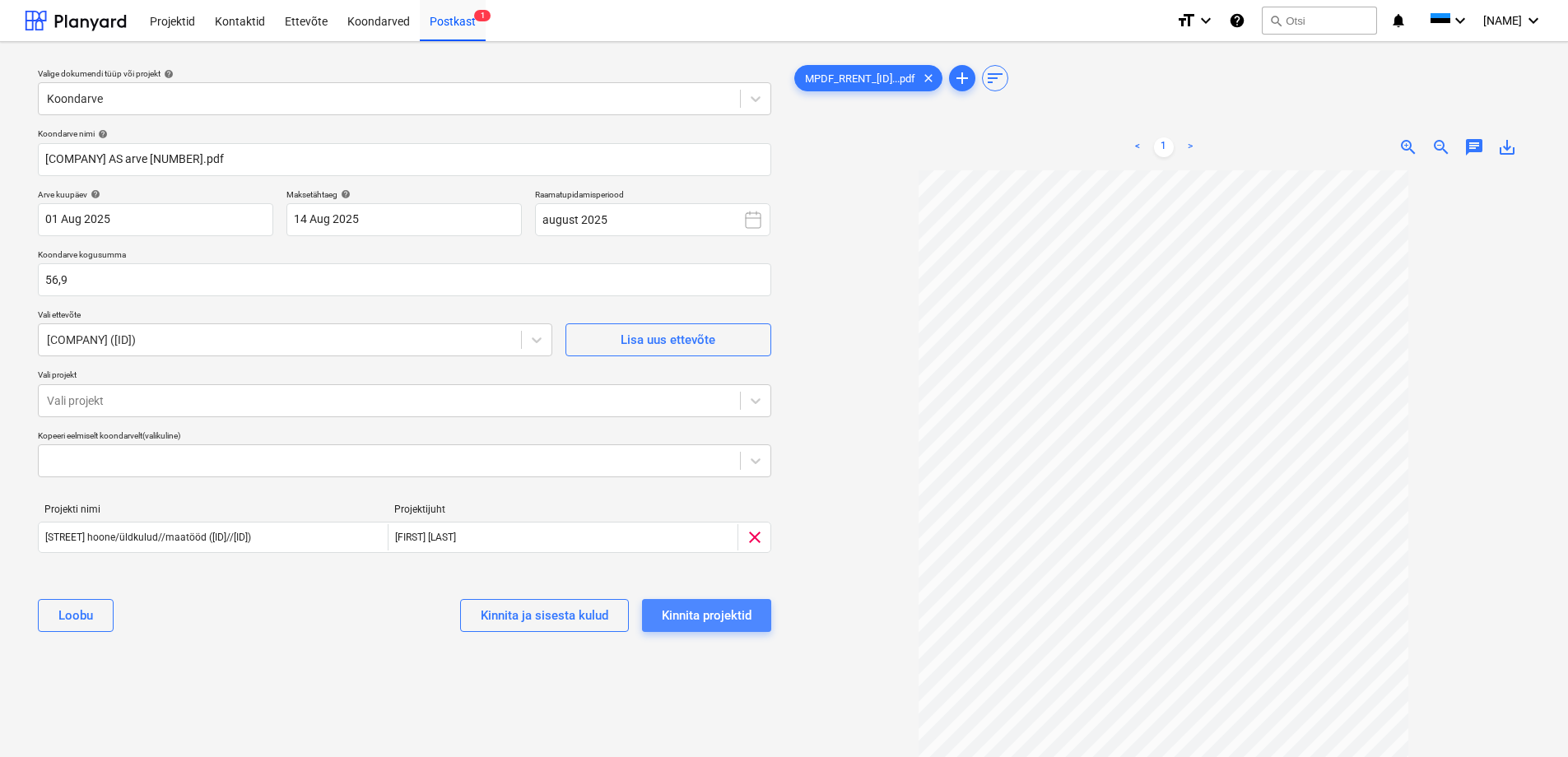 click on "Kinnita projektid" at bounding box center (706, 615) 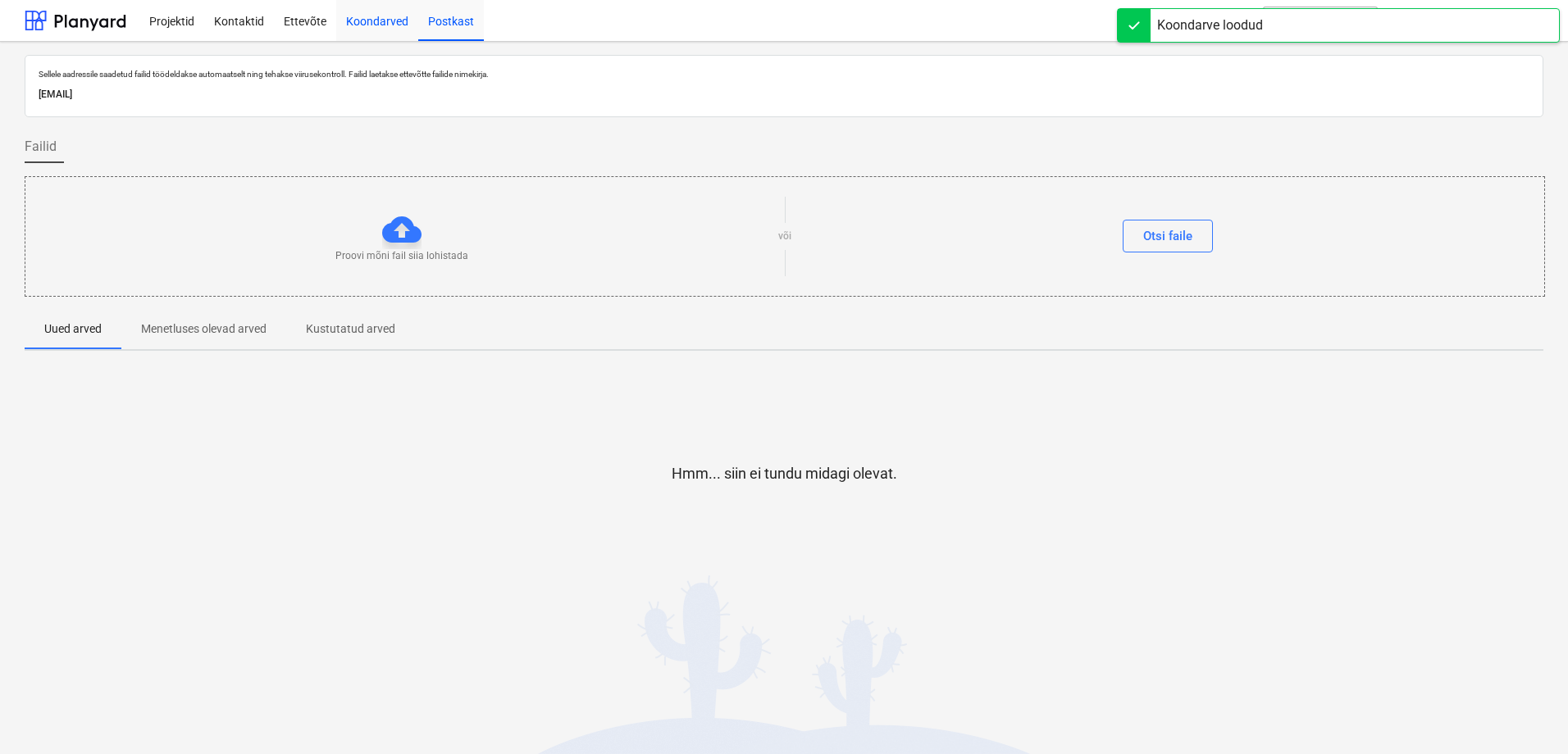 click on "Koondarved" at bounding box center (377, 20) 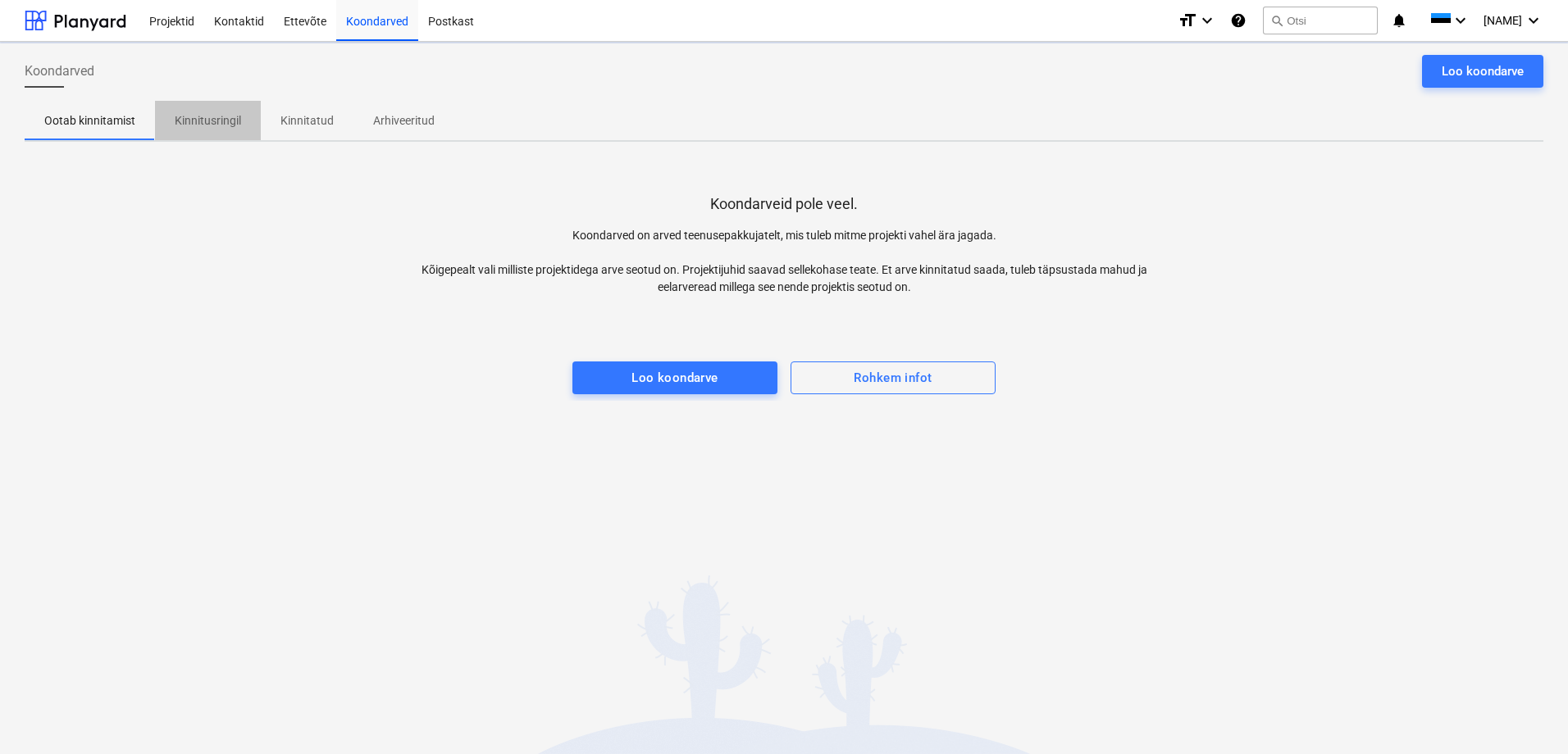 click on "Kinnitusringil" at bounding box center [207, 120] 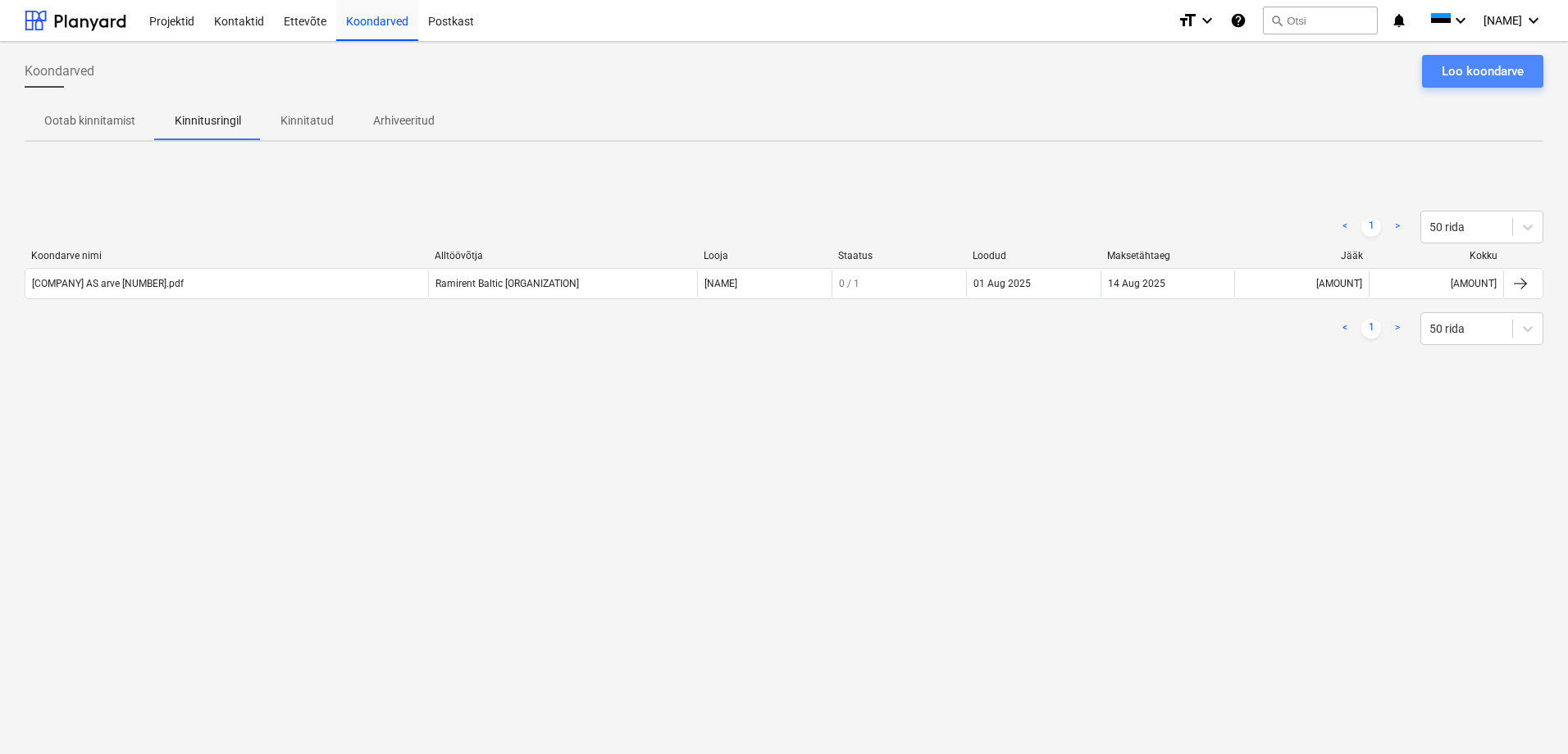 click on "Loo koondarve" at bounding box center [1483, 71] 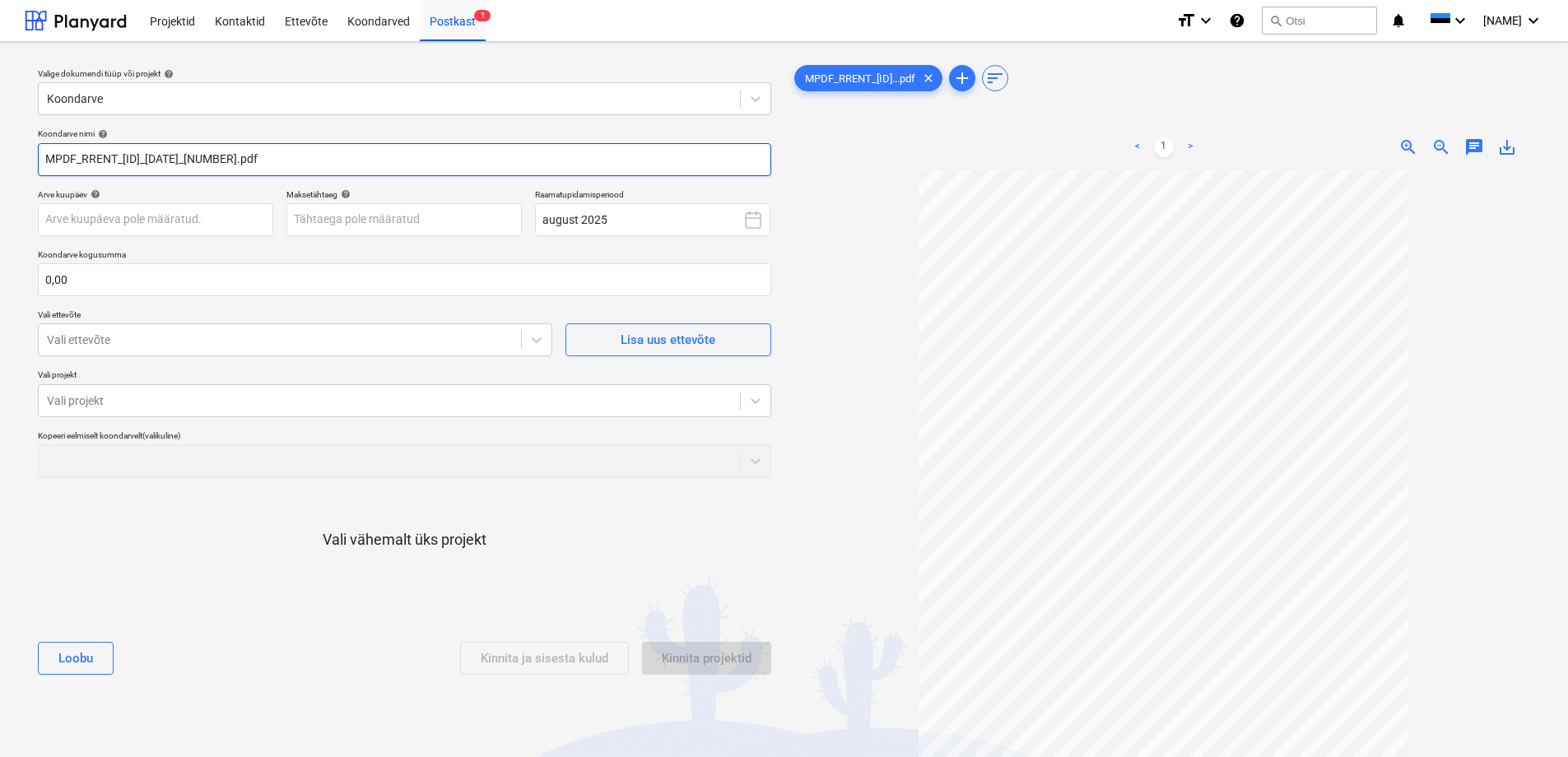 drag, startPoint x: 256, startPoint y: 160, endPoint x: -3, endPoint y: 103, distance: 265.19804 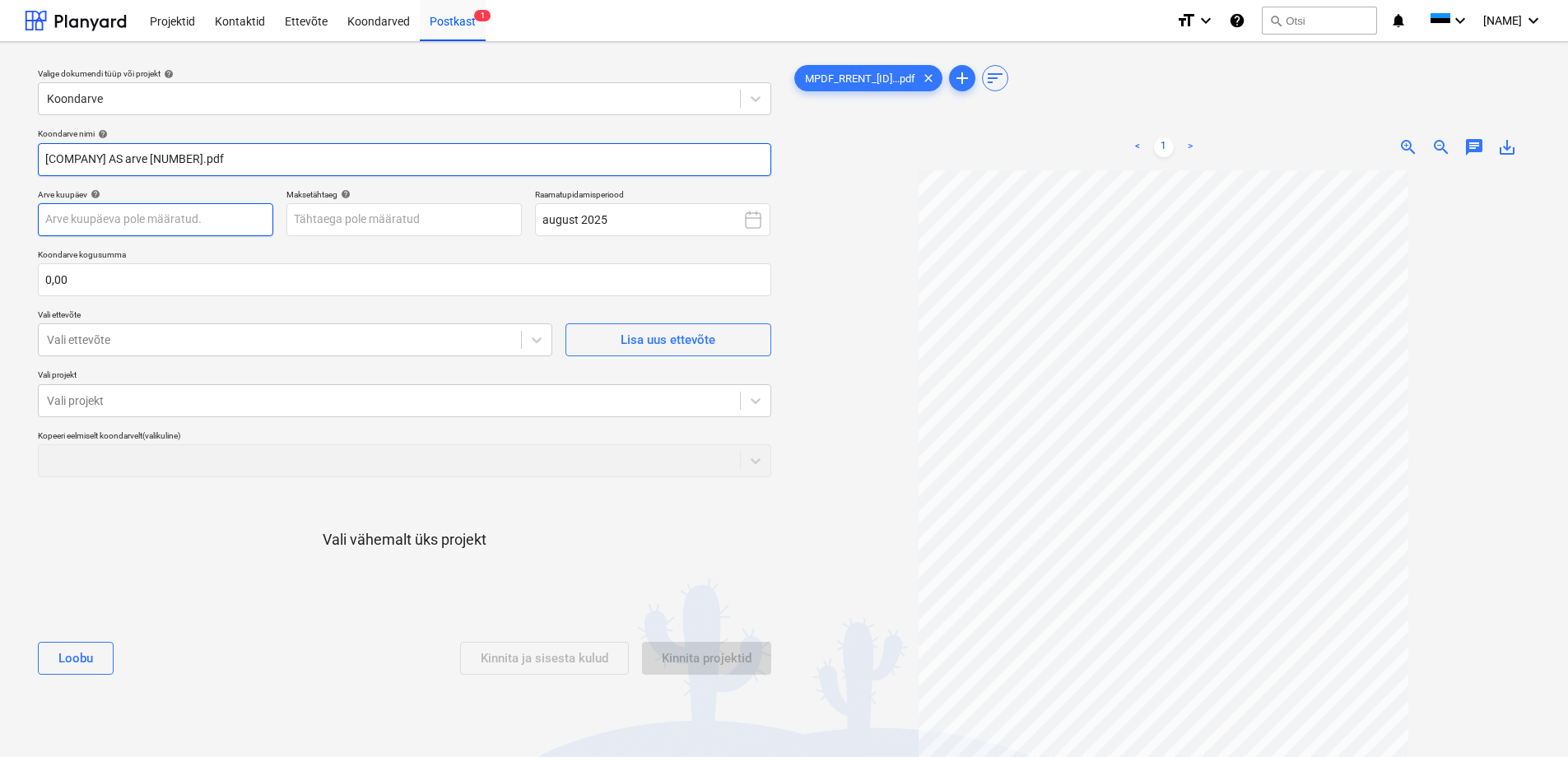 type on "[COMPANY] AS arve [NUMBER].pdf" 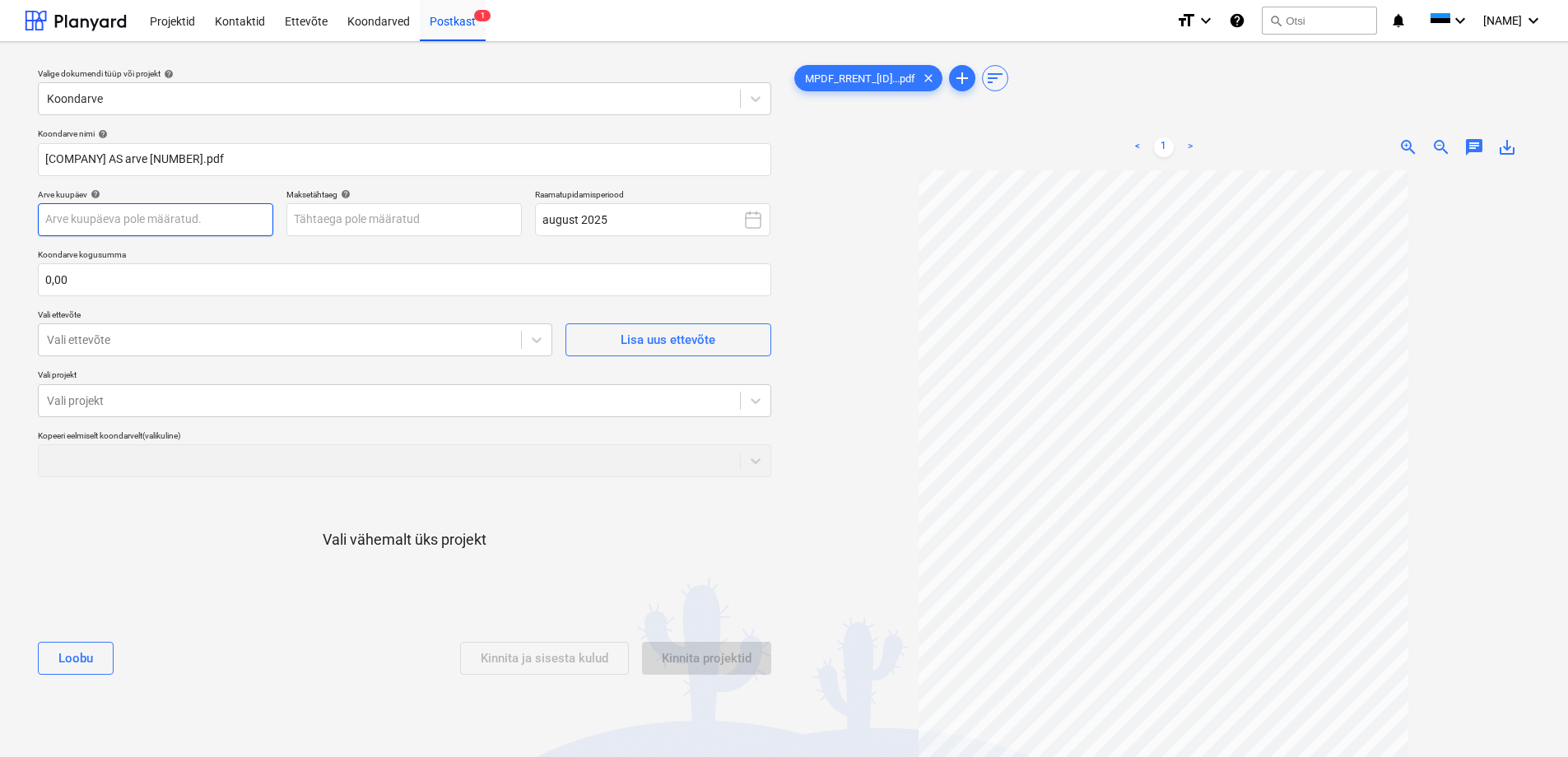click on "Projektid Kontaktid Ettevõte Koondarved Postkast 1 format_size keyboard_arrow_down help search Otsi notifications 0 keyboard_arrow_down [INITIALS] keyboard_arrow_down Valige dokumendi tüüp või projekt help Koondarve Koondarve nimi help [COMPANY] AS arve [NUMBER].pdf Arve kuupäev help Press the down arrow key to interact with the calendar and
select a date. Press the question mark key to get the keyboard shortcuts for changing dates. Maksetähtaeg help Press the down arrow key to interact with the calendar and
select a date. Press the question mark key to get the keyboard shortcuts for changing dates. Raamatupidamisperiood august 2025 Koondarve kogusumma 0,00 Vali ettevõte Vali ettevõte Lisa uus ettevõte Vali projekt Vali projekt Kopeeri eelmiselt koondarvelt  (valikuline) Vali vähemalt üks projekt Loobu Kinnita ja sisesta kulud Kinnita projektid MPDF_RRENT_[ID]...pdf clear add sort < 1 > zoom_in zoom_out chat 0 save_alt" at bounding box center [784, 378] 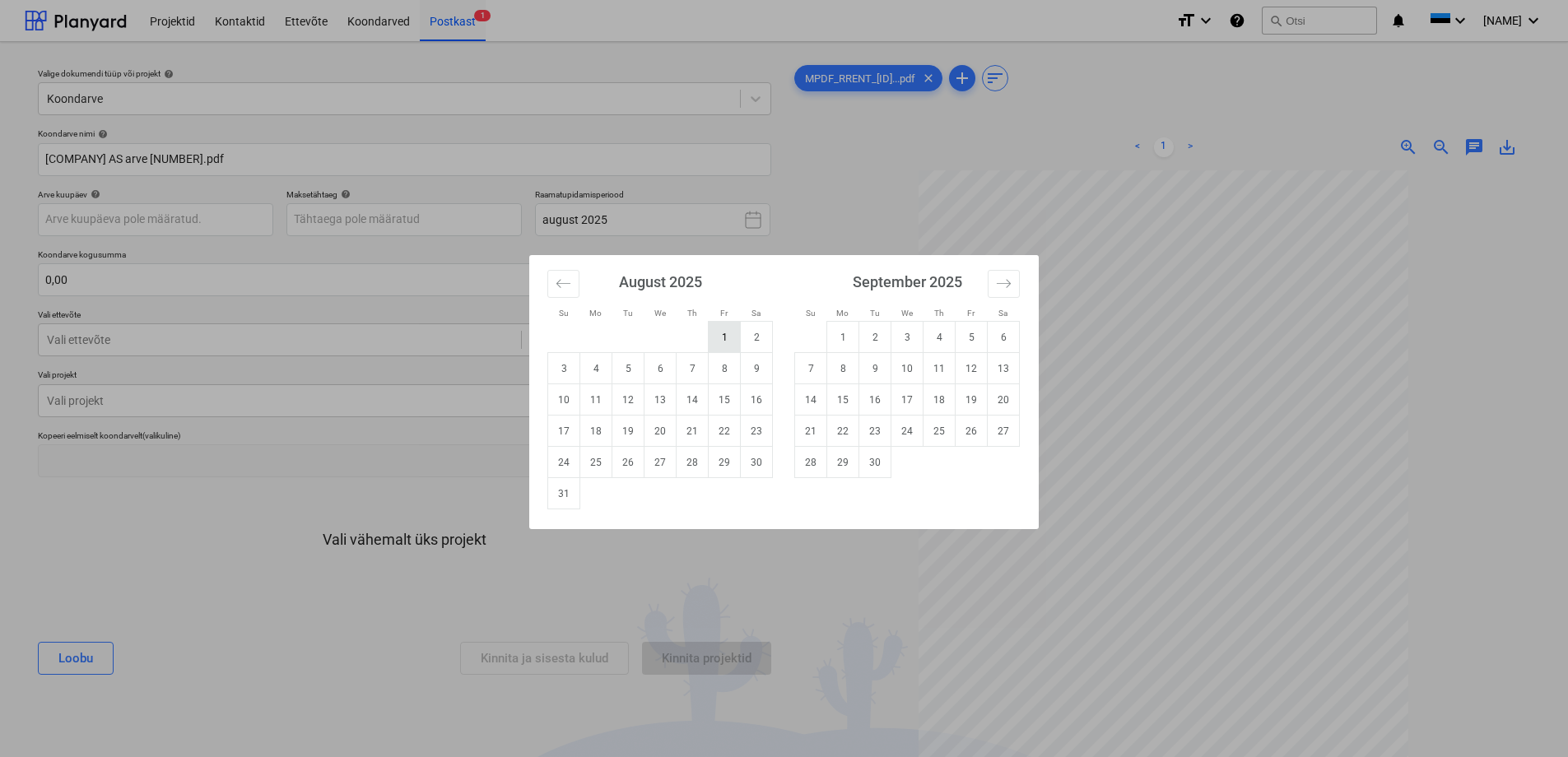 click on "1" at bounding box center (724, 337) 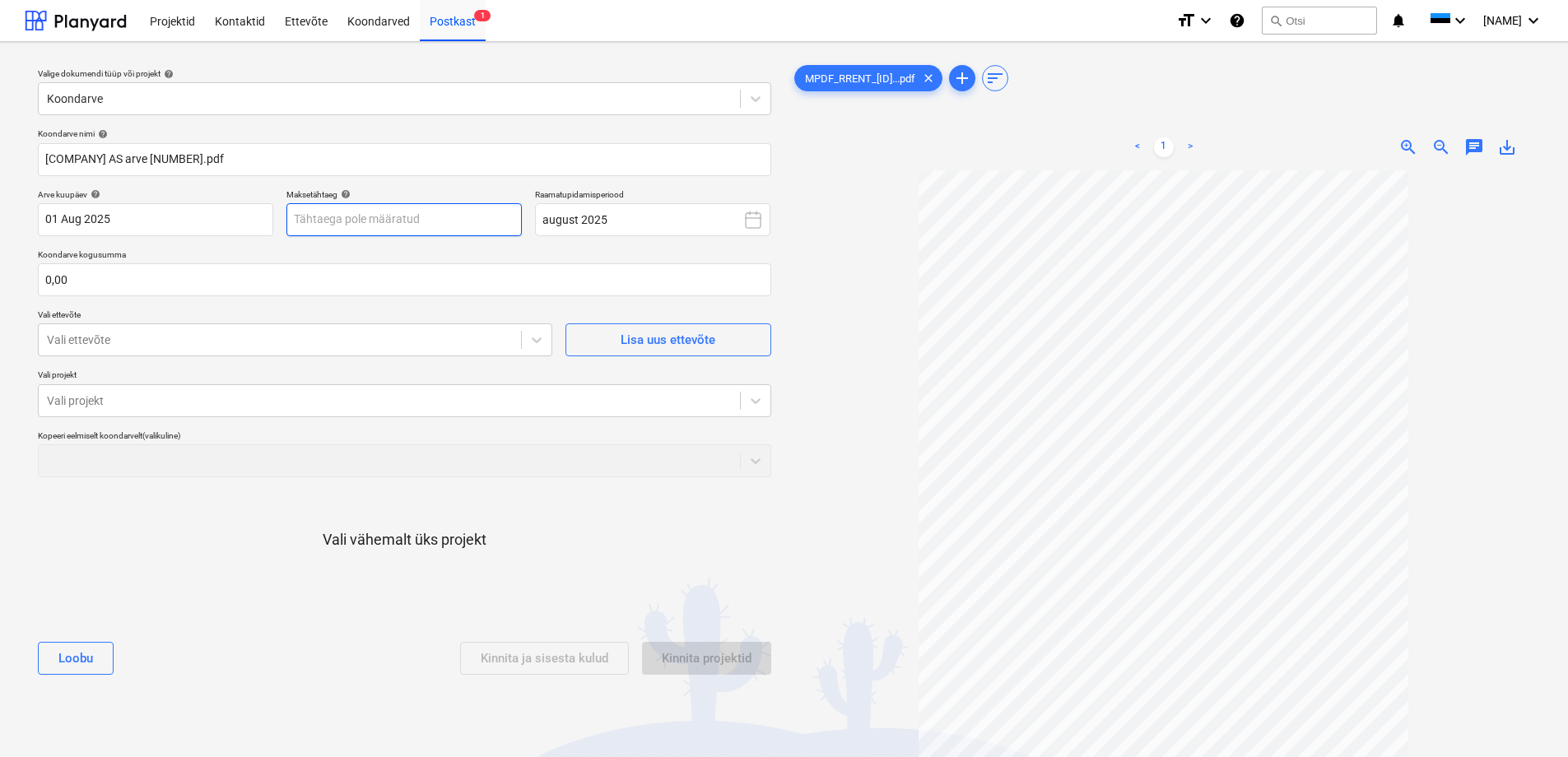 click on "Projektid Kontaktid Ettevõte Koondarved Postkast 1 format_size keyboard_arrow_down help search Otsi notifications 0 keyboard_arrow_down [INITIALS] keyboard_arrow_down Valige dokumendi tüüp või projekt help Koondarve Koondarve nimi help [COMPANY] AS arve [NUMBER].pdf Arve kuupäev help 01 Aug 2025 01.08.2025 Press the down arrow key to interact with the calendar and
select a date. Press the question mark key to get the keyboard shortcuts for changing dates. Maksetähtaeg help Press the down arrow key to interact with the calendar and
select a date. Press the question mark key to get the keyboard shortcuts for changing dates. Raamatupidamisperiood august 2025 Koondarve kogusumma 0,00 Vali ettevõte Vali ettevõte Lisa uus ettevõte Vali projekt Vali projekt Kopeeri eelmiselt koondarvelt  (valikuline) Vali vähemalt üks projekt Loobu Kinnita ja sisesta kulud Kinnita projektid MPDF_RRENT_[ID]...pdf clear add sort < 1 > zoom_in zoom_out chat 0 save_alt" at bounding box center (784, 378) 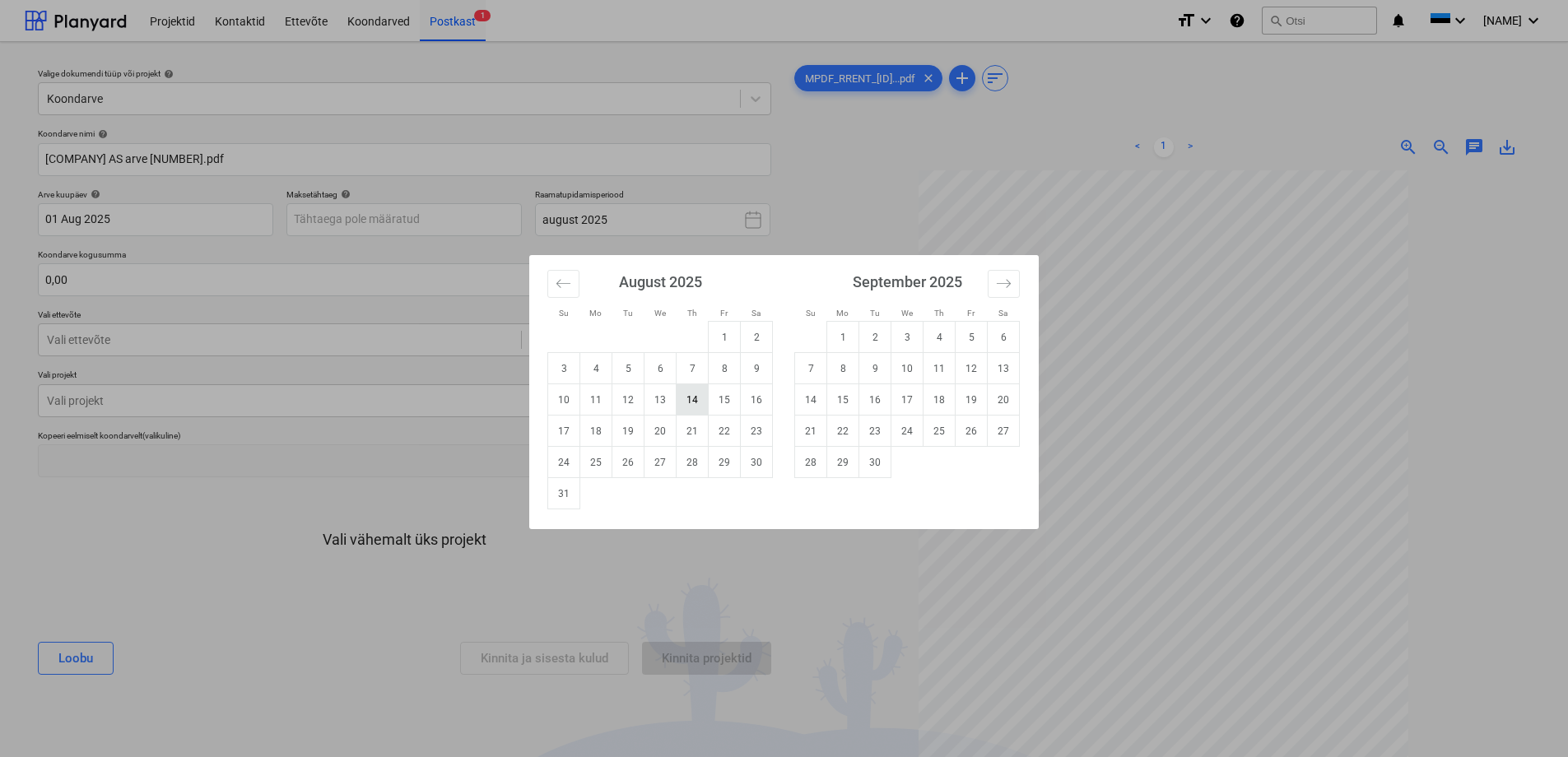 click on "14" at bounding box center [692, 400] 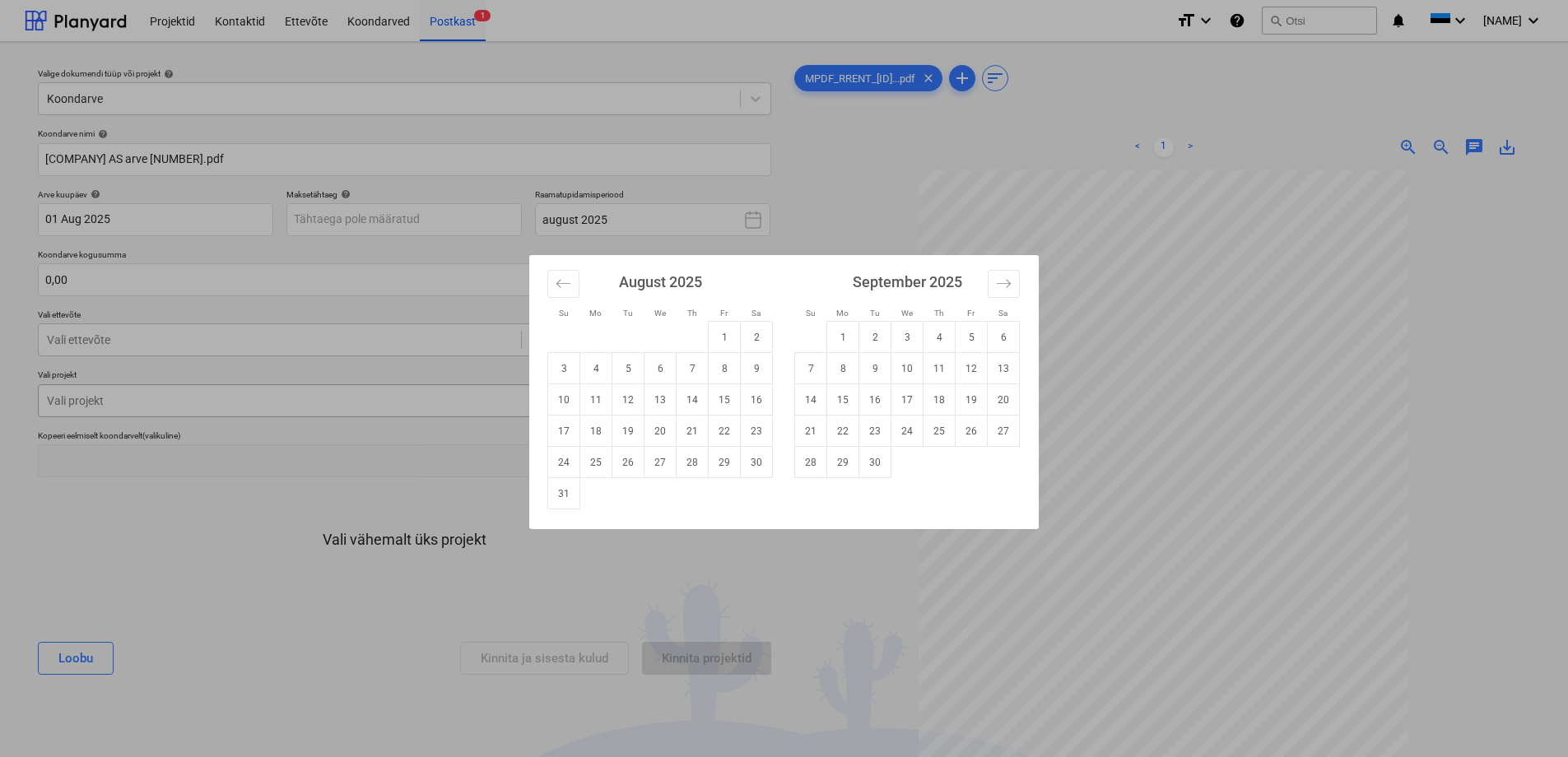 type on "14 Aug 2025" 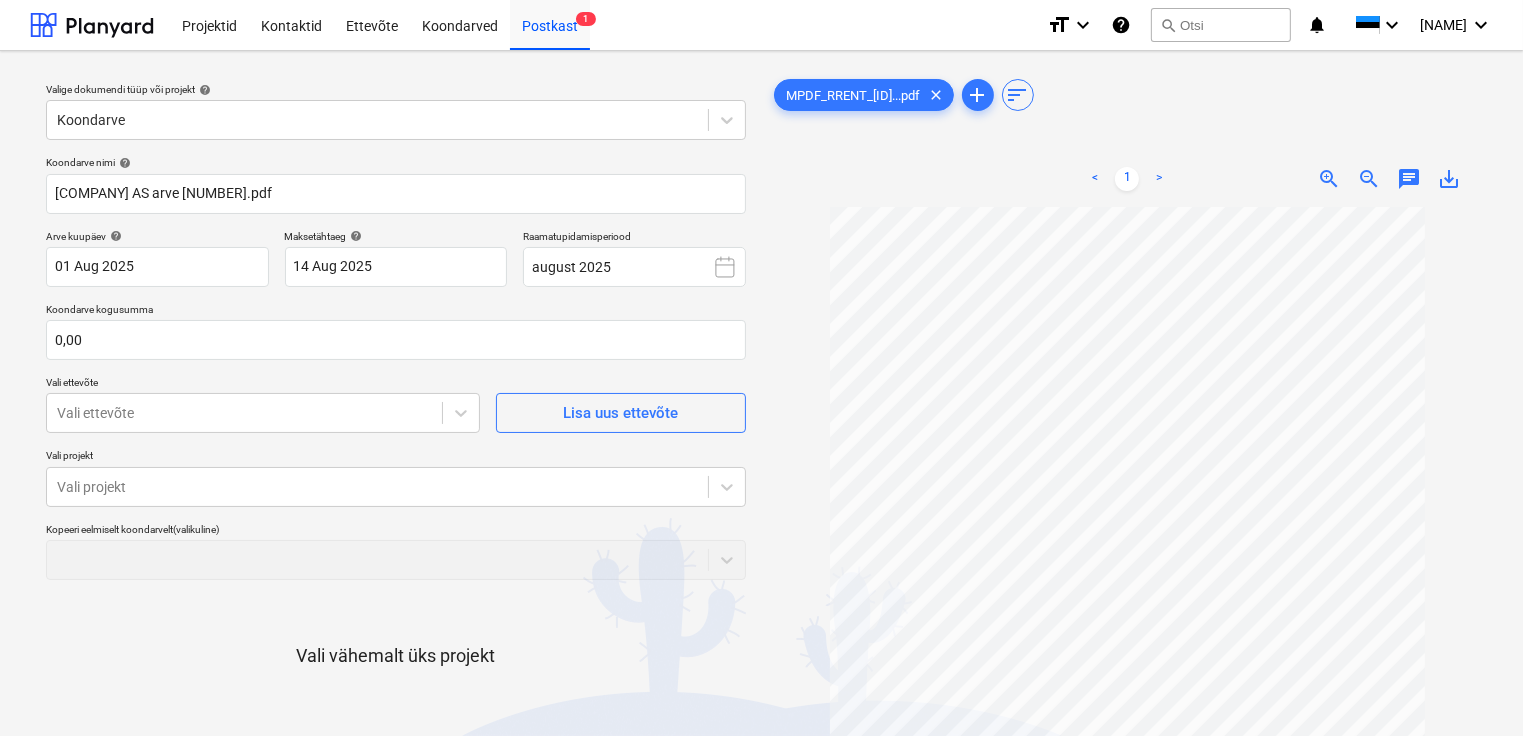 scroll, scrollTop: 165, scrollLeft: 0, axis: vertical 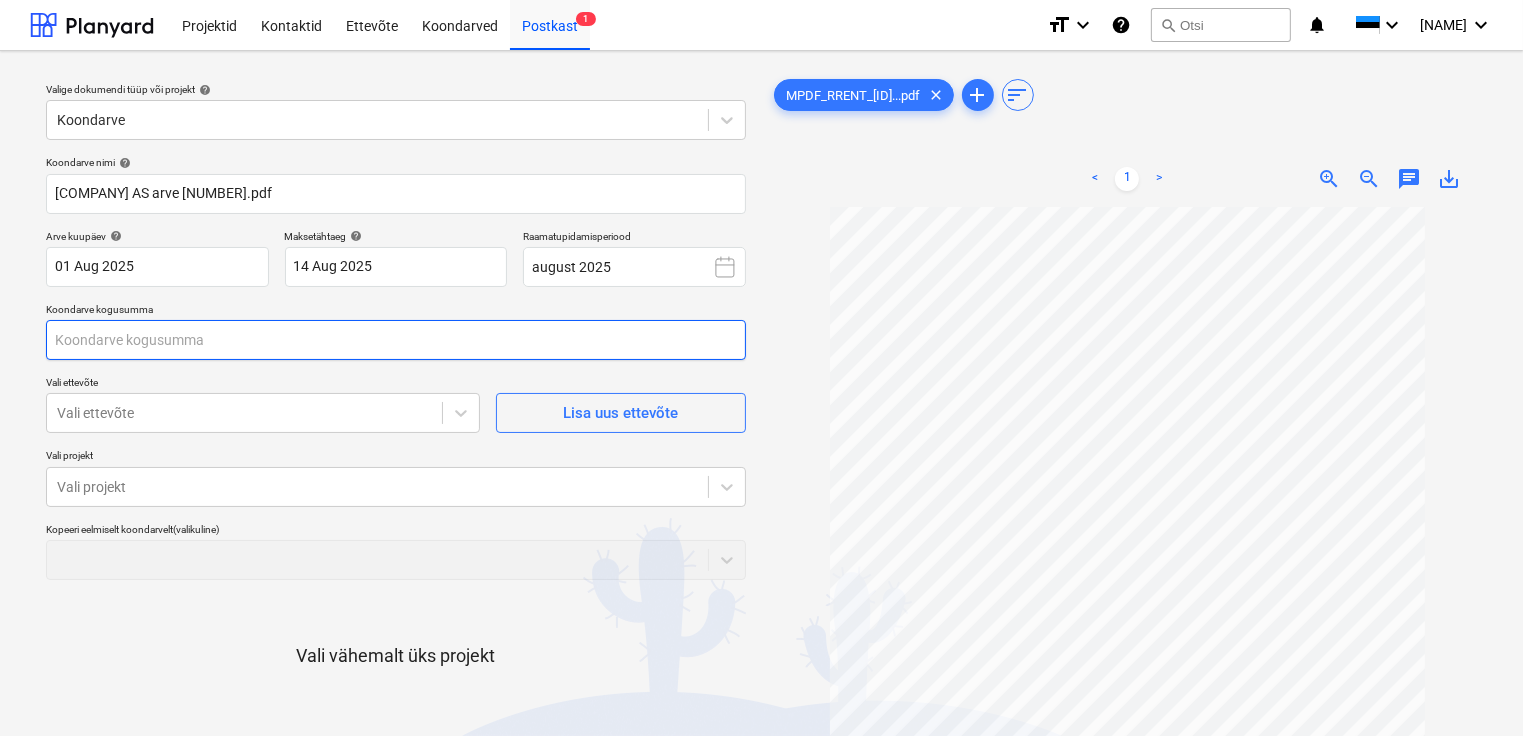 click at bounding box center (396, 340) 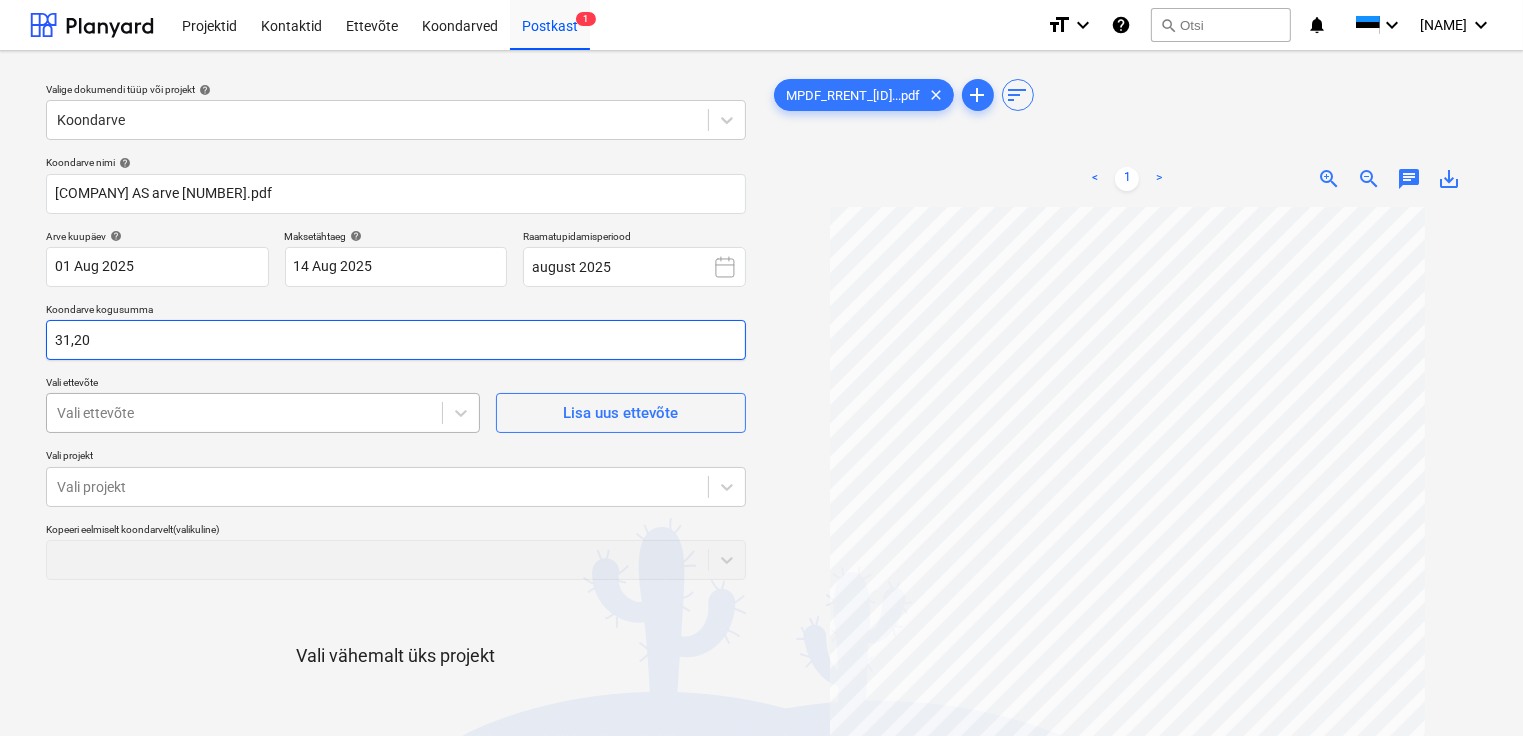 type on "31,20" 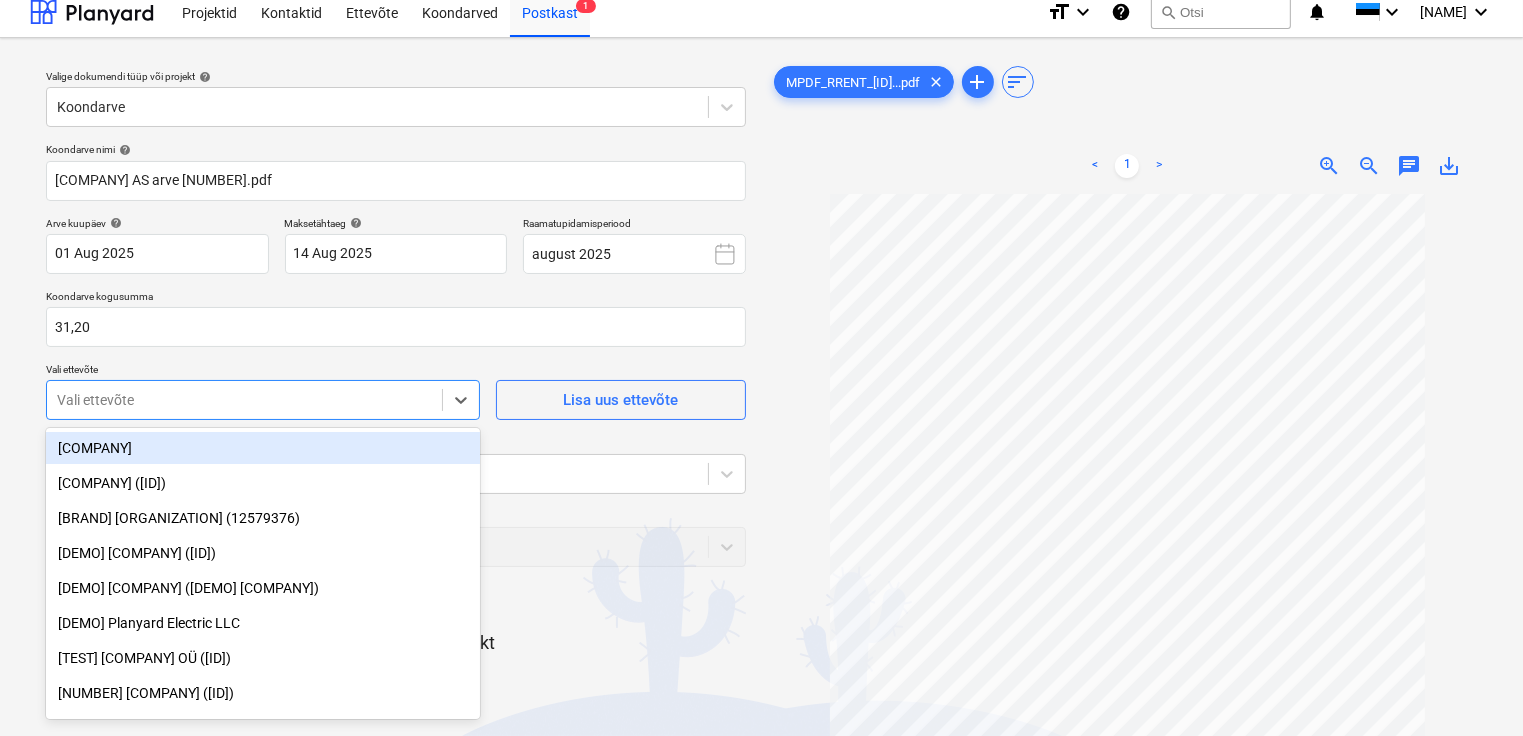 click on "Vali ettevõte" at bounding box center (263, 400) 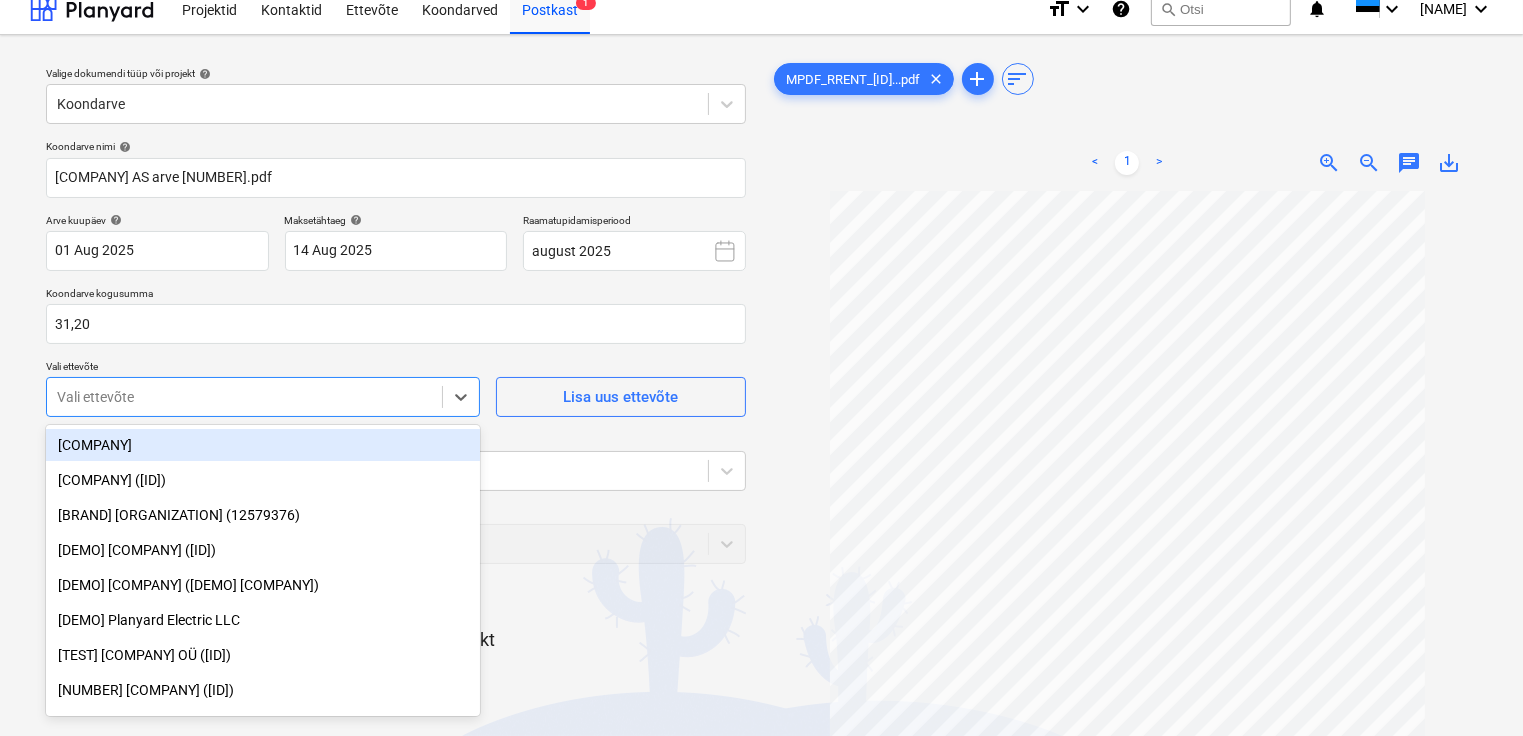 scroll, scrollTop: 17, scrollLeft: 0, axis: vertical 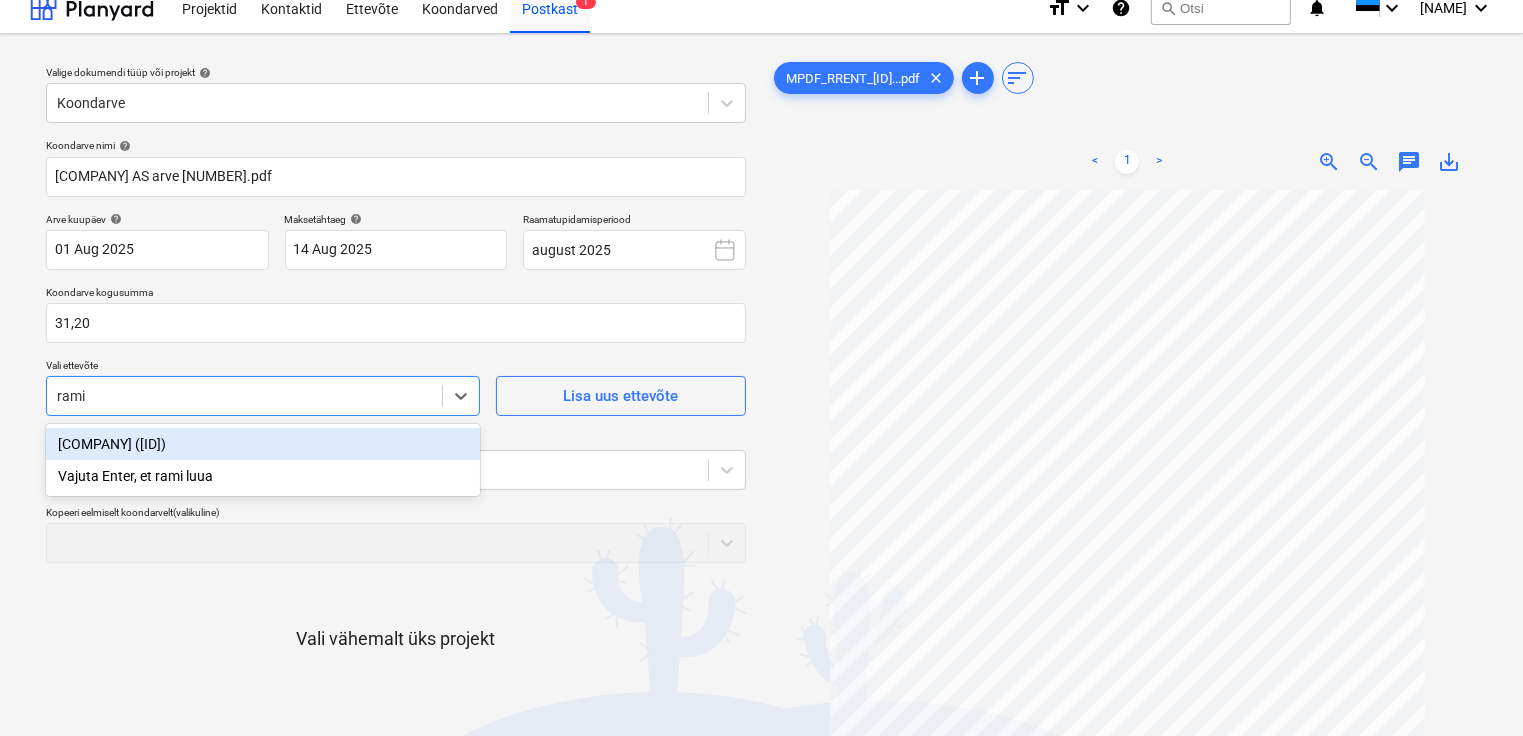 type on "ramir" 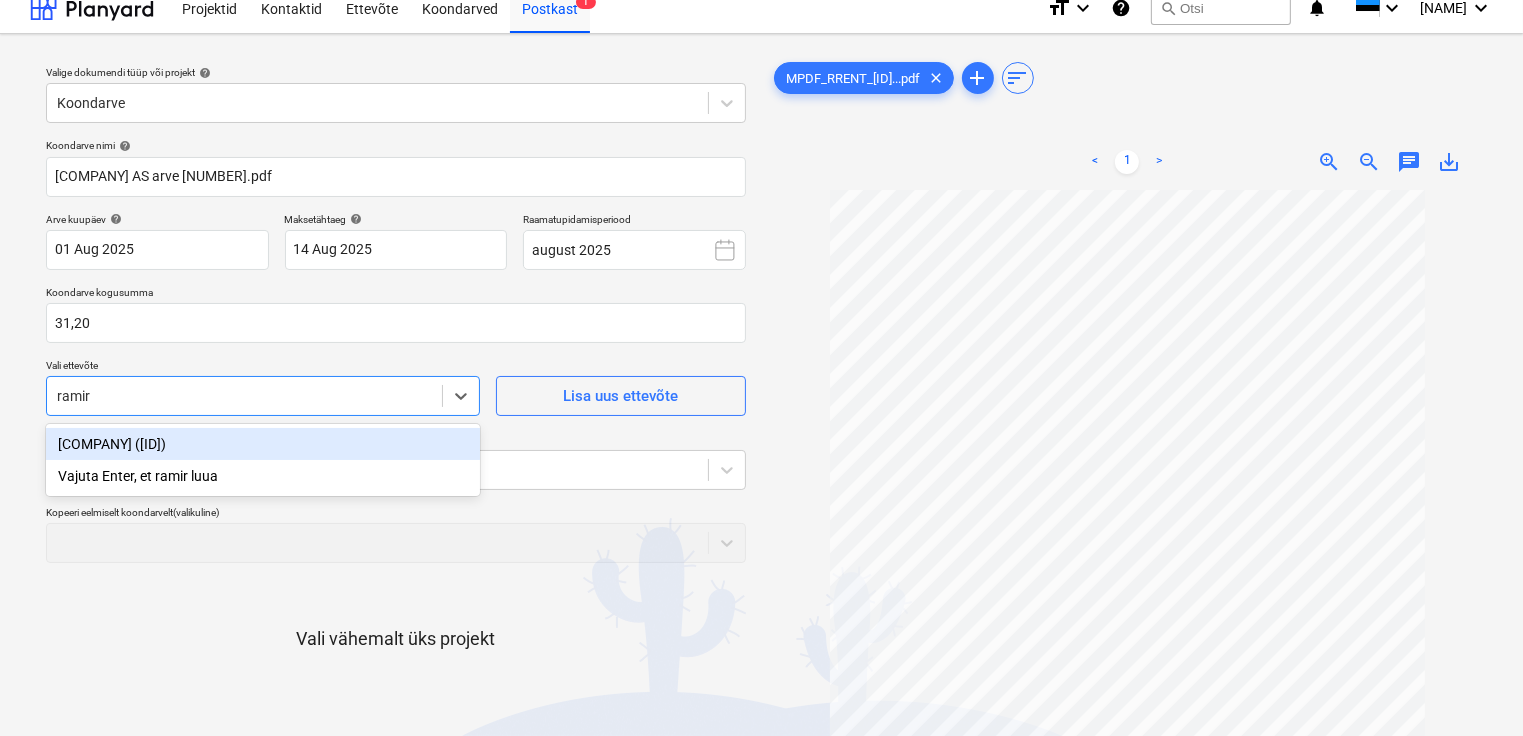 click on "[COMPANY] ([ID])" at bounding box center (263, 444) 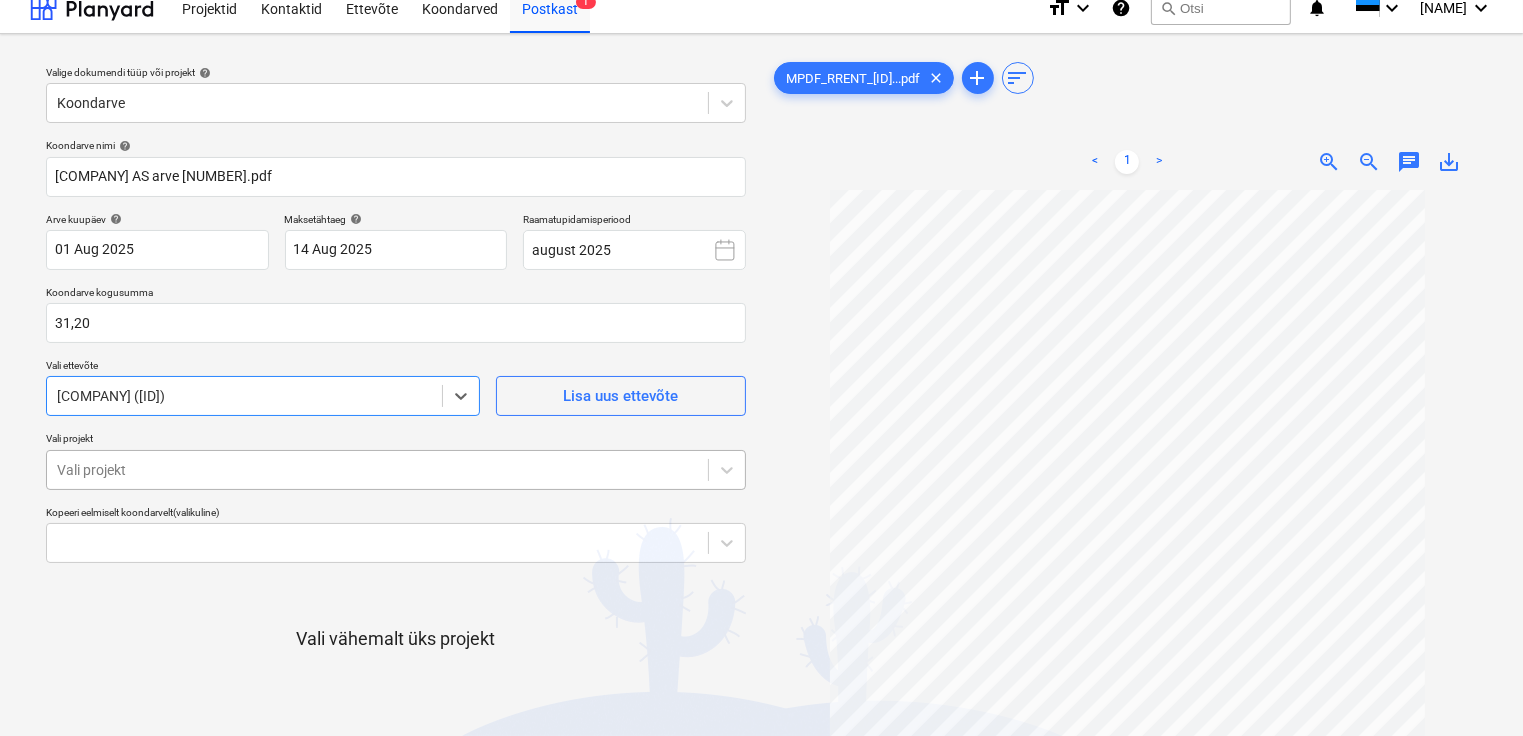 click on "Vali projekt" at bounding box center [377, 470] 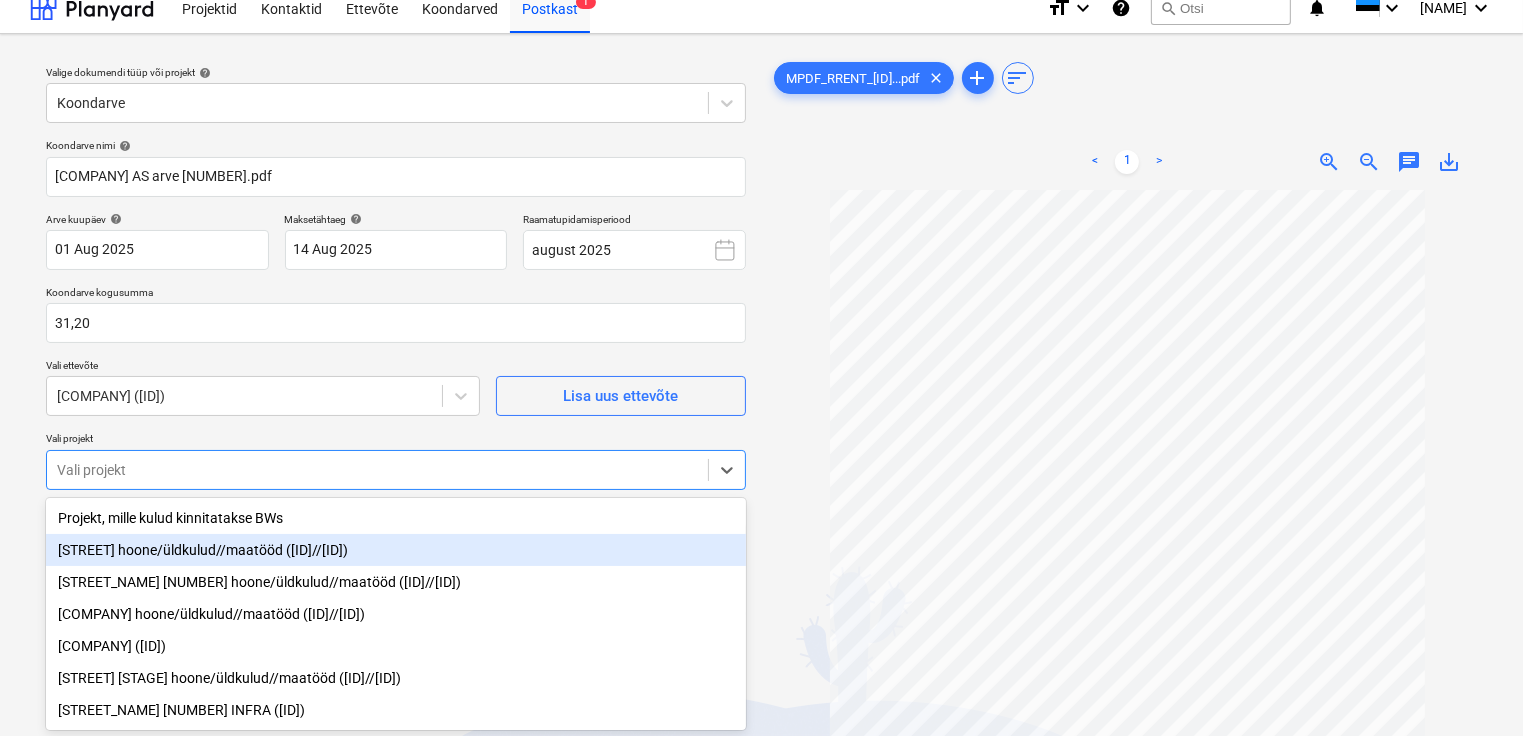 click on "[STREET] hoone/üldkulud//maatööd ([ID]//[ID])" at bounding box center [396, 550] 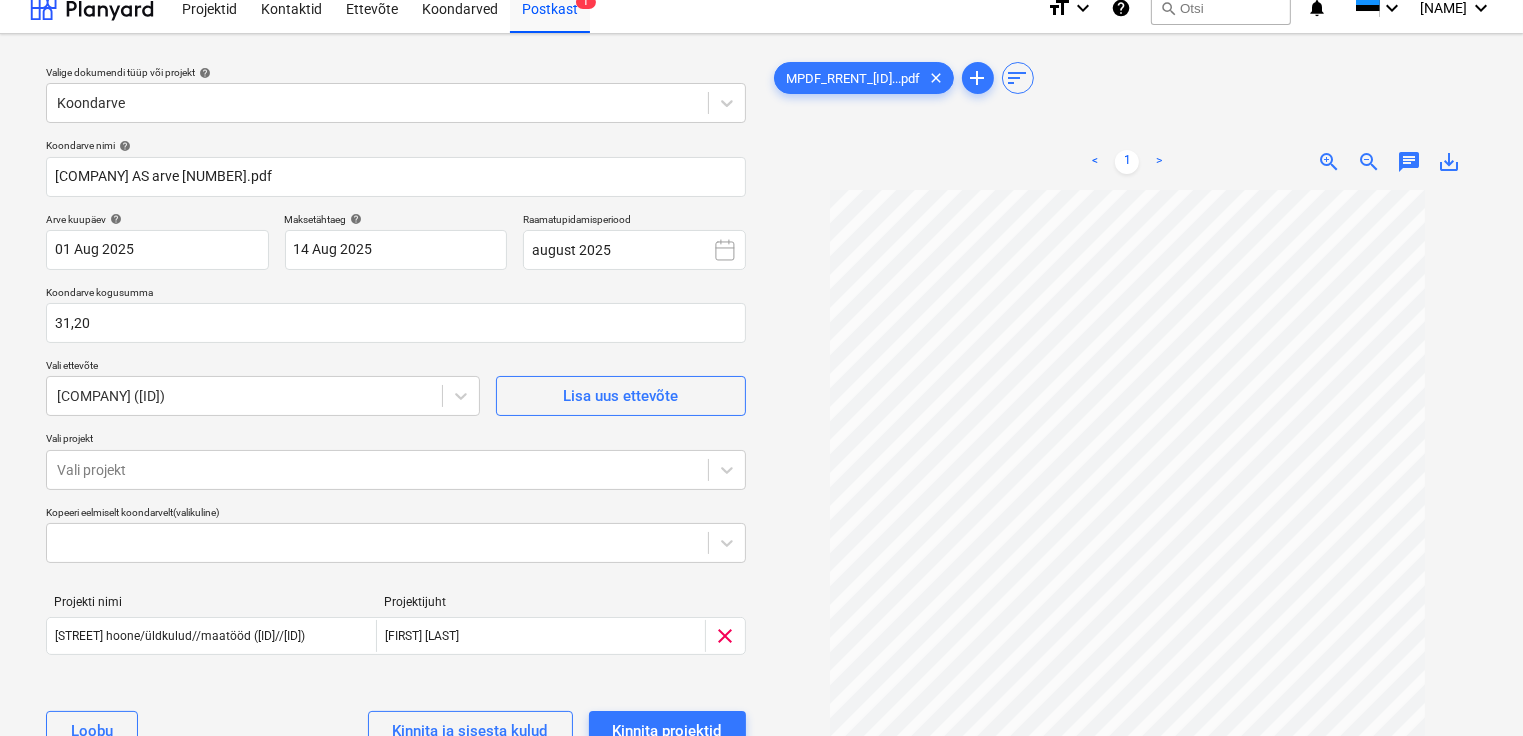 click at bounding box center [1128, 530] 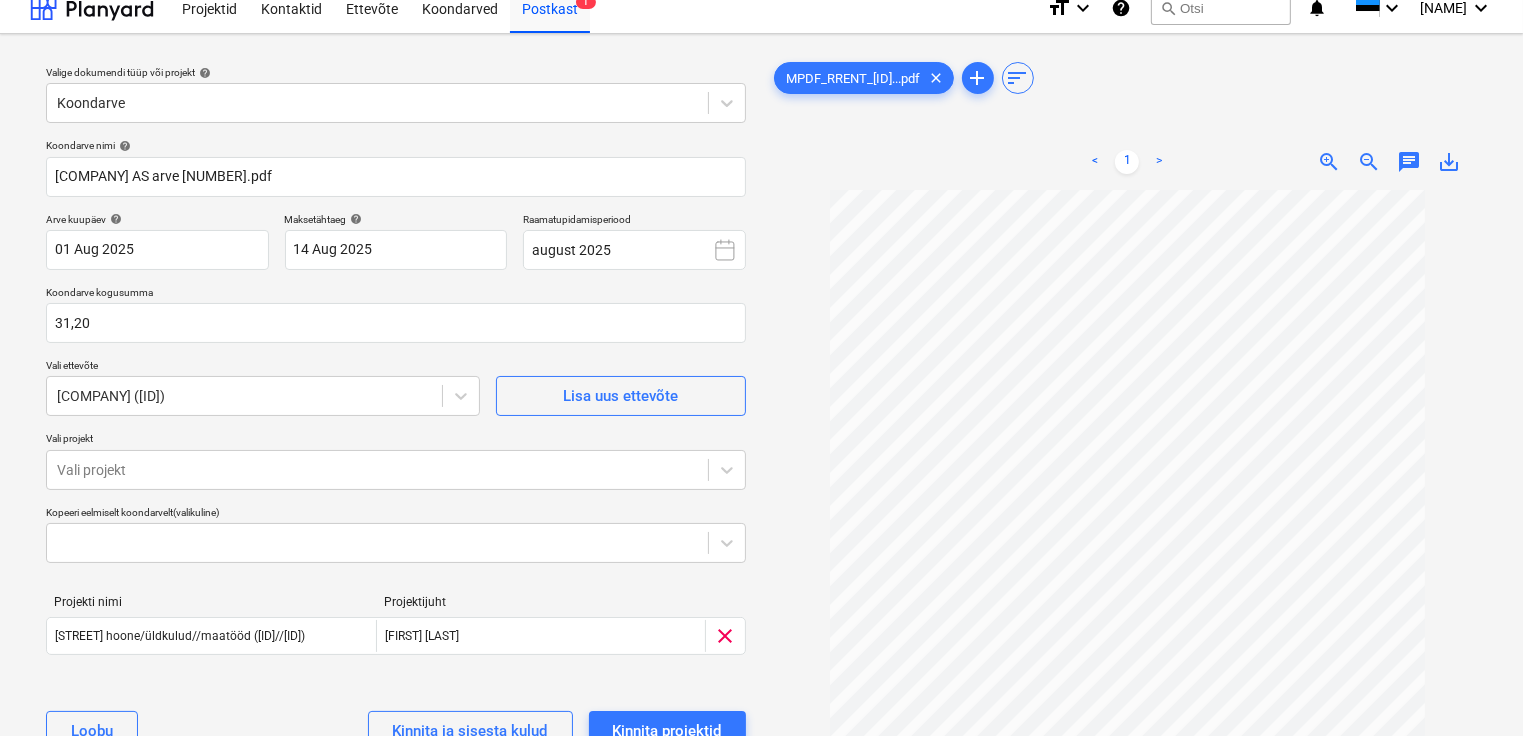 click at bounding box center [1128, 530] 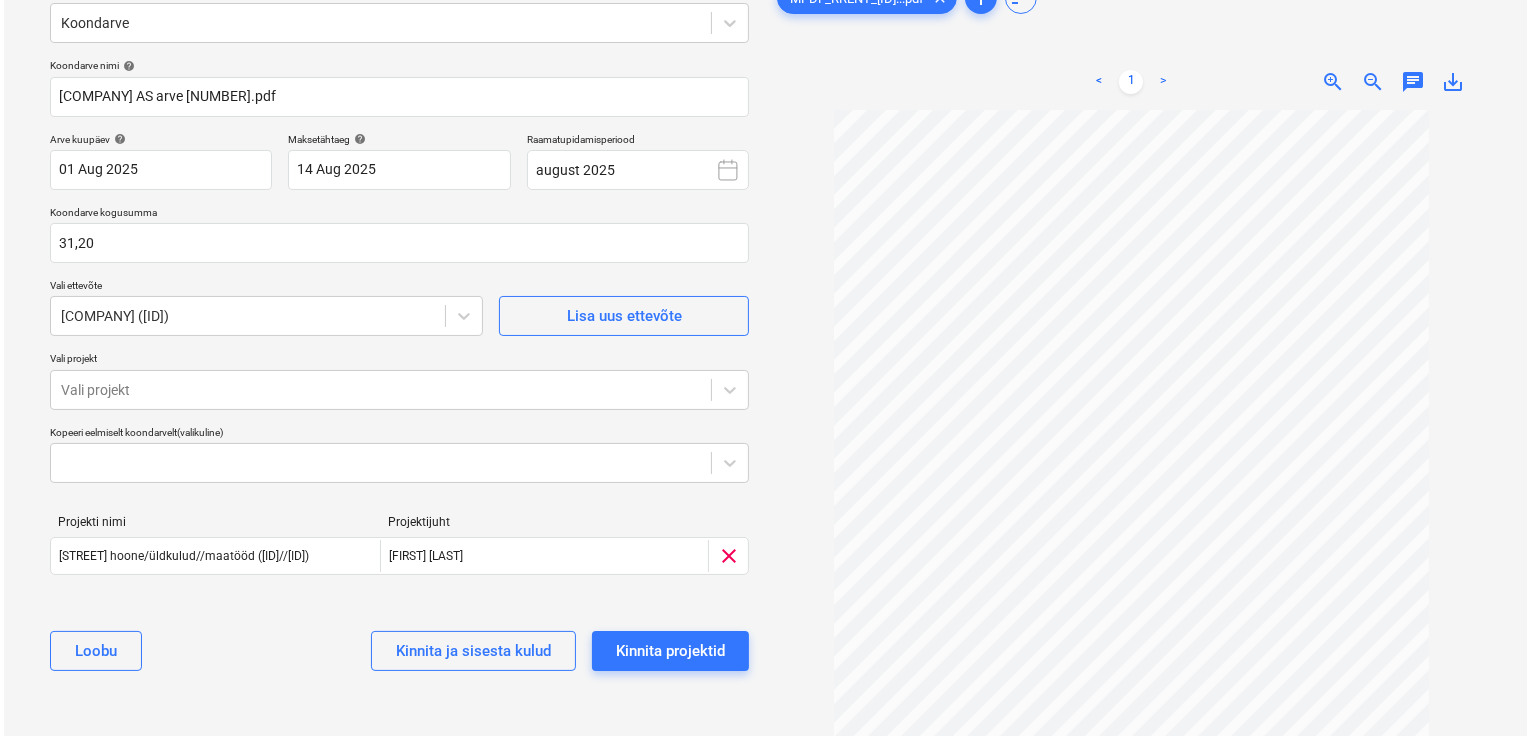 scroll, scrollTop: 175, scrollLeft: 0, axis: vertical 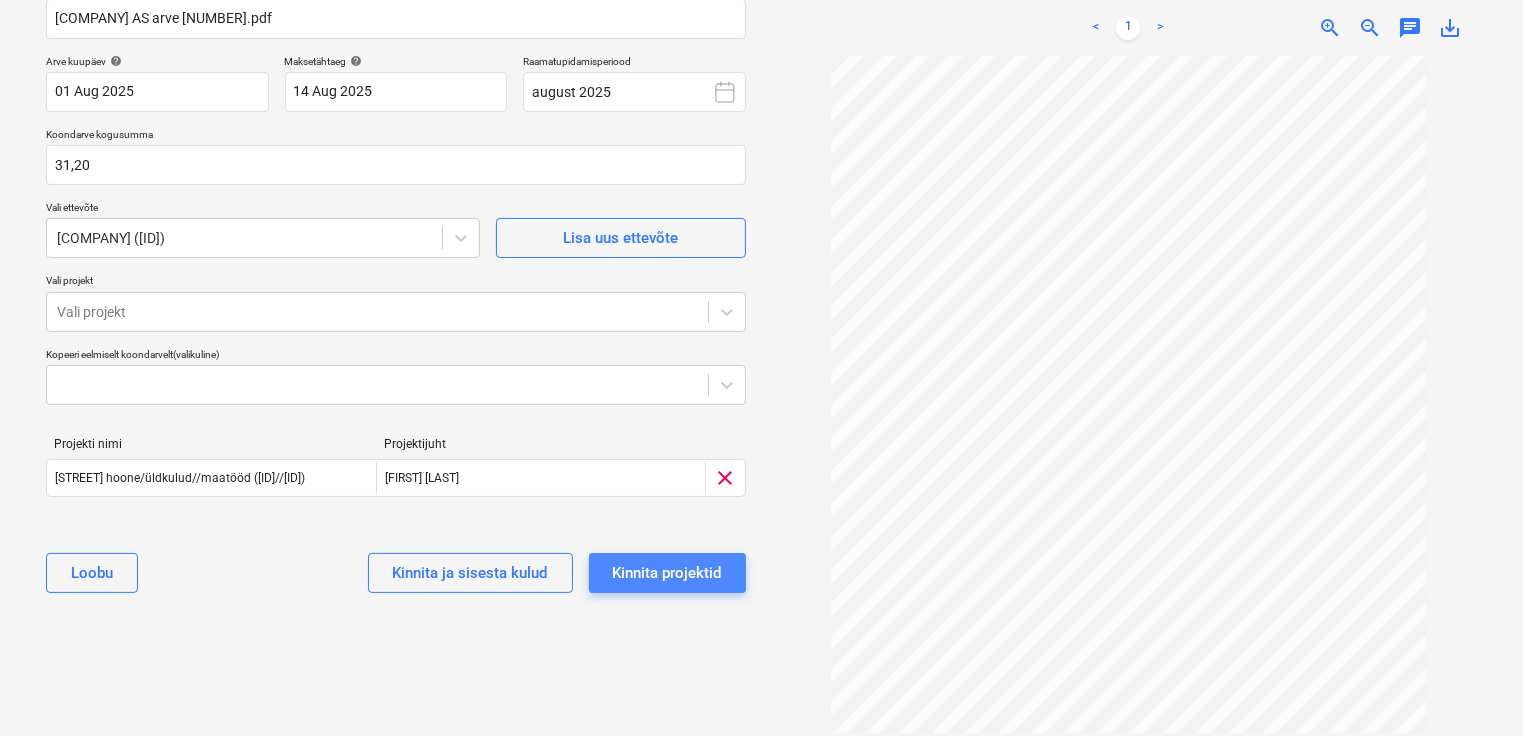 click on "Kinnita projektid" at bounding box center [667, 573] 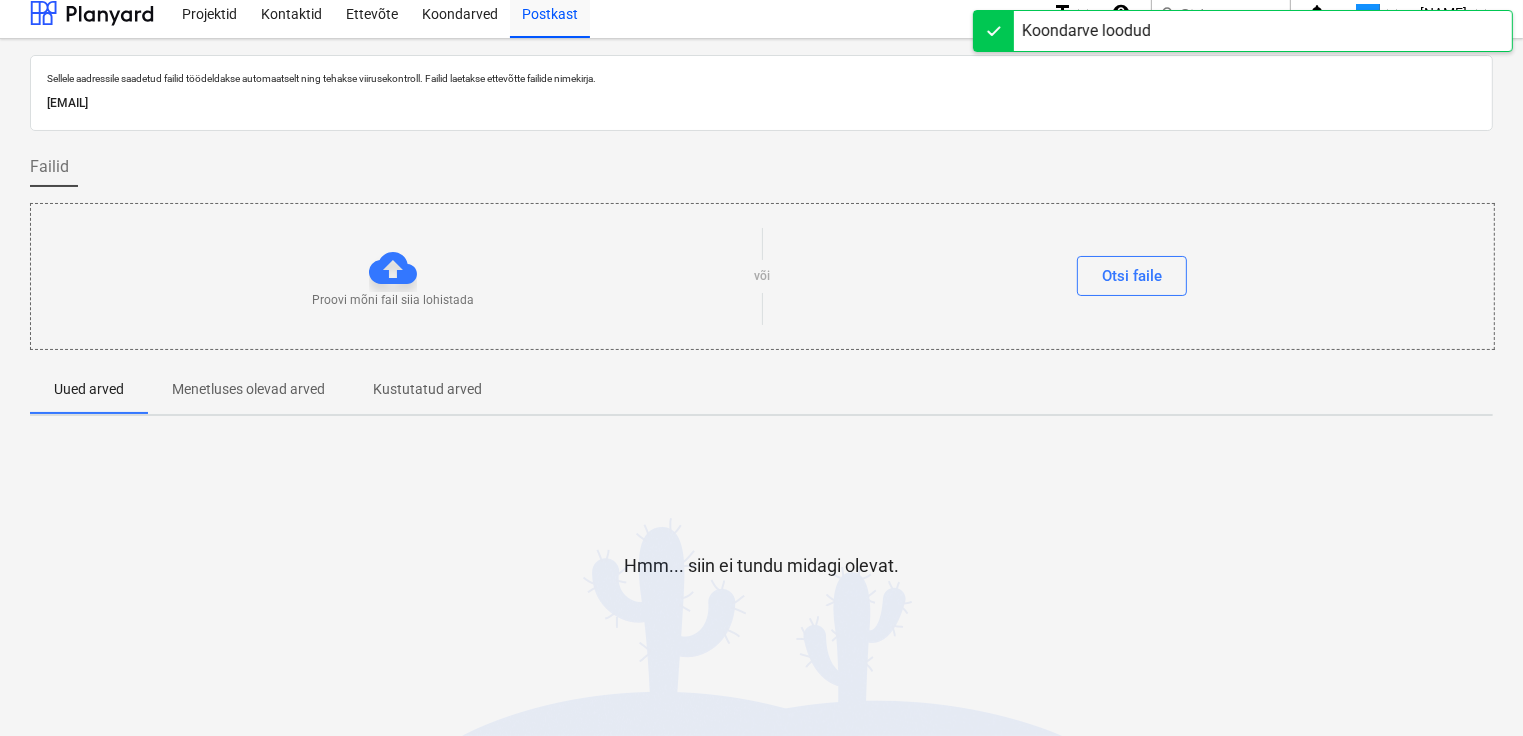 scroll, scrollTop: 0, scrollLeft: 0, axis: both 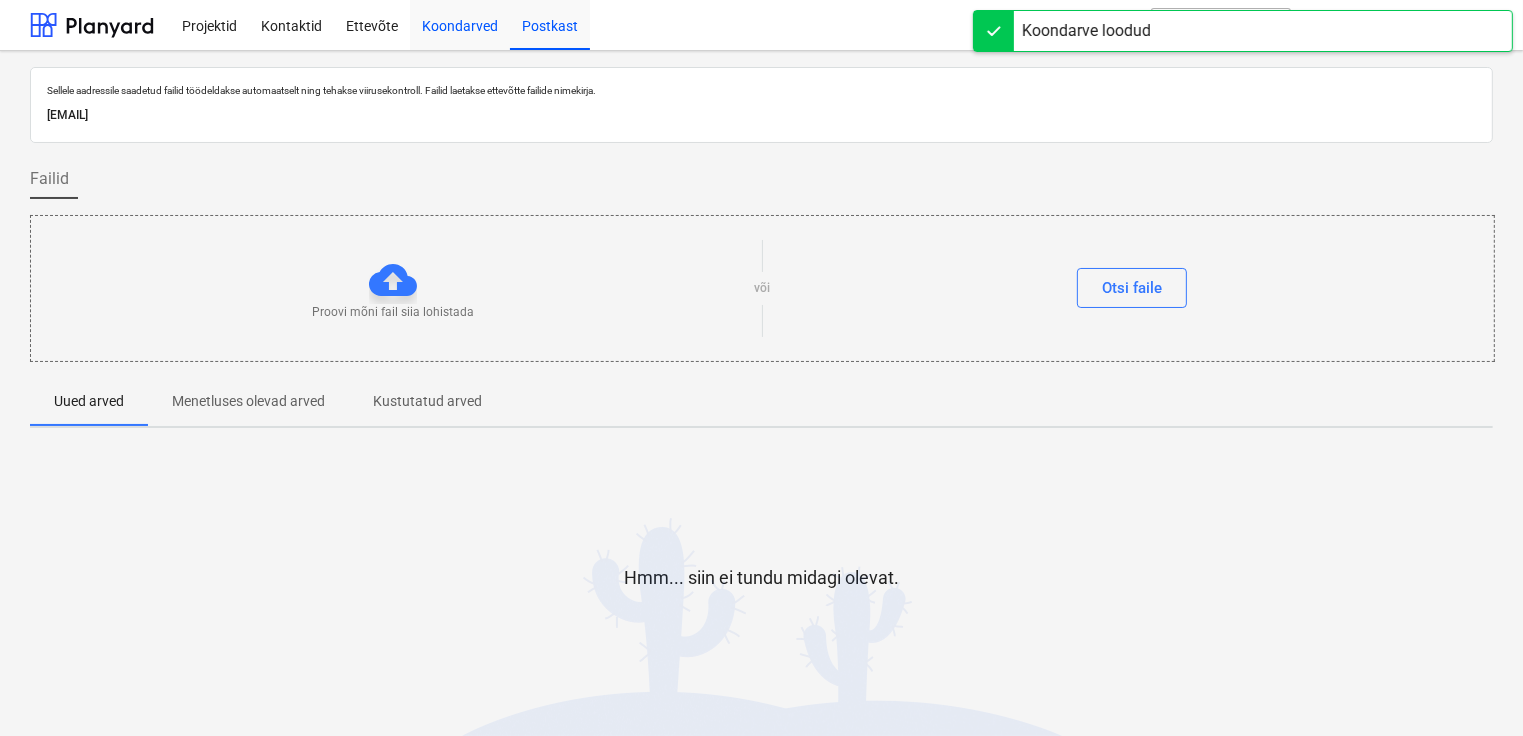 click on "Koondarved" at bounding box center [460, 24] 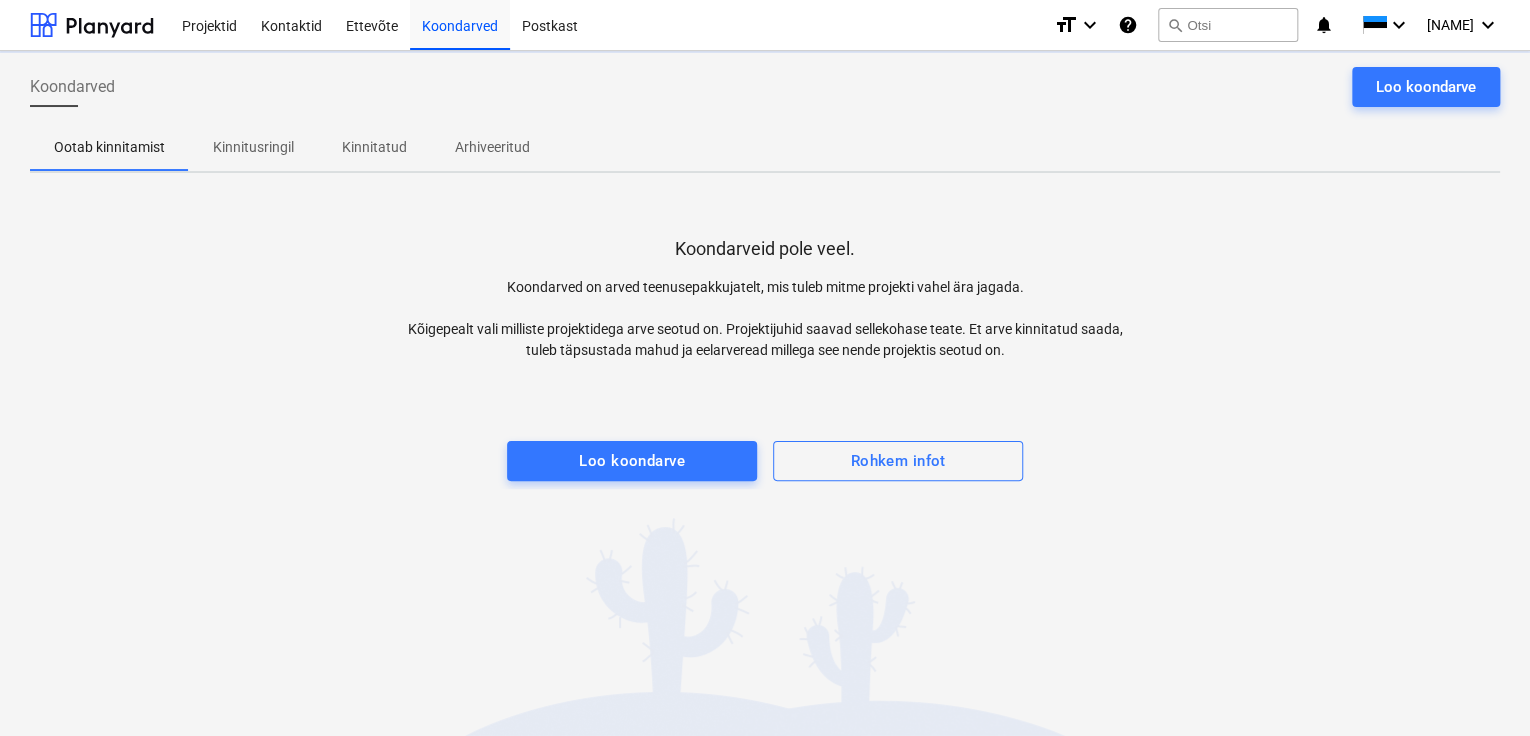click on "Kinnitusringil" at bounding box center [253, 147] 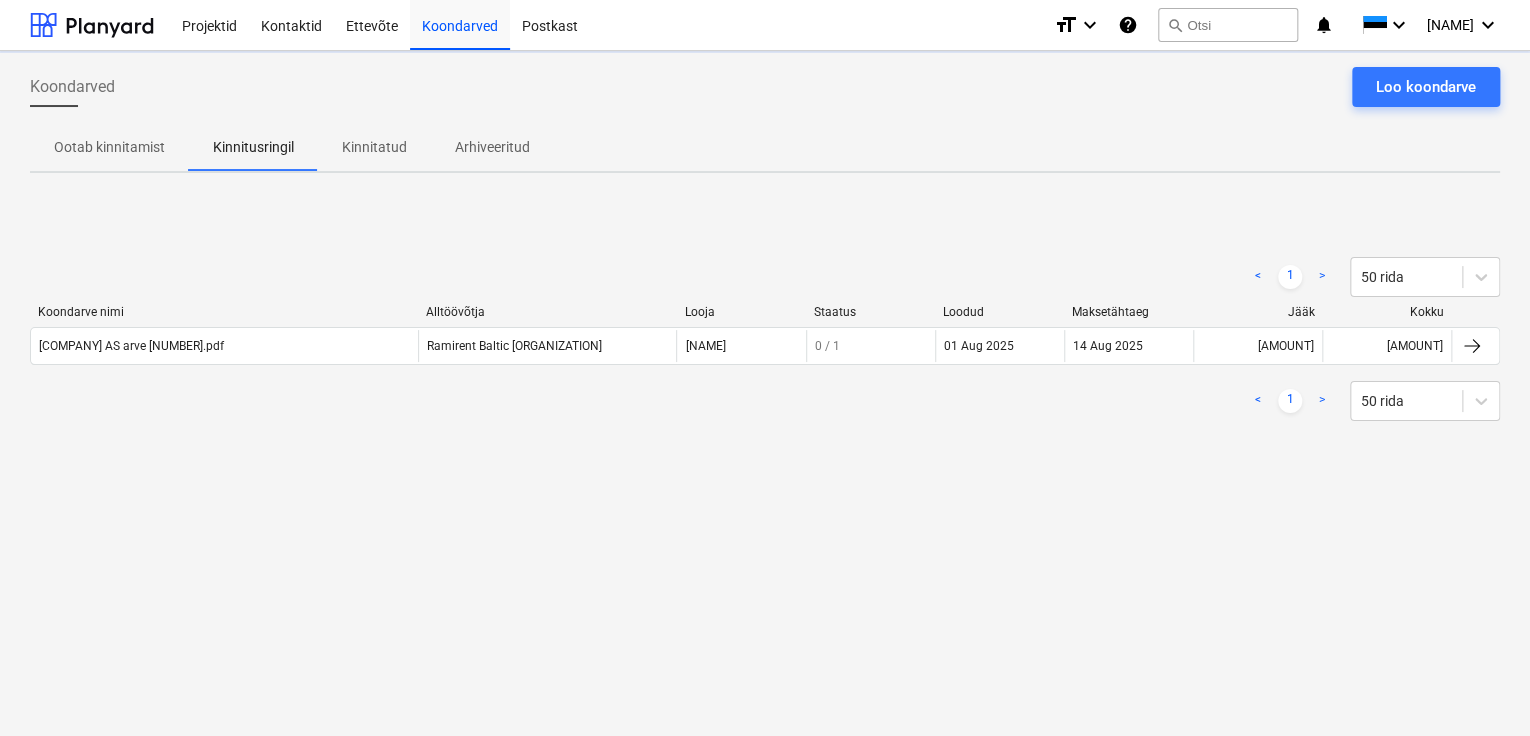 click on "Koondarved Loo koondarve Ootab kinnitamist Kinnitusringil Kinnitatud Arhiveeritud < 1 > 50 rida Koondarve nimi Alltöövõtja Looja Staatus Loodud Maksetähtaeg Jääk Kokku [COMPANY] AS arve [NUMBER].pdf [COMPANY] AS [INITIALS] 0 / 1 01 Aug 2025 14 Aug 2025 56,90 56,90 < 1 > 50 rida Please wait" at bounding box center [765, 393] 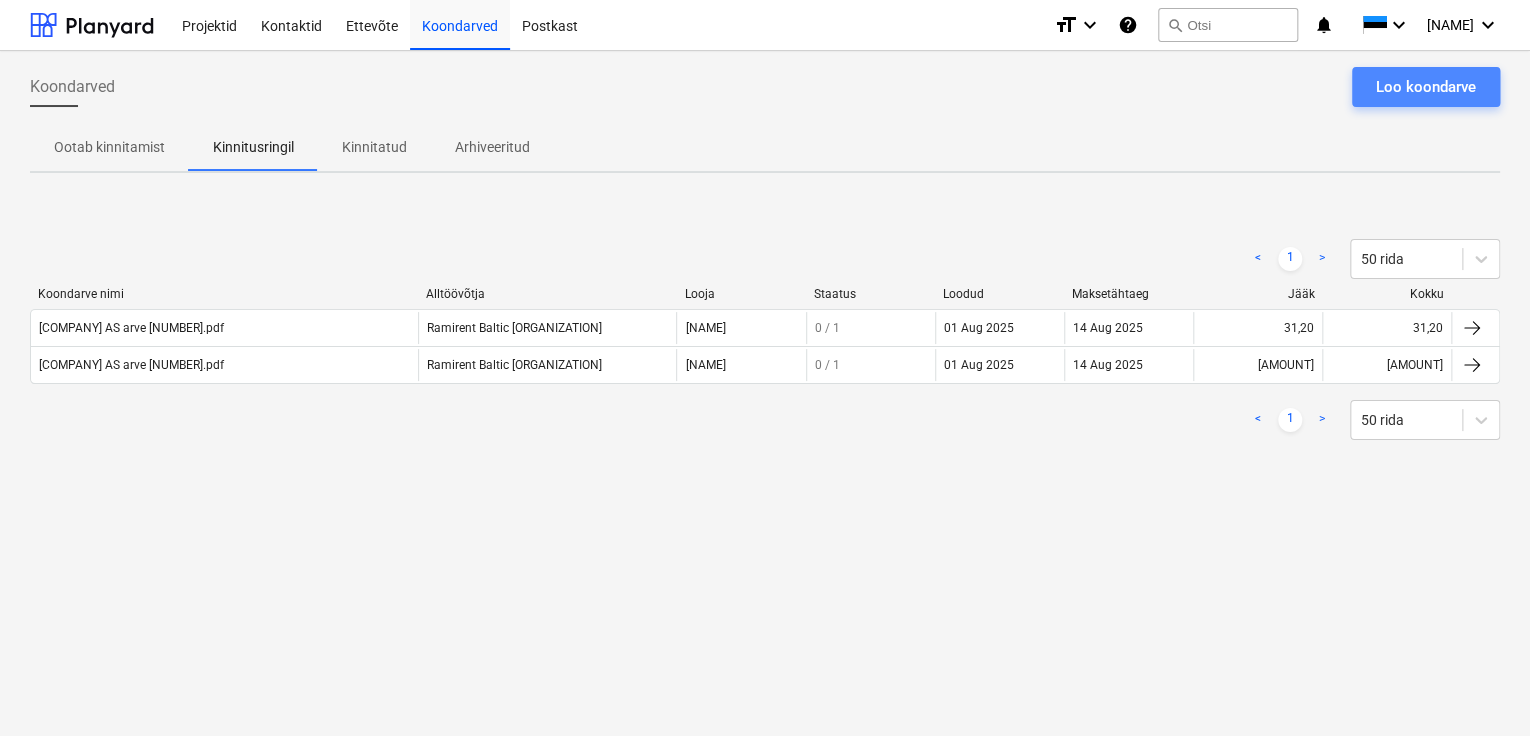 click on "Loo koondarve" at bounding box center (1426, 87) 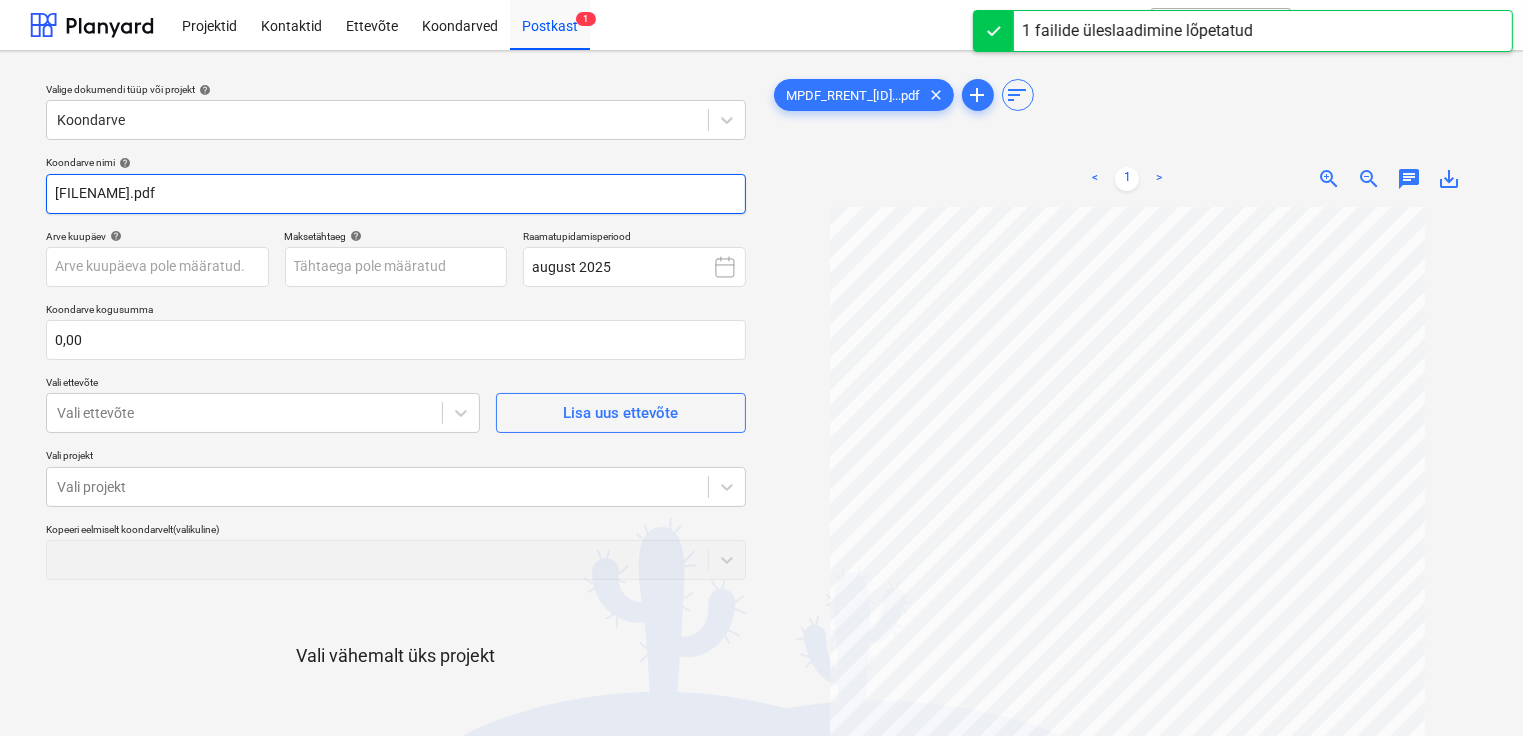 drag, startPoint x: 313, startPoint y: 191, endPoint x: 16, endPoint y: 170, distance: 297.7415 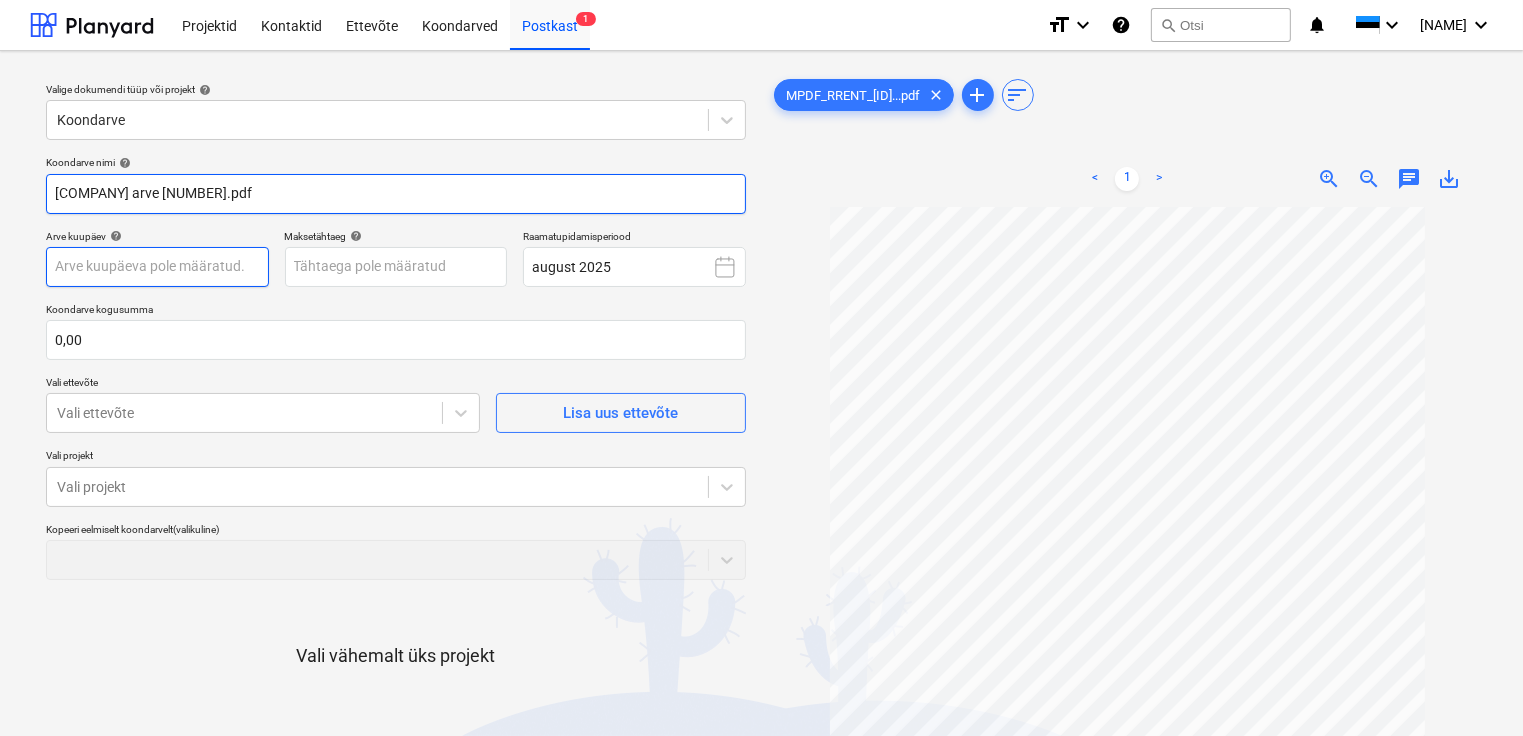 type on "[COMPANY] arve [NUMBER].pdf" 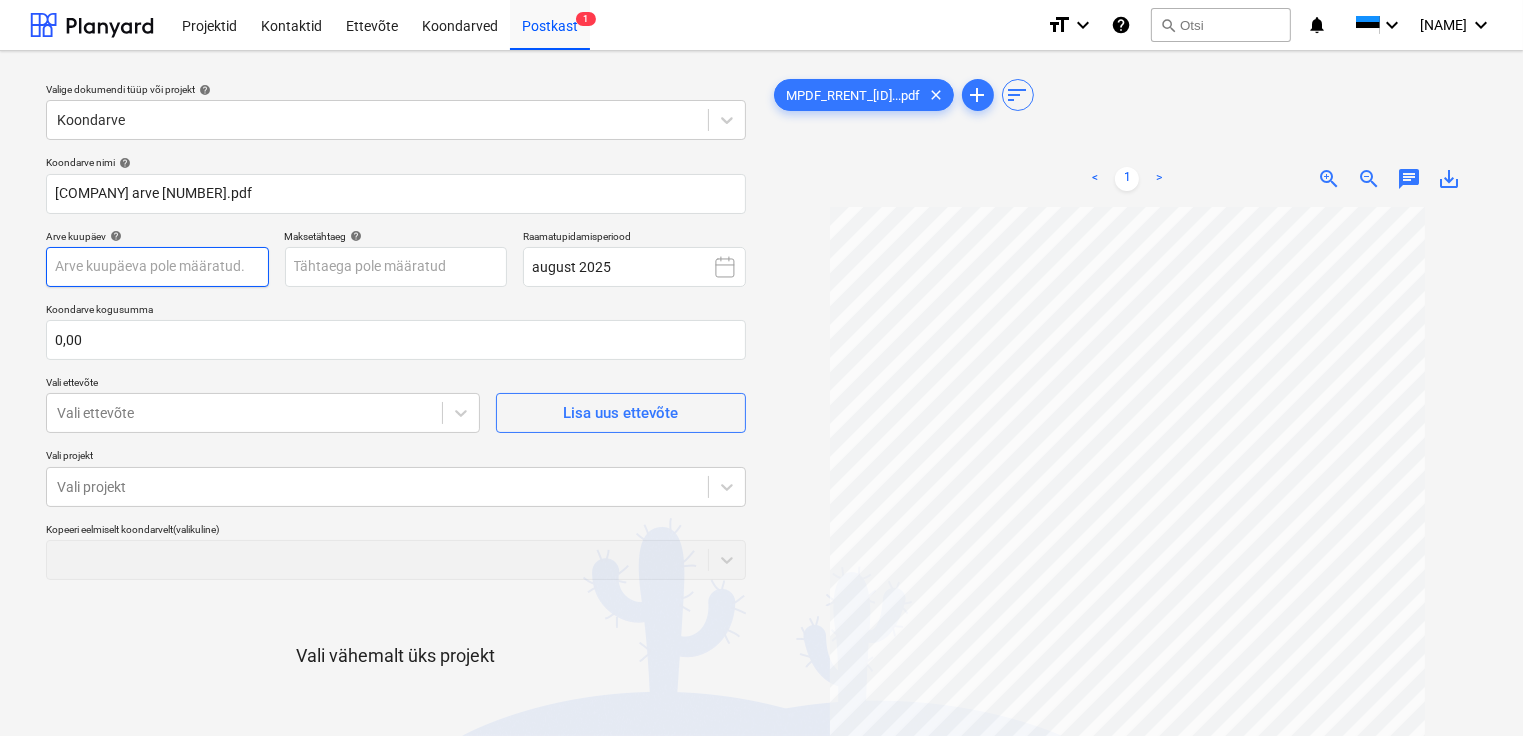 click on "Projektid Kontaktid Ettevõte Koondarved Postkast 1 format_size keyboard_arrow_down help search Otsi notifications 0 keyboard_arrow_down [NAME] keyboard_arrow_down Valige dokumendi tüüp või projekt help Koondarve Koondarve nimi help [COMPANY] arve [NUMBER].pdf Arve kuupäev help Press the down arrow key to interact with the calendar and
select a date. Press the question mark key to get the keyboard shortcuts for changing dates. Maksetähtaeg help Press the down arrow key to interact with the calendar and
select a date. Press the question mark key to get the keyboard shortcuts for changing dates. Raamatupidamisperiood [MONTH] [YEAR] Koondarve kogusumma 0,00 Vali ettevõte Vali ettevõte Lisa uus ettevõte Vali projekt Vali projekt Kopeeri eelmiselt koondarvelt  (valikuline) Vali vähemalt üks projekt Loobu Kinnita ja sisesta kulud Kinnita projektid [FILENAME]...pdf clear add sort < 1 > zoom_in zoom_out chat 0 save_alt" at bounding box center (761, 368) 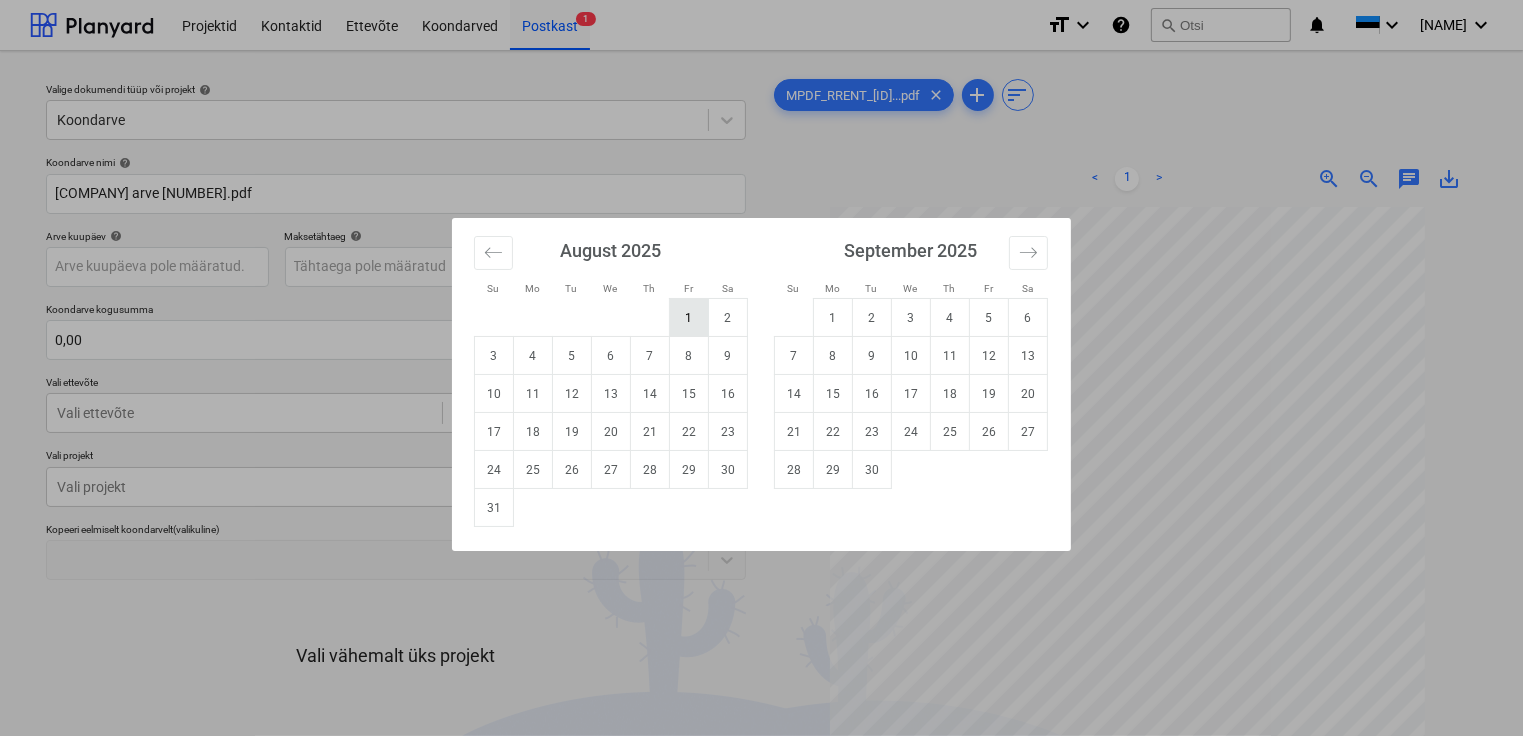 click on "1" at bounding box center [689, 318] 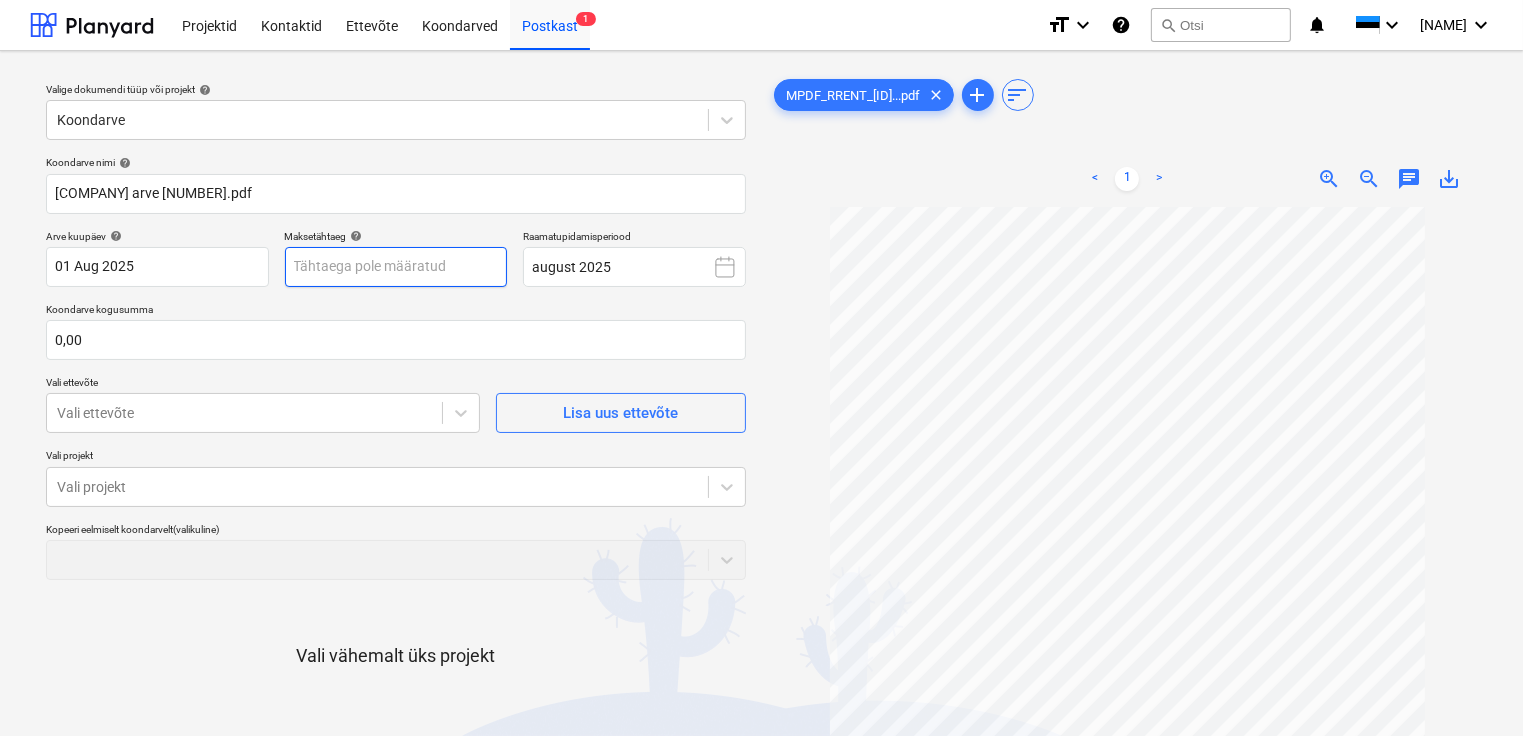 click on "Projektid Kontaktid Ettevõte Koondarved Postkast 1 format_size keyboard_arrow_down help search Otsi notifications 0 keyboard_arrow_down [INITIALS] keyboard_arrow_down Valige dokumendi tüüp või projekt help Koondarve Koondarve nimi help [COMPANY] AS arve [NUMBER].pdf Arve kuupäev help 01 Aug 2025 01.08.2025 Press the down arrow key to interact with the calendar and
select a date. Press the question mark key to get the keyboard shortcuts for changing dates. Maksetähtaeg help Press the down arrow key to interact with the calendar and
select a date. Press the question mark key to get the keyboard shortcuts for changing dates. Raamatupidamisperiood august 2025 Koondarve kogusumma 0,00 Vali ettevõte Vali ettevõte Lisa uus ettevõte Vali projekt Vali projekt Kopeeri eelmiselt koondarvelt  (valikuline) Vali vähemalt üks projekt Loobu Kinnita ja sisesta kulud Kinnita projektid MPDF_RRENT_[ID]...pdf clear add sort < 1 > zoom_in zoom_out chat 0 save_alt" at bounding box center (761, 368) 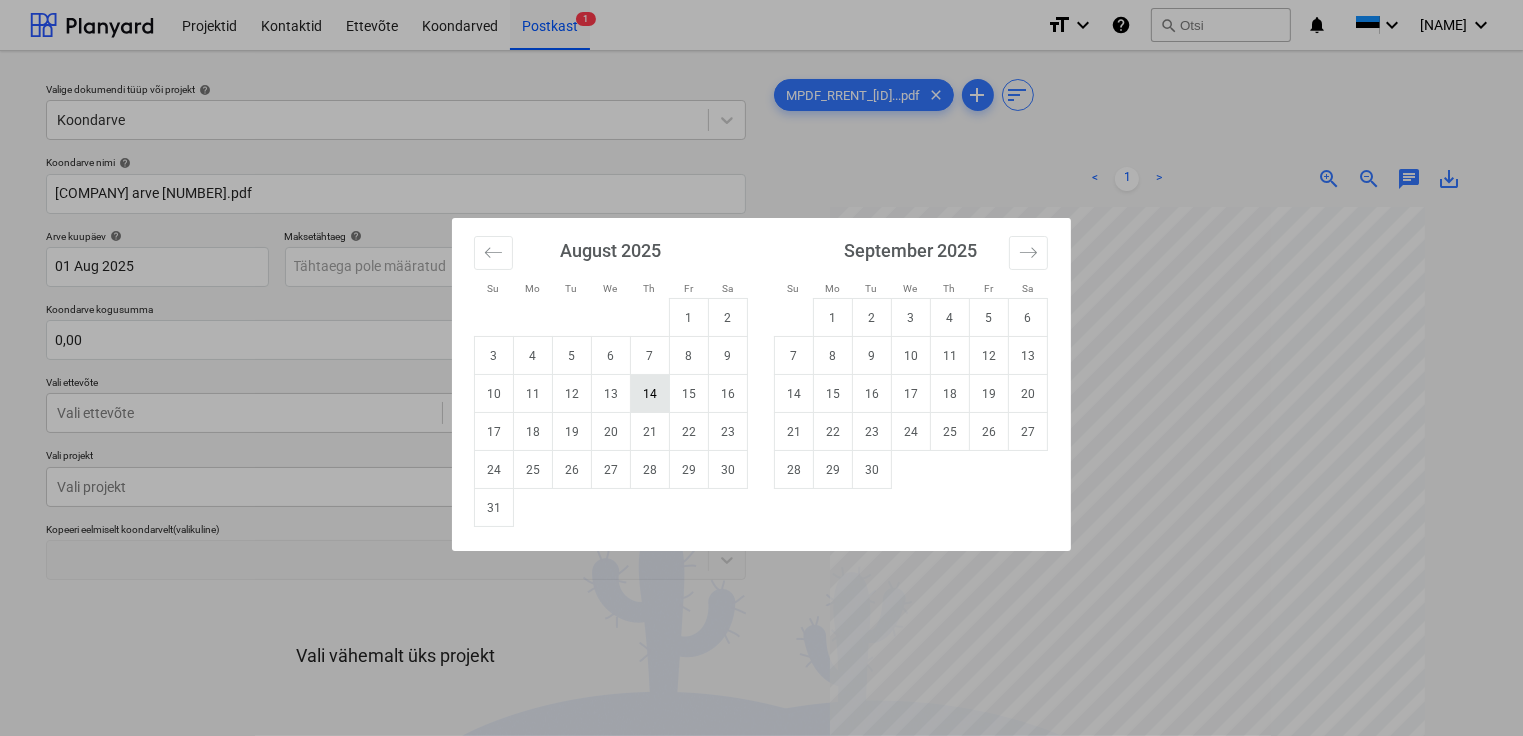 click on "14" at bounding box center [650, 394] 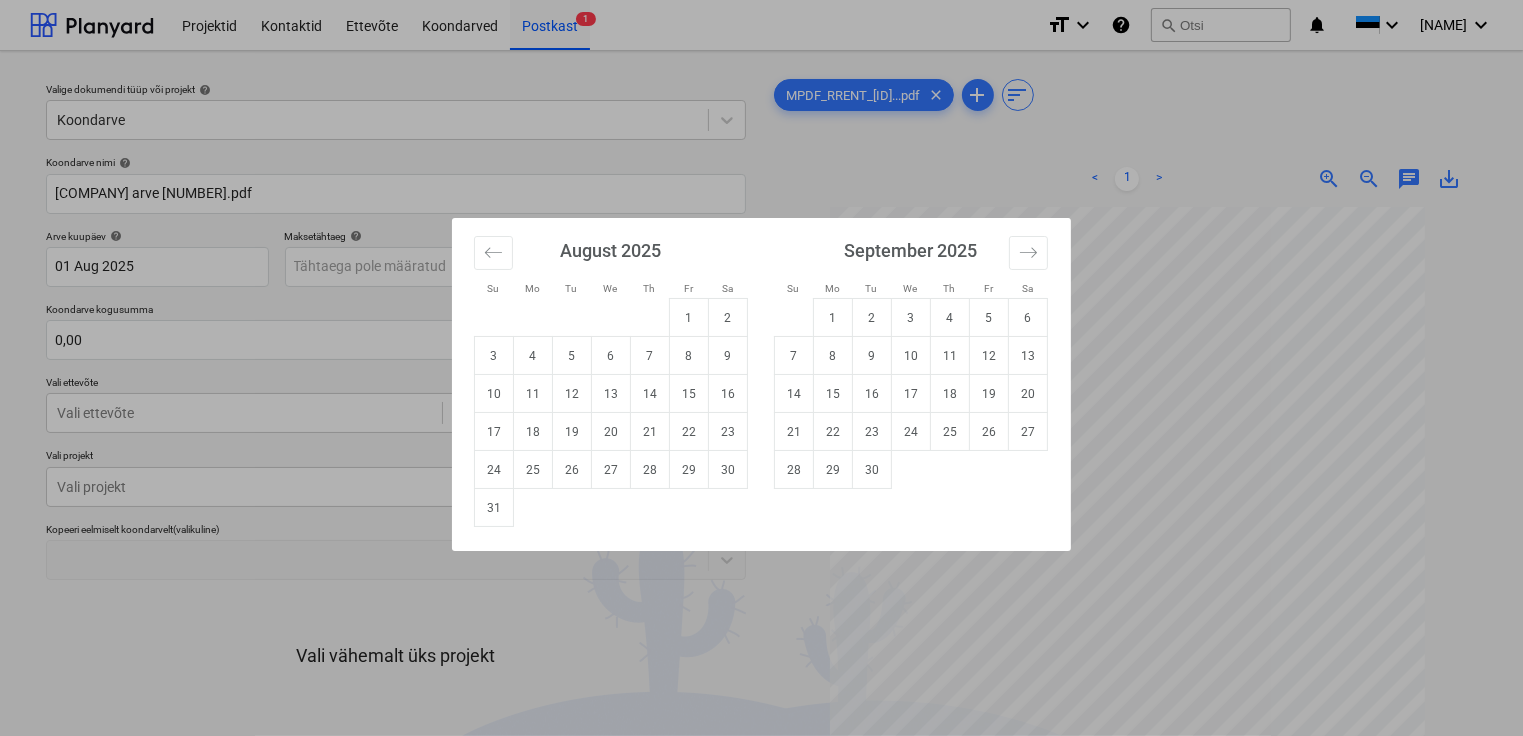 type on "14 Aug 2025" 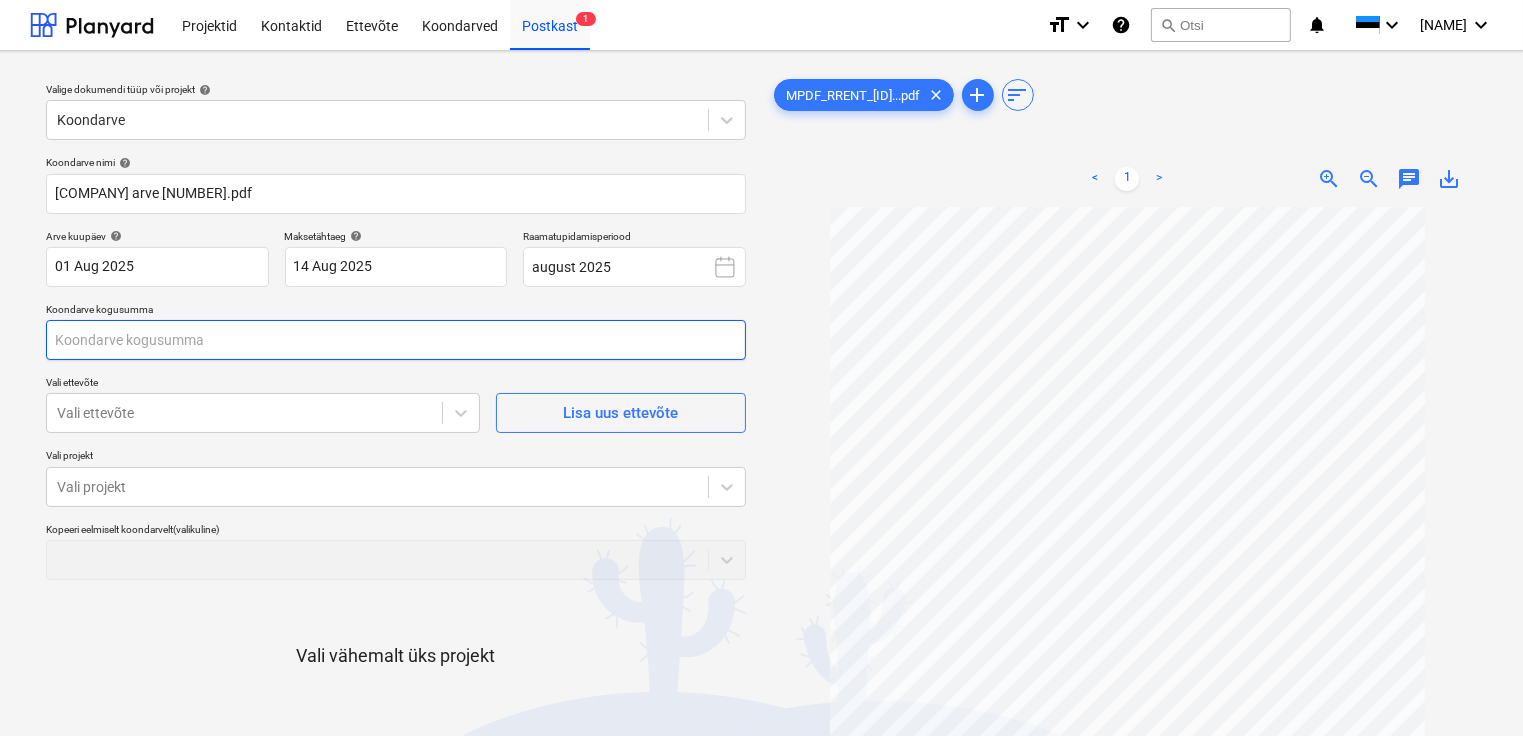 click at bounding box center [396, 340] 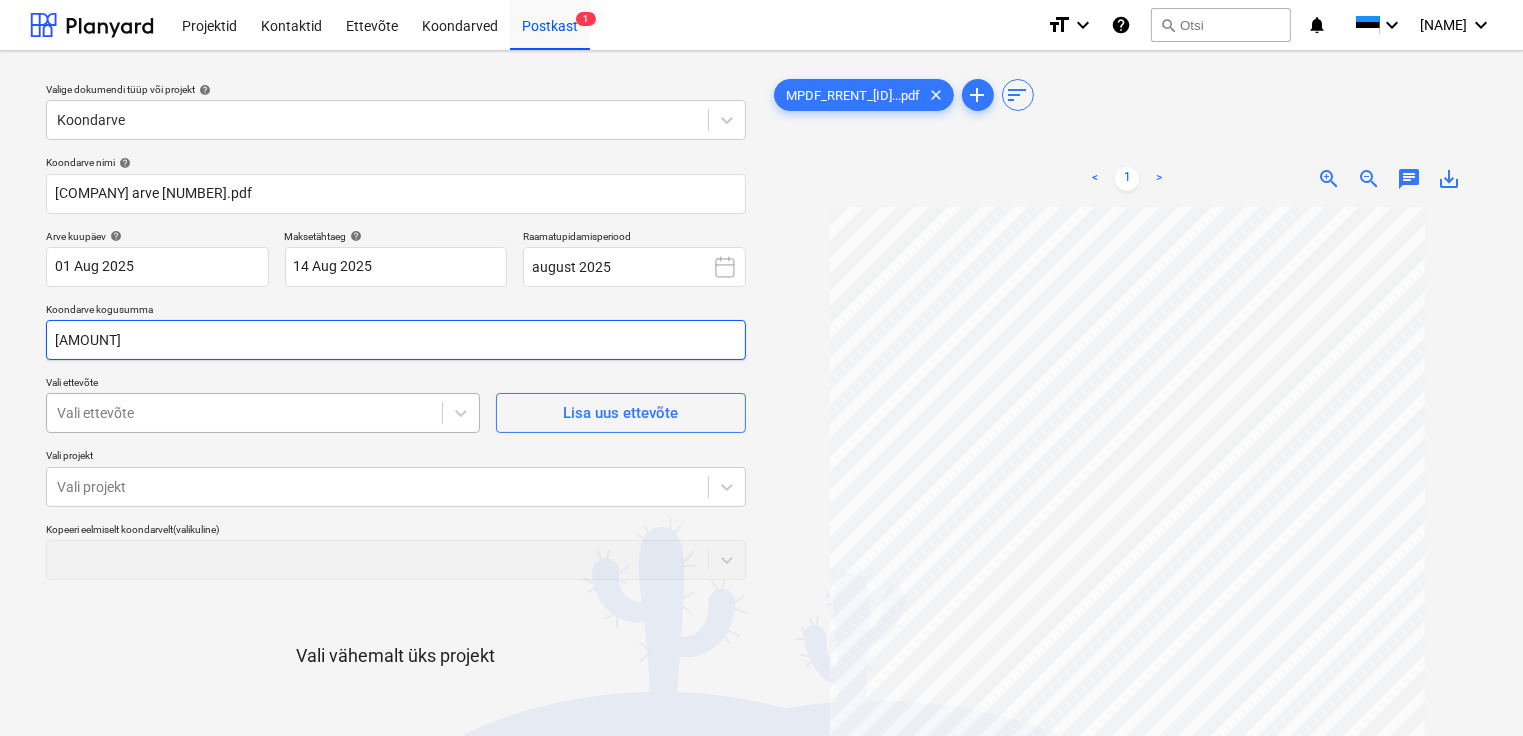 type on "[AMOUNT]" 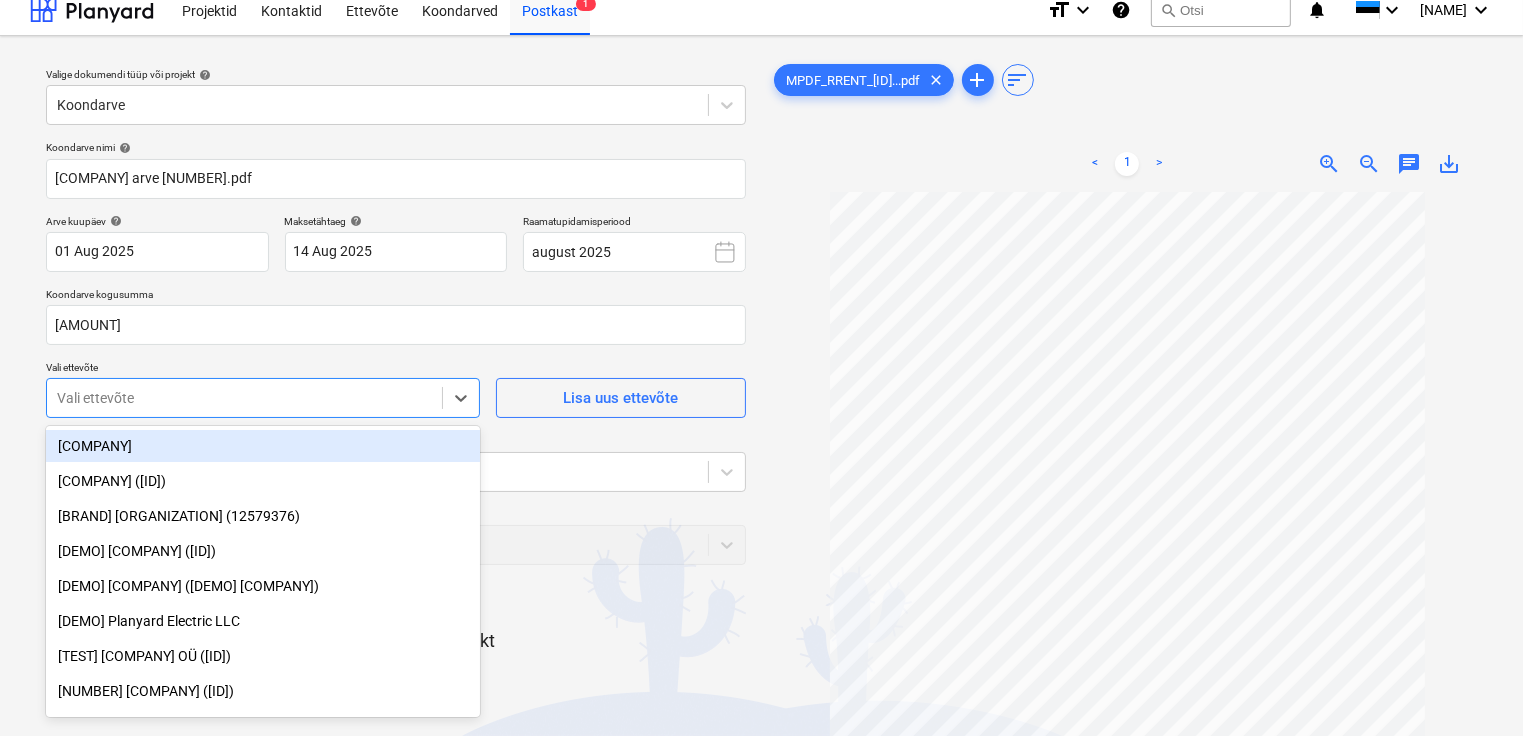 click on "Vali ettevõte" at bounding box center [244, 398] 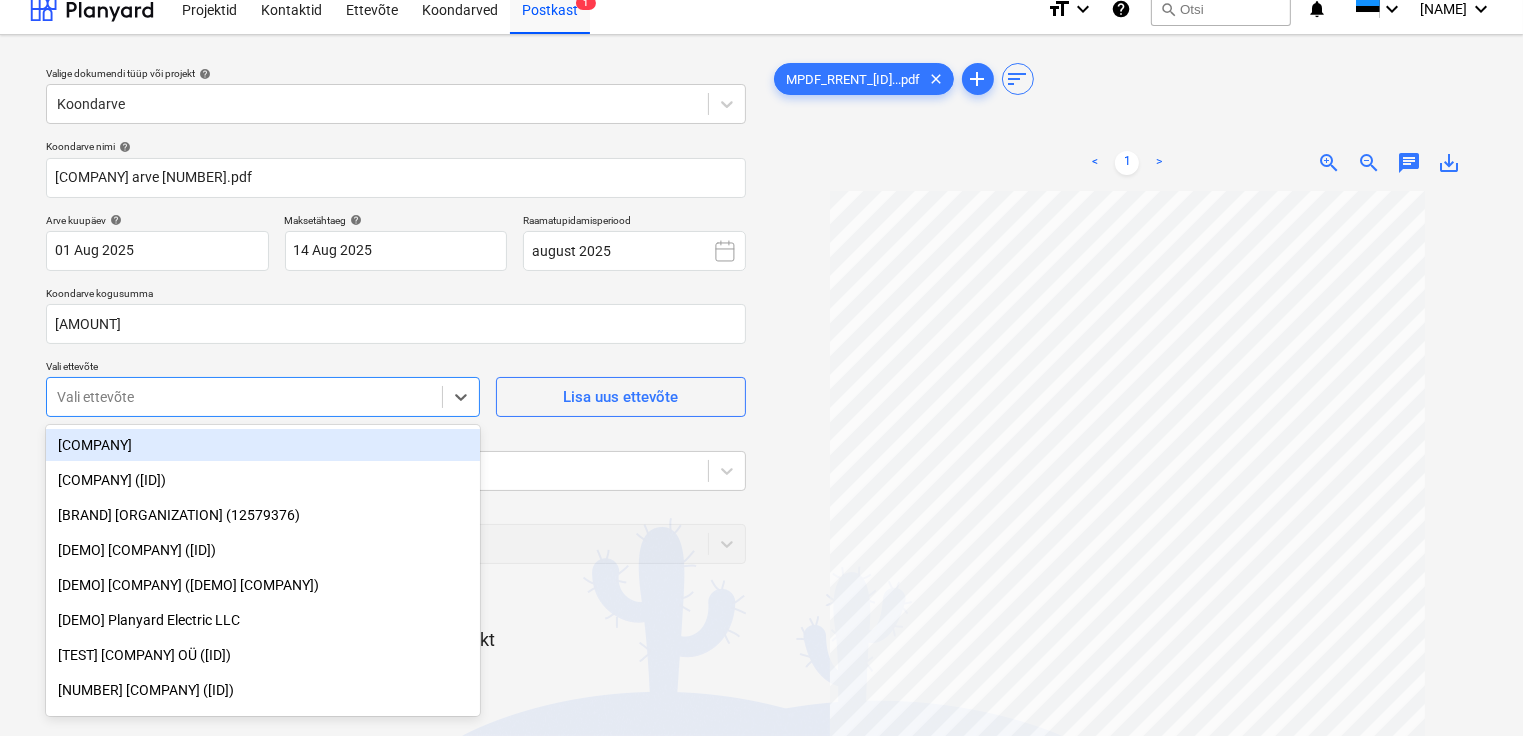 scroll, scrollTop: 17, scrollLeft: 0, axis: vertical 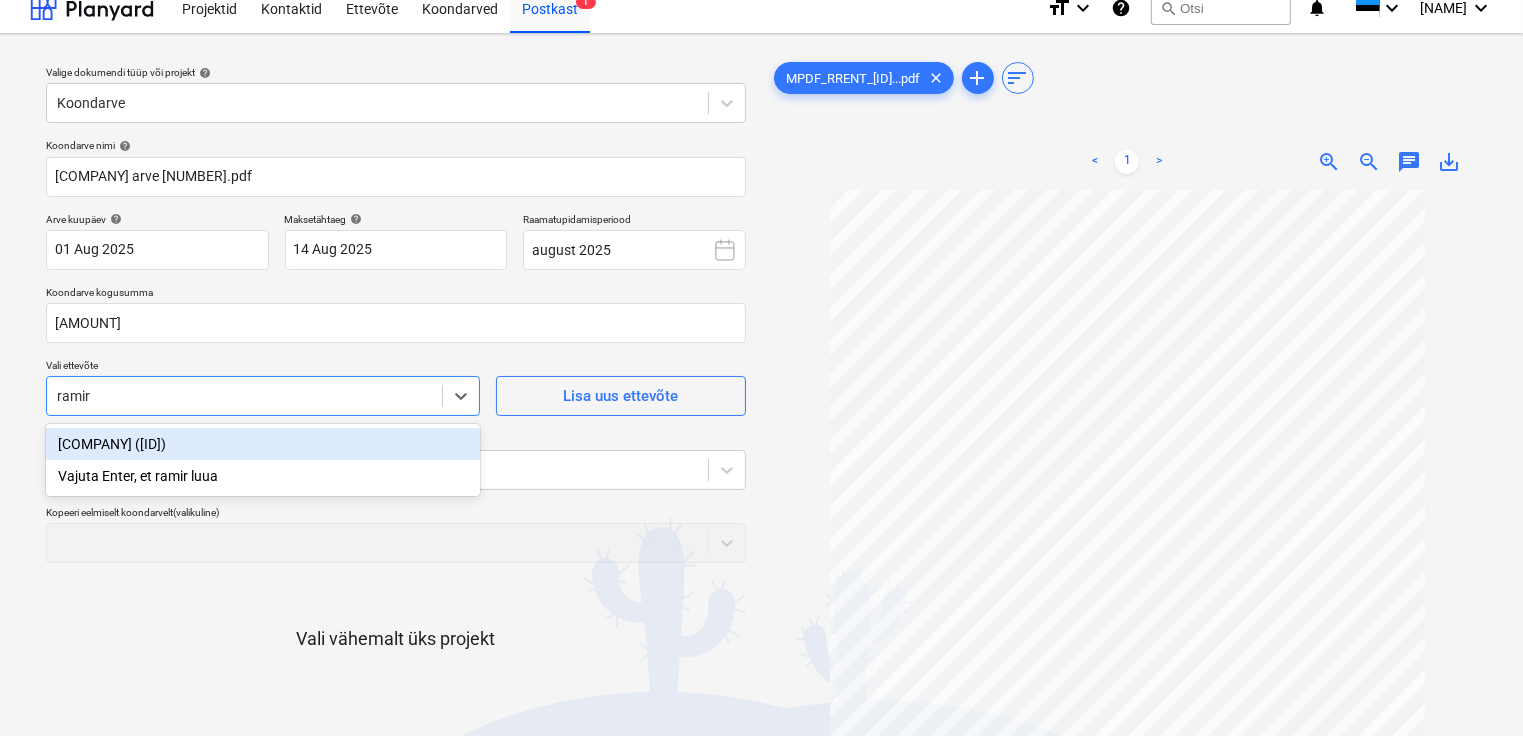 type on "ramire" 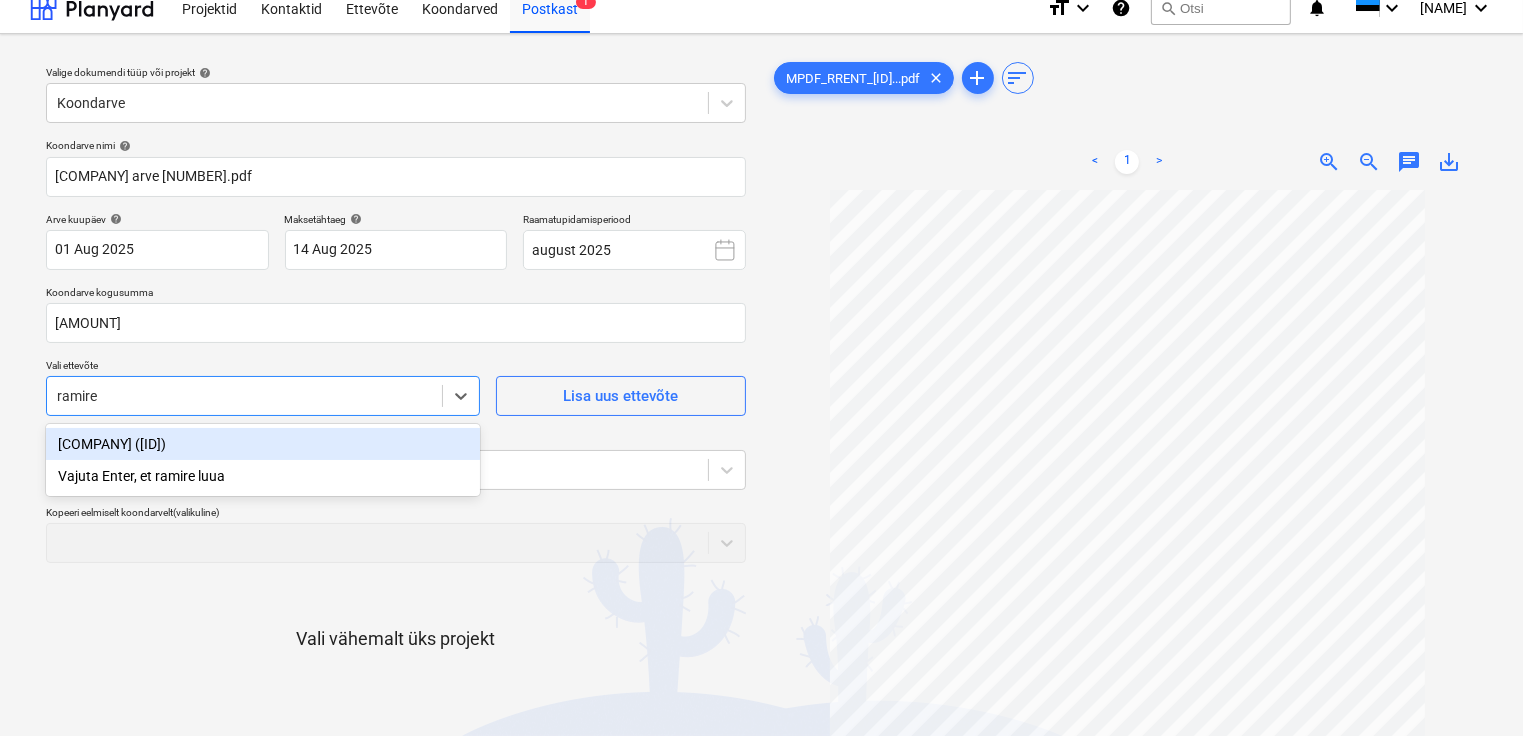 click on "[COMPANY] ([ID])" at bounding box center (263, 444) 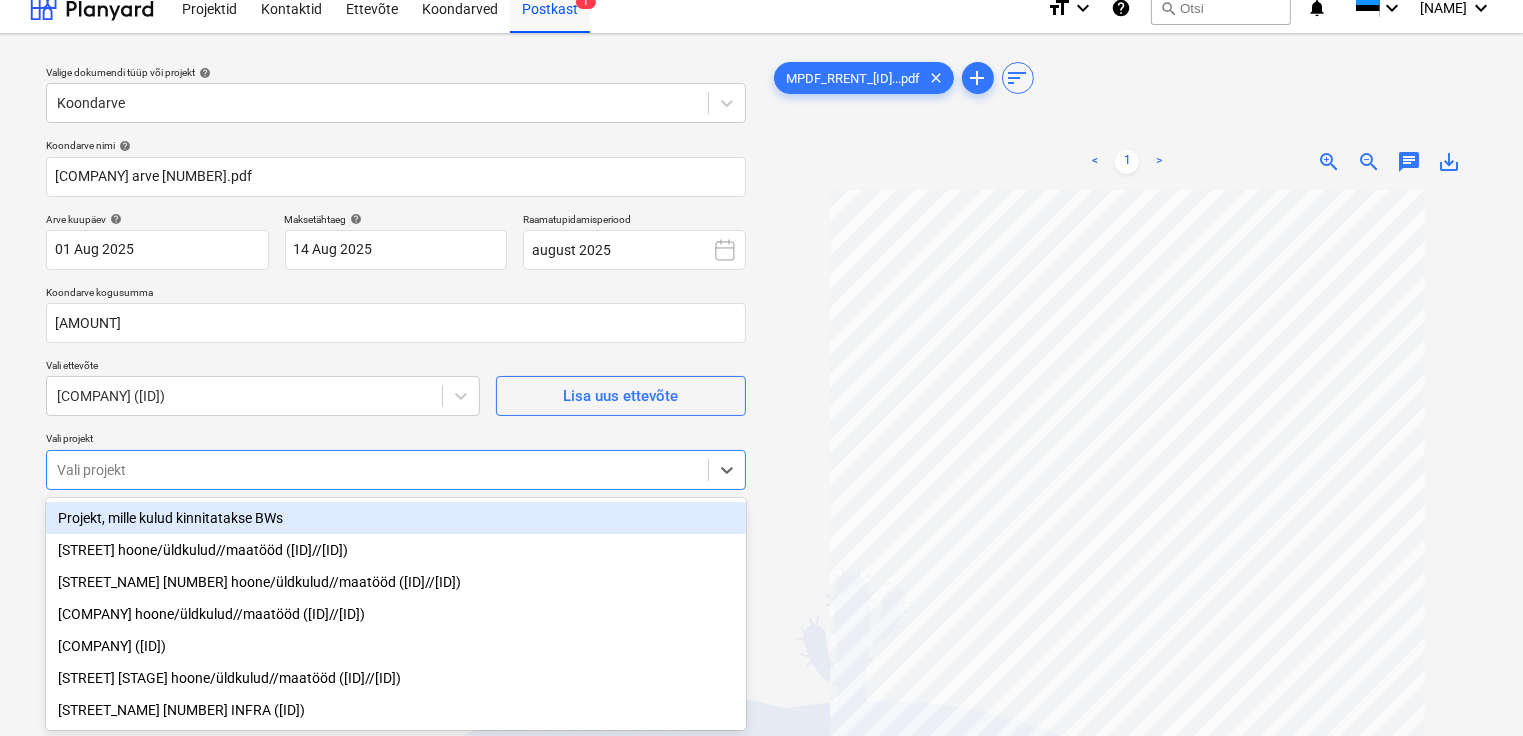click at bounding box center (377, 470) 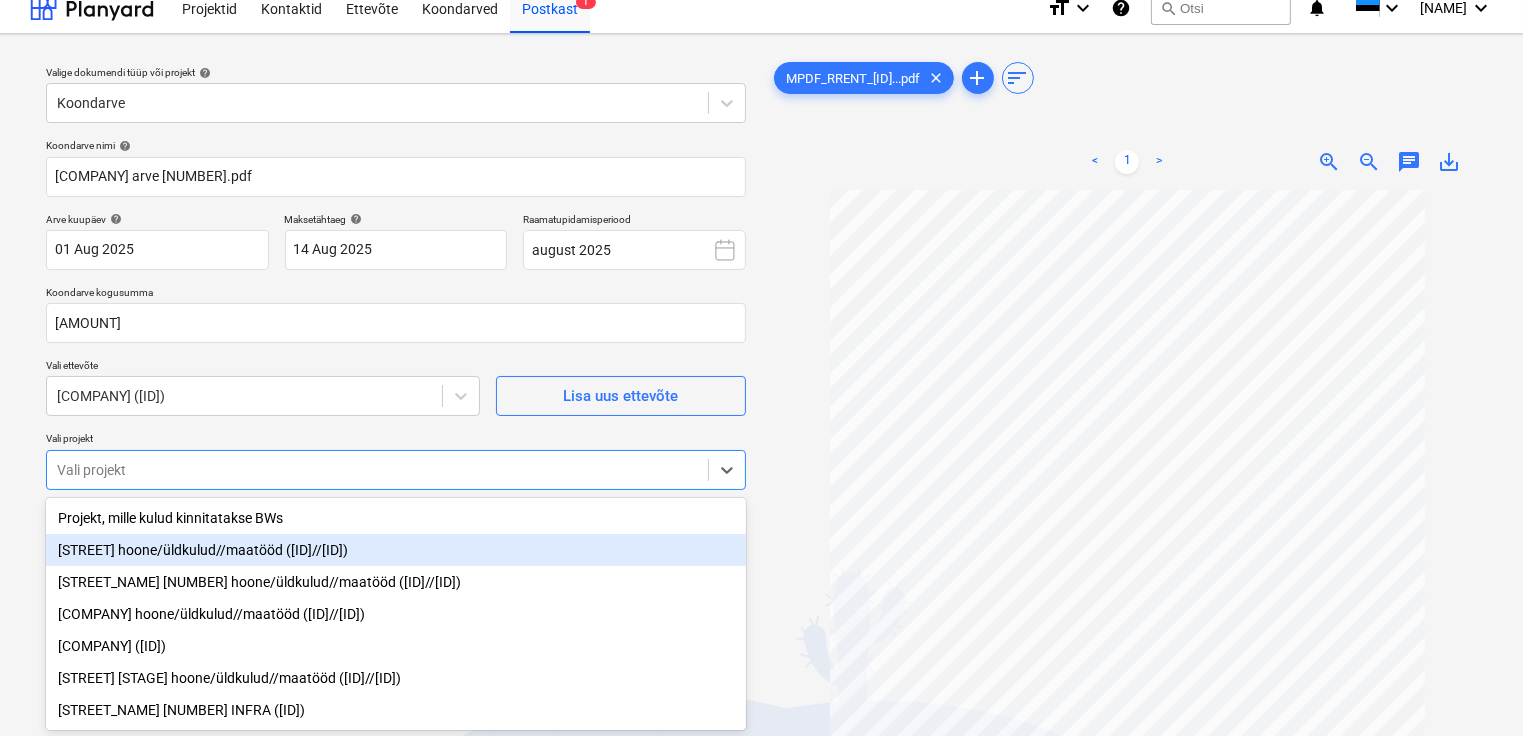 click on "[STREET] hoone/üldkulud//maatööd ([ID]//[ID])" at bounding box center [396, 550] 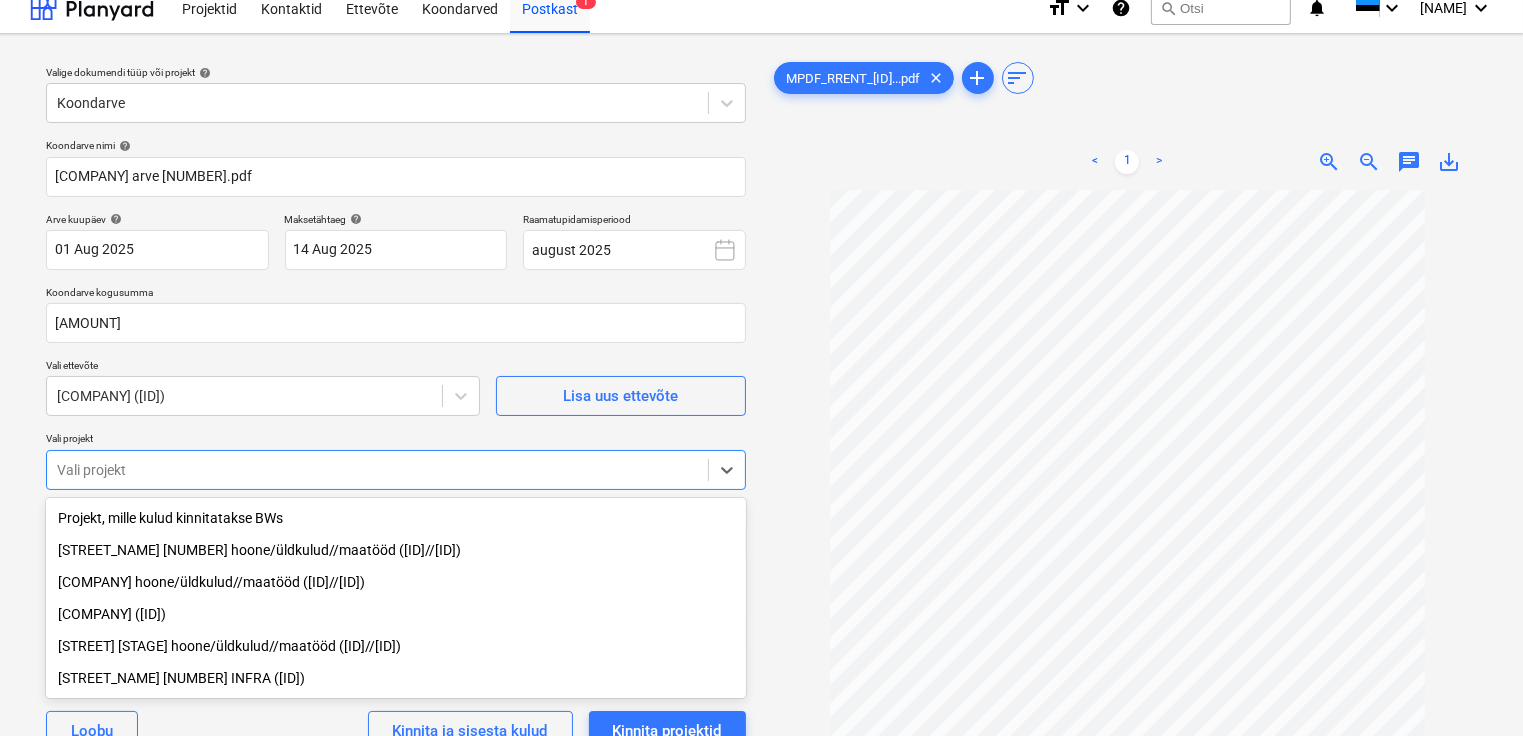 click at bounding box center [1128, 530] 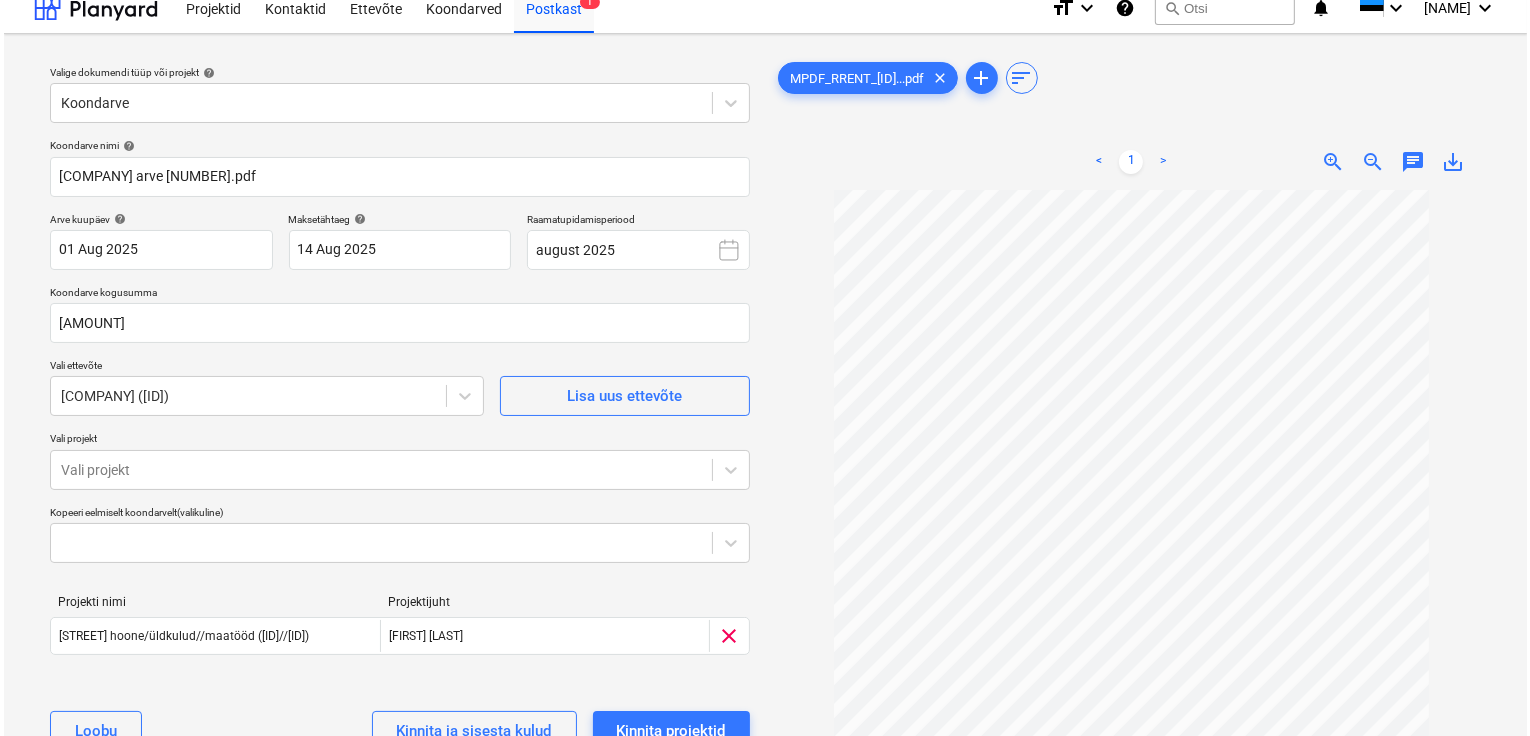 scroll, scrollTop: 97, scrollLeft: 0, axis: vertical 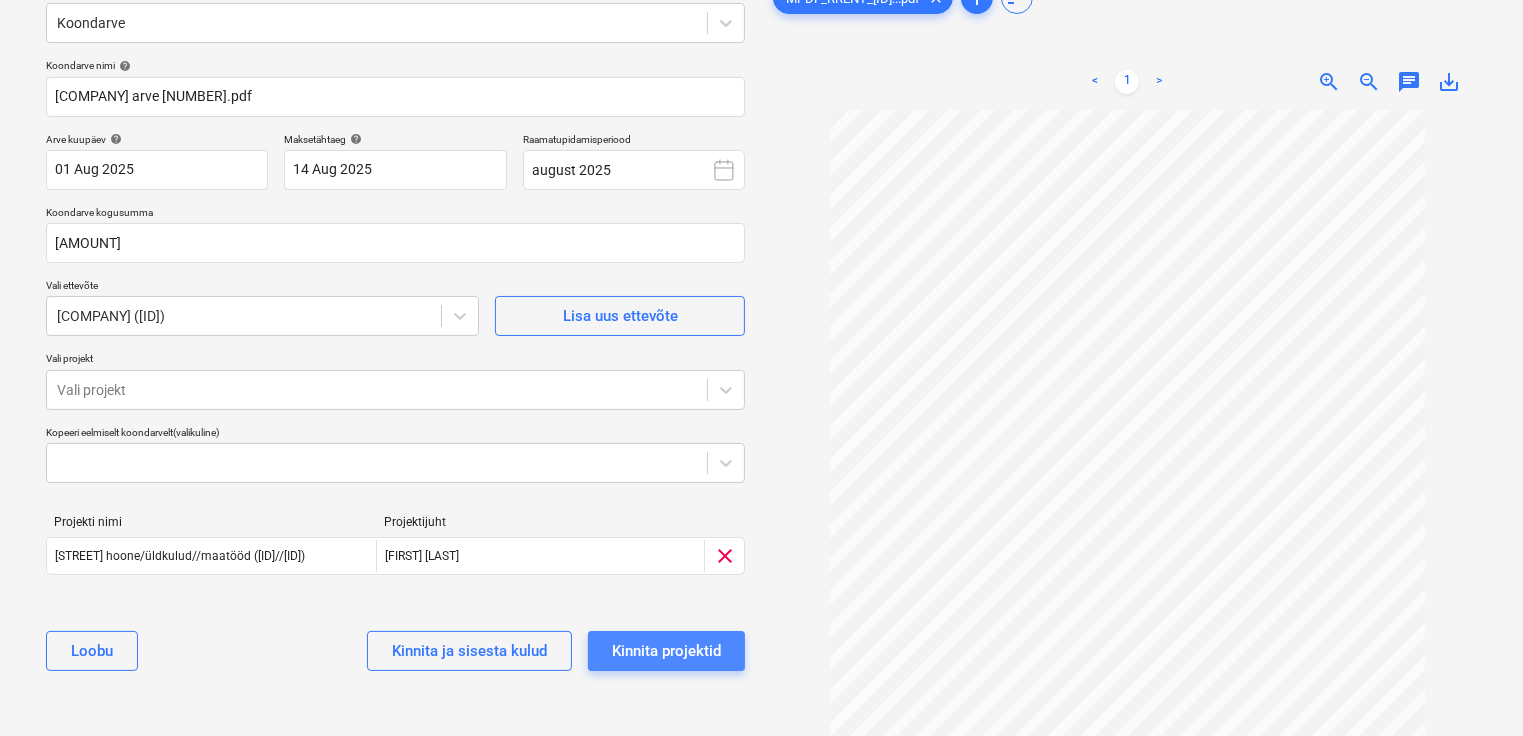 click on "Kinnita projektid" at bounding box center [666, 651] 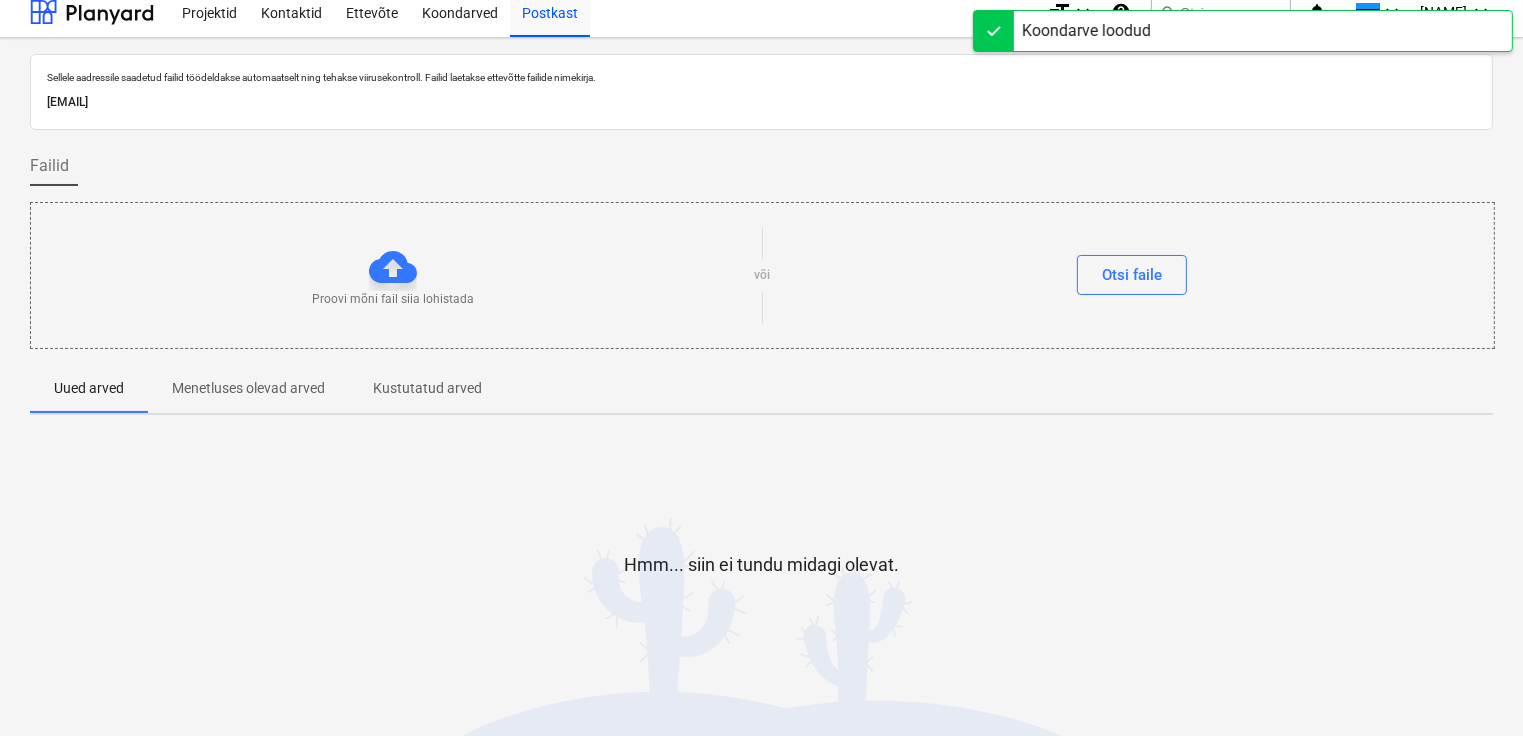 scroll, scrollTop: 0, scrollLeft: 0, axis: both 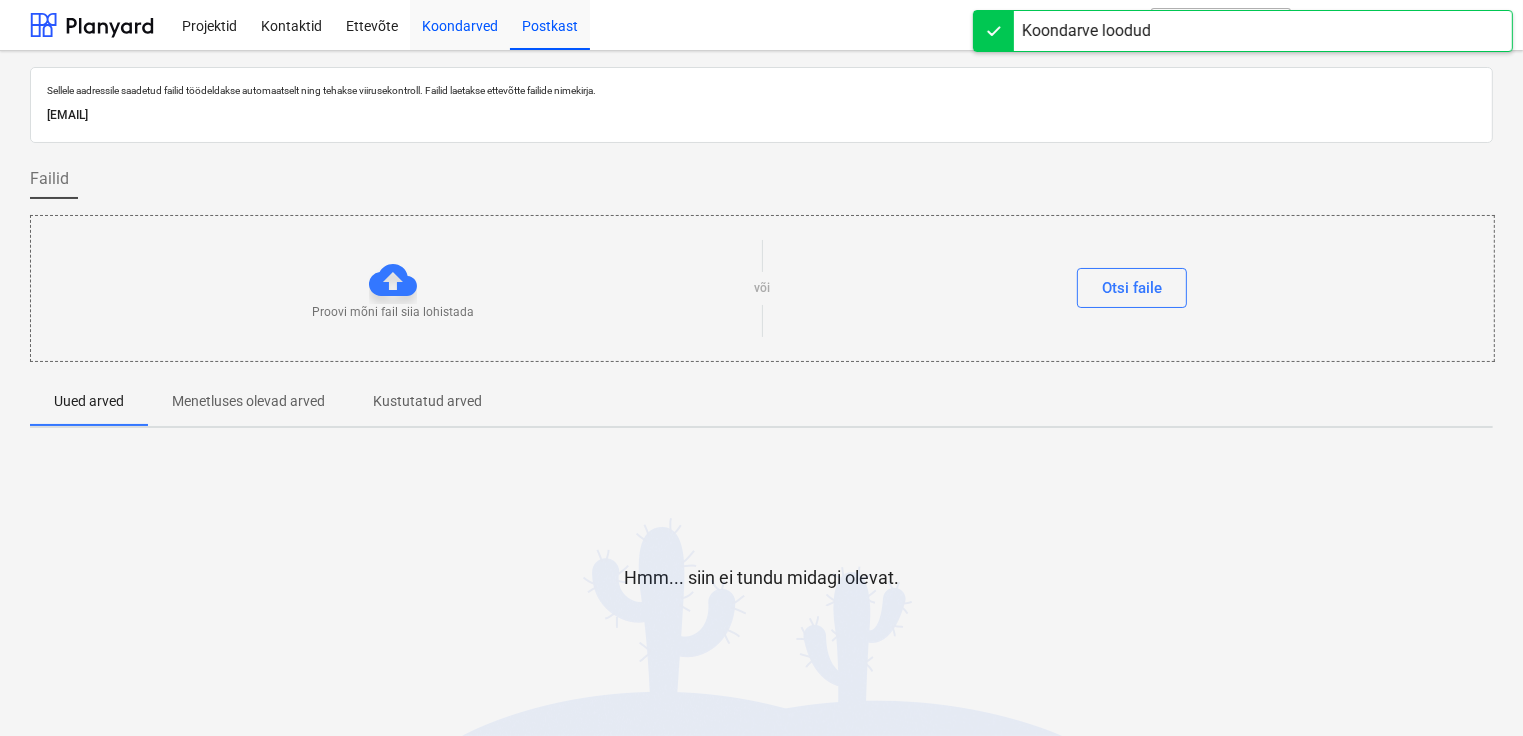 click on "Koondarved" at bounding box center (460, 24) 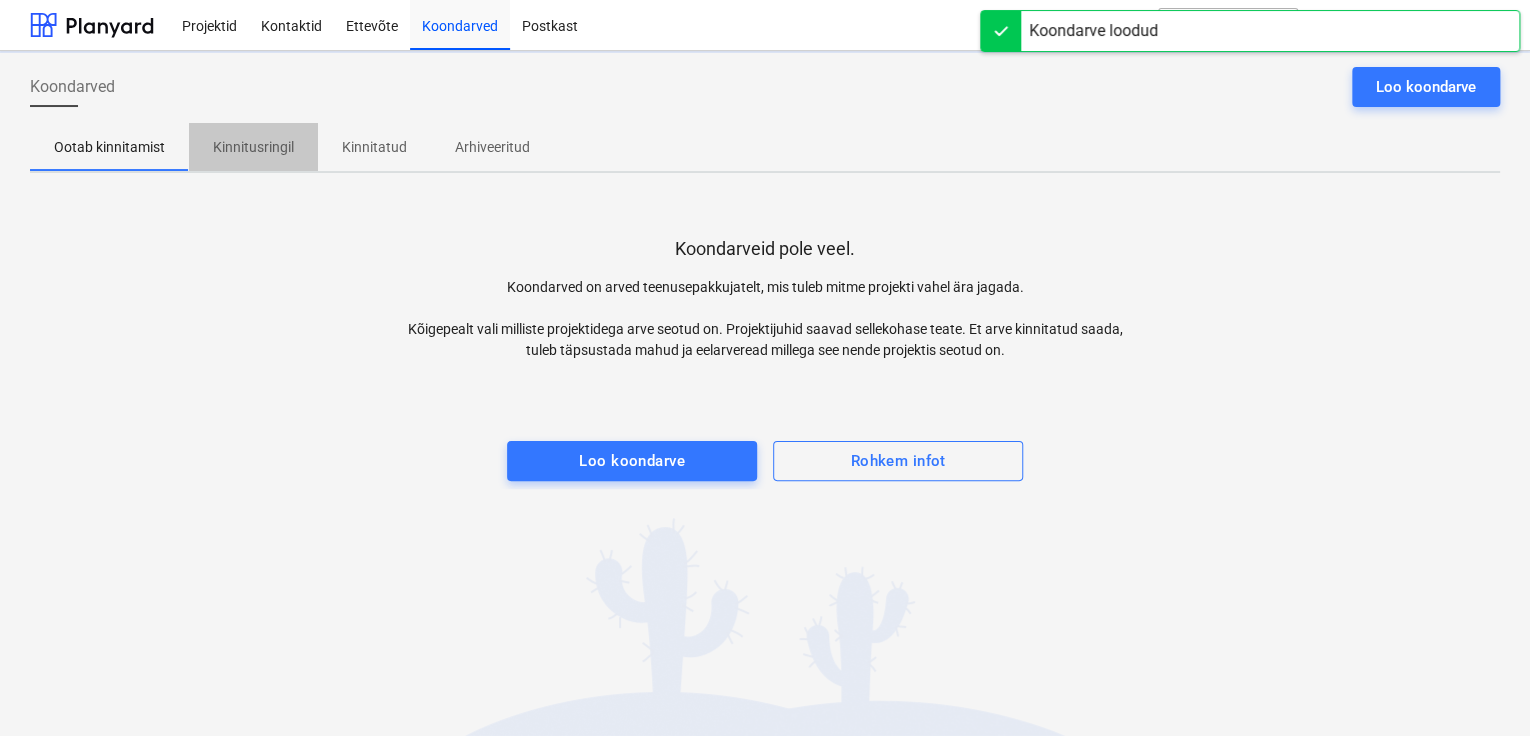 click on "Kinnitusringil" at bounding box center [253, 147] 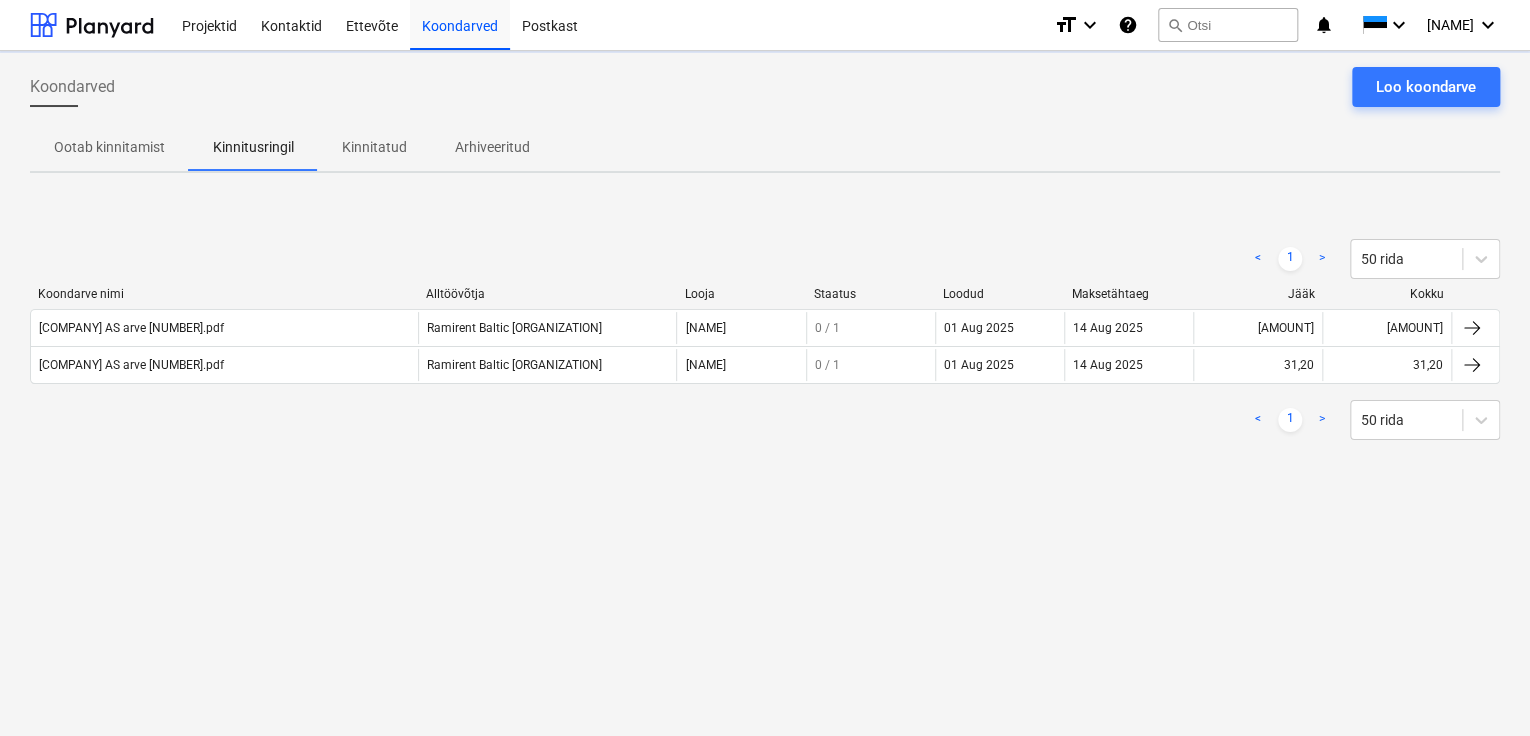 click on "Koondarved Loo koondarve Ootab kinnitamist Kinnitusringil Kinnitatud Arhiveeritud < 1 > 50 rida Koondarve nimi Alltöövõtja Looja Staatus Loodud Maksetähtaeg Jääk Kokku [COMPANY] arve [NUMBER].pdf [COMPANY] [NAME] 0 / 1 [DATE] [DATE] [AMOUNT] [AMOUNT] [COMPANY] arve [NUMBER].pdf [COMPANY] [NAME] 0 / 1 [DATE] [DATE] [AMOUNT] [AMOUNT] < 1 > 50 rida Please wait" at bounding box center [765, 393] 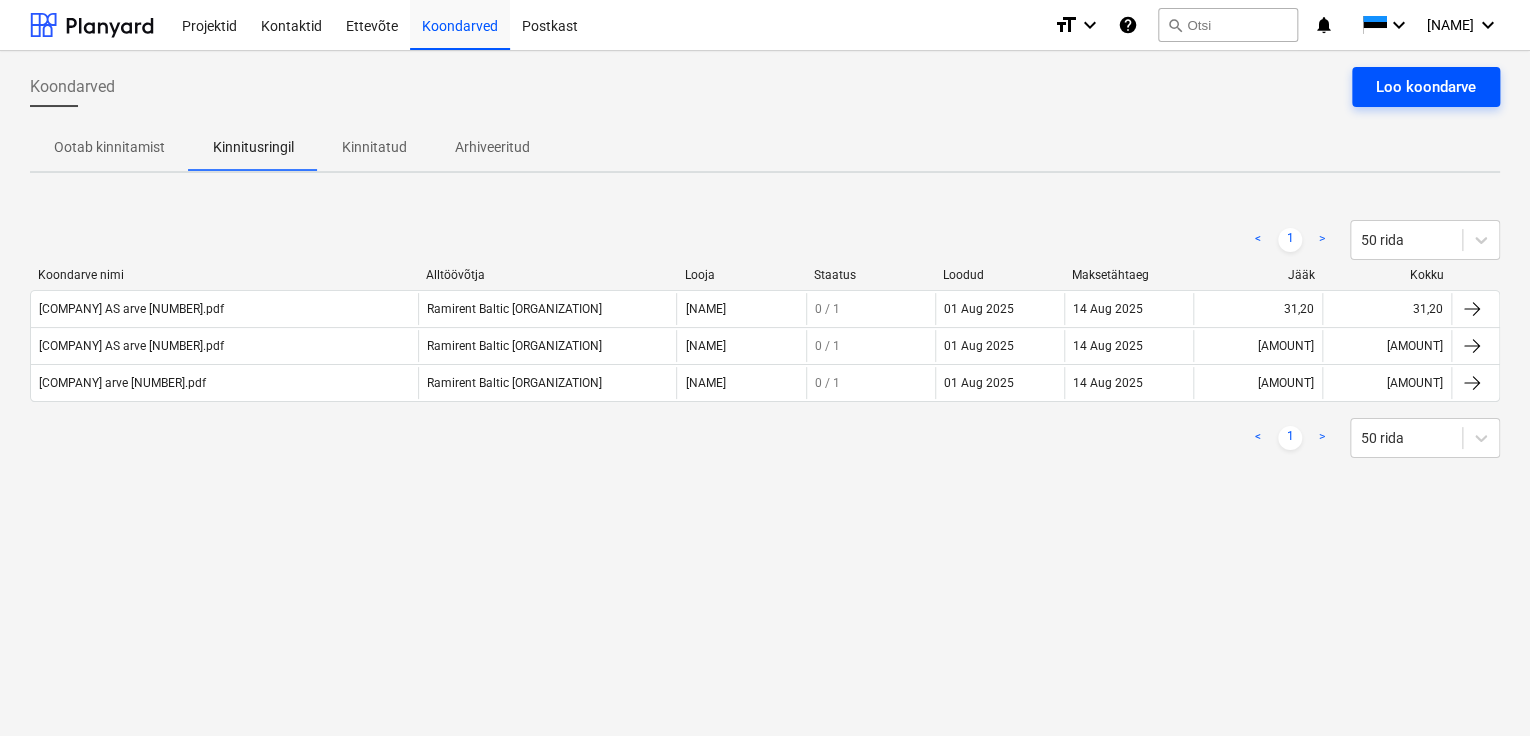 click on "Loo koondarve" at bounding box center (1426, 87) 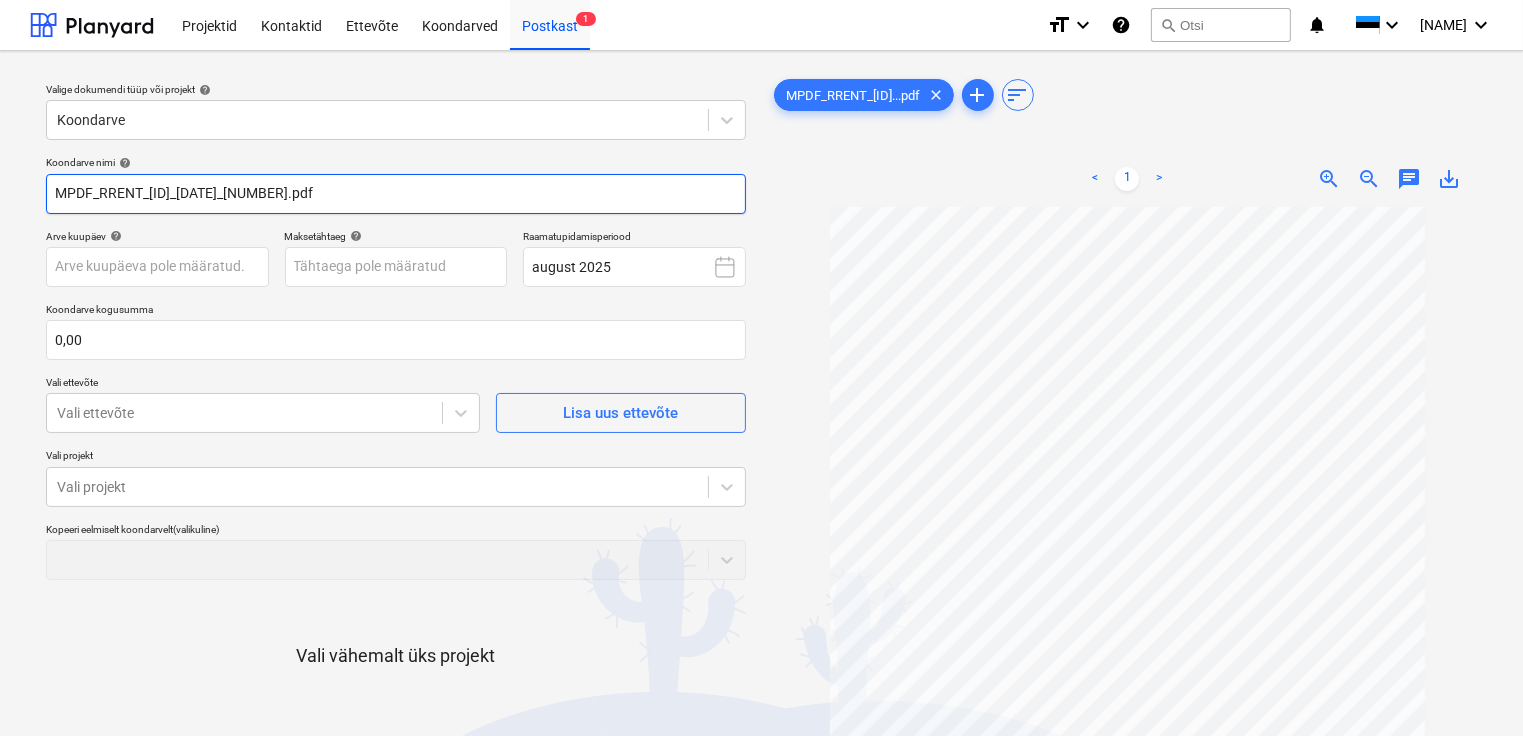 drag, startPoint x: 312, startPoint y: 192, endPoint x: -4, endPoint y: 143, distance: 319.7765 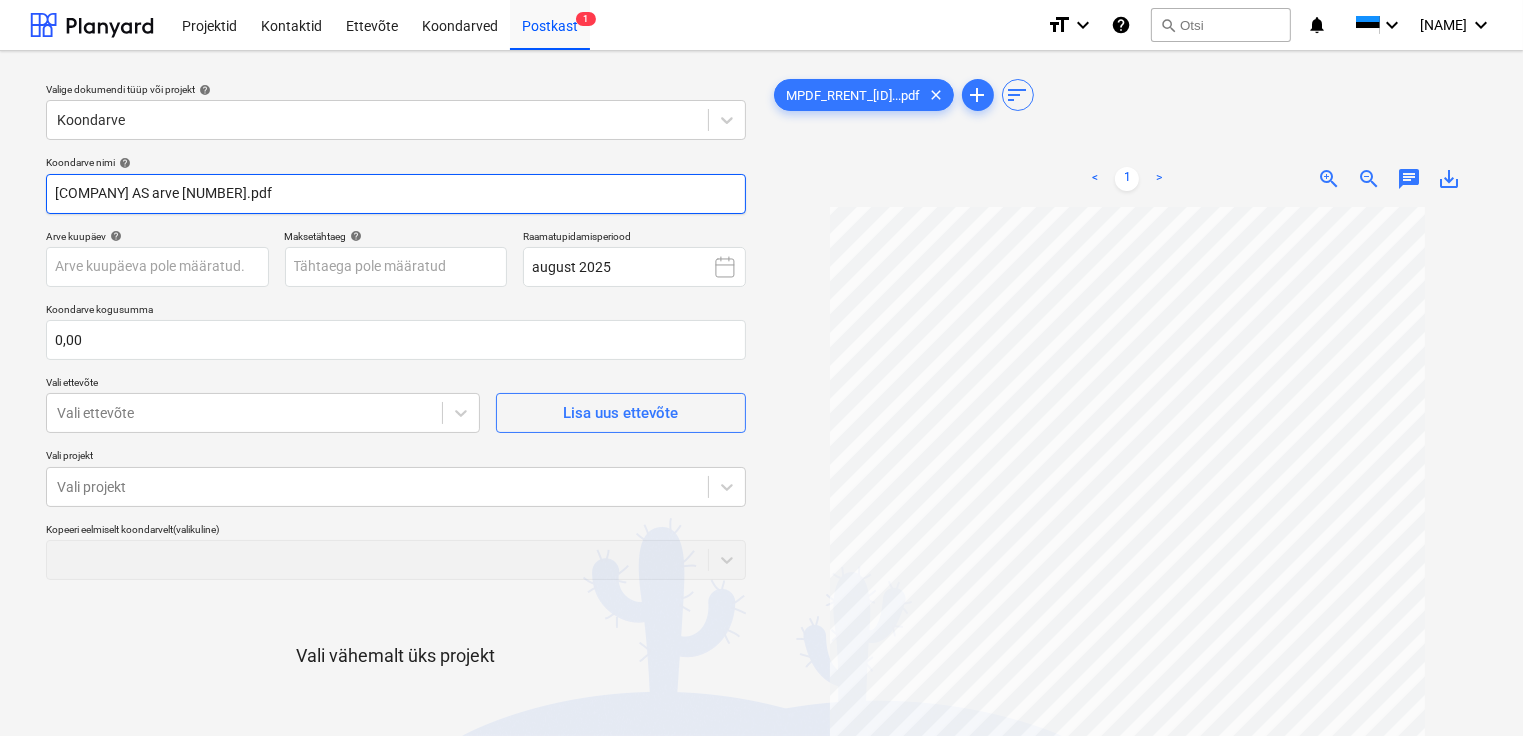 scroll, scrollTop: 165, scrollLeft: 0, axis: vertical 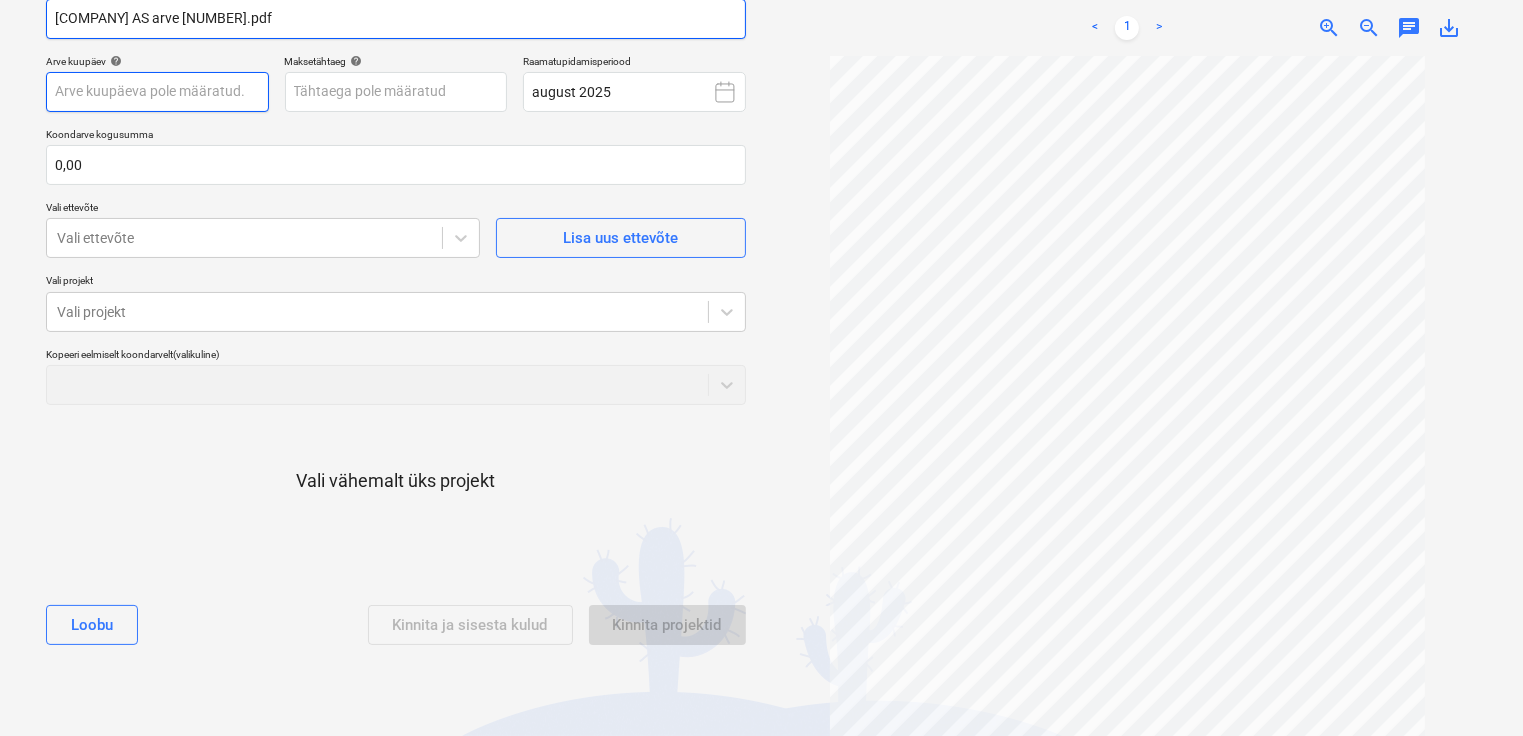 type on "[COMPANY] AS arve [NUMBER].pdf" 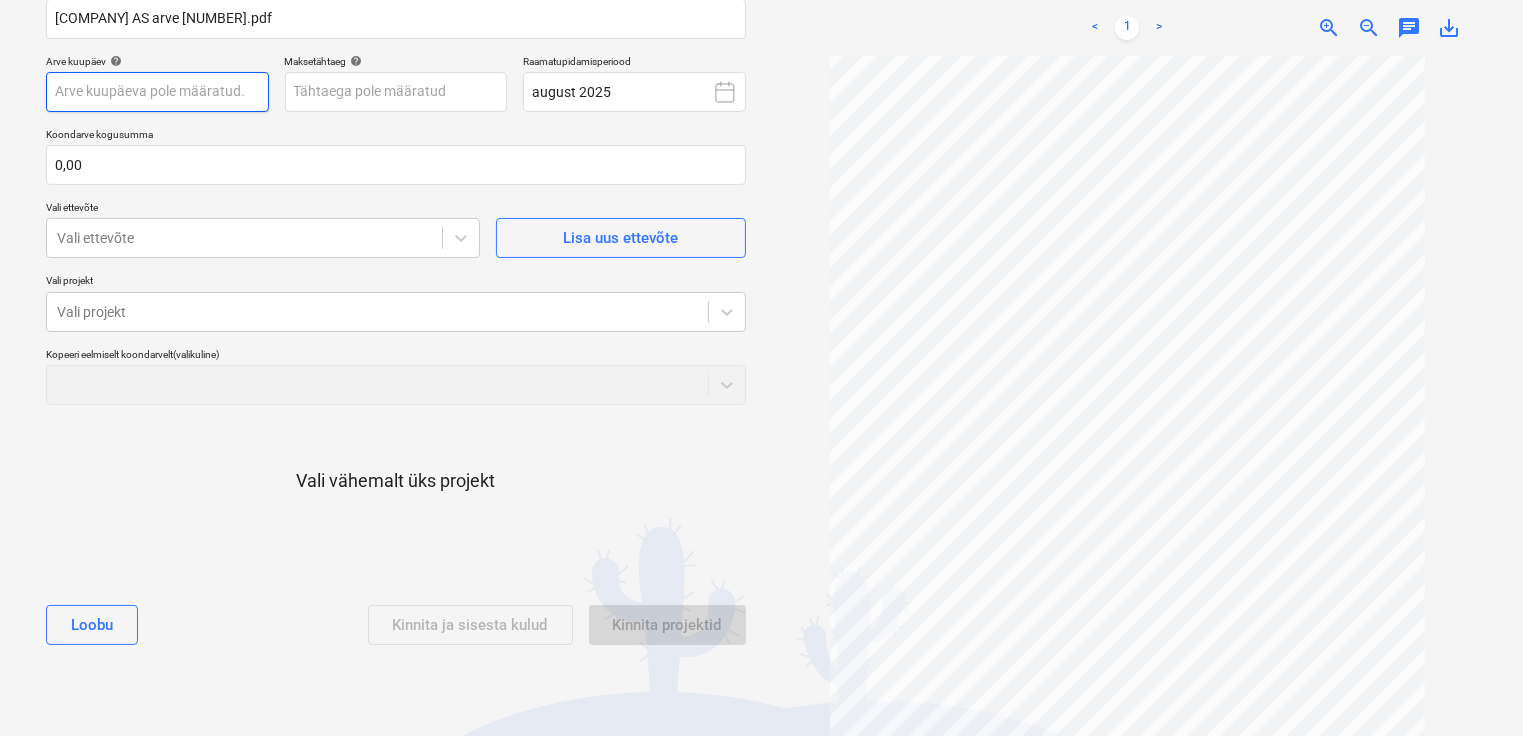 click on "Projektid Kontaktid Ettevõte Koondarved Postkast 1 format_size keyboard_arrow_down help search Otsi notifications 0 keyboard_arrow_down [NAME] keyboard_arrow_down Valige dokumendi tüüp või projekt help Koondarve Koondarve nimi help [COMPANY] arve [NUMBER].pdf Arve kuupäev help Press the down arrow key to interact with the calendar and
select a date. Press the question mark key to get the keyboard shortcuts for changing dates. Maksetähtaeg help Press the down arrow key to interact with the calendar and
select a date. Press the question mark key to get the keyboard shortcuts for changing dates. Raamatupidamisperiood [MONTH] [YEAR] Koondarve kogusumma 0,00 Vali ettevõte Vali ettevõte Lisa uus ettevõte Vali projekt Vali projekt Kopeeri eelmiselt koondarvelt  (valikuline) Vali vähemalt üks projekt Loobu Kinnita ja sisesta kulud Kinnita projektid [FILENAME]...pdf clear add sort < 1 > zoom_in zoom_out chat 0 save_alt" at bounding box center [761, 193] 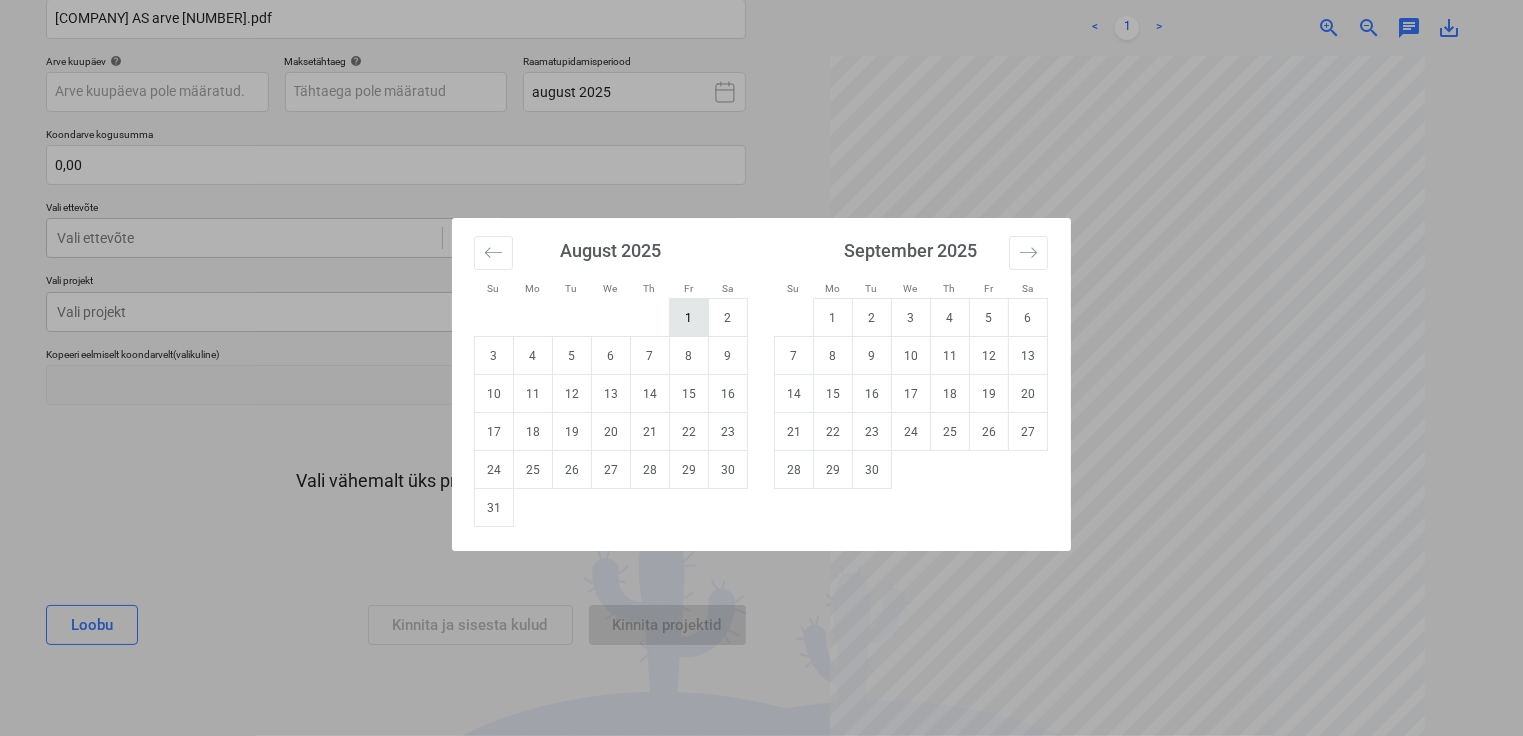 click on "1" at bounding box center (689, 318) 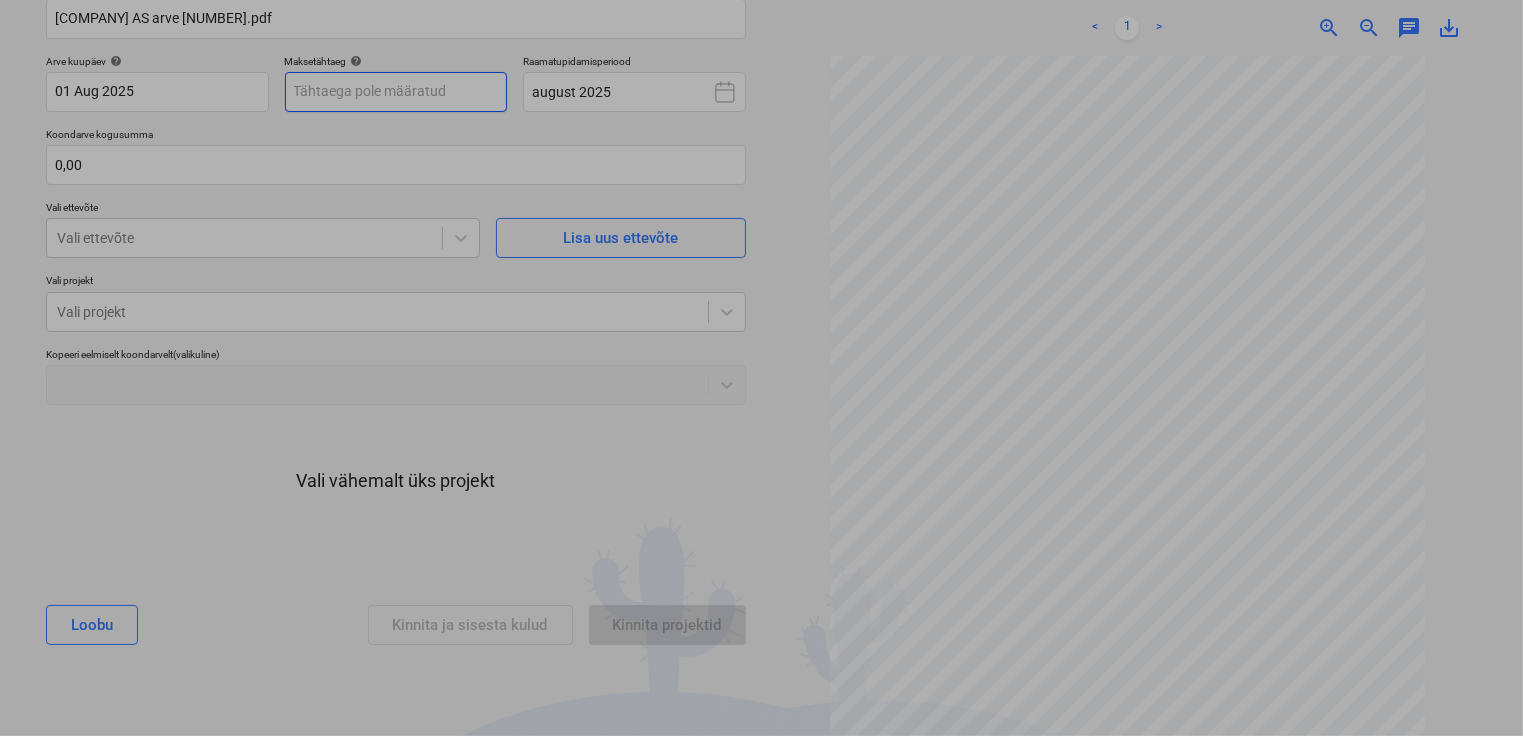 click on "Projektid Kontaktid Ettevõte Koondarved Postkast 1 format_size keyboard_arrow_down help search Otsi notifications 0 keyboard_arrow_down [INITIALS] keyboard_arrow_down Valige dokumendi tüüp või projekt help Koondarve Koondarve nimi help [COMPANY] AS arve [NUMBER].pdf Arve kuupäev help 01 Aug 2025 01.08.2025 Press the down arrow key to interact with the calendar and
select a date. Press the question mark key to get the keyboard shortcuts for changing dates. Maksetähtaeg help Press the down arrow key to interact with the calendar and
select a date. Press the question mark key to get the keyboard shortcuts for changing dates. Raamatupidamisperiood august 2025 Koondarve kogusumma 0,00 Vali ettevõte Vali ettevõte Lisa uus ettevõte Vali projekt Vali projekt Kopeeri eelmiselt koondarvelt  (valikuline) Vali vähemalt üks projekt Loobu Kinnita ja sisesta kulud Kinnita projektid MPDF_RRENT_[ID]...pdf clear add sort < 1 > zoom_in zoom_out chat 0 save_alt
Su Mo Tu We Th Fr Sa Su Mo Tu We" at bounding box center [761, 193] 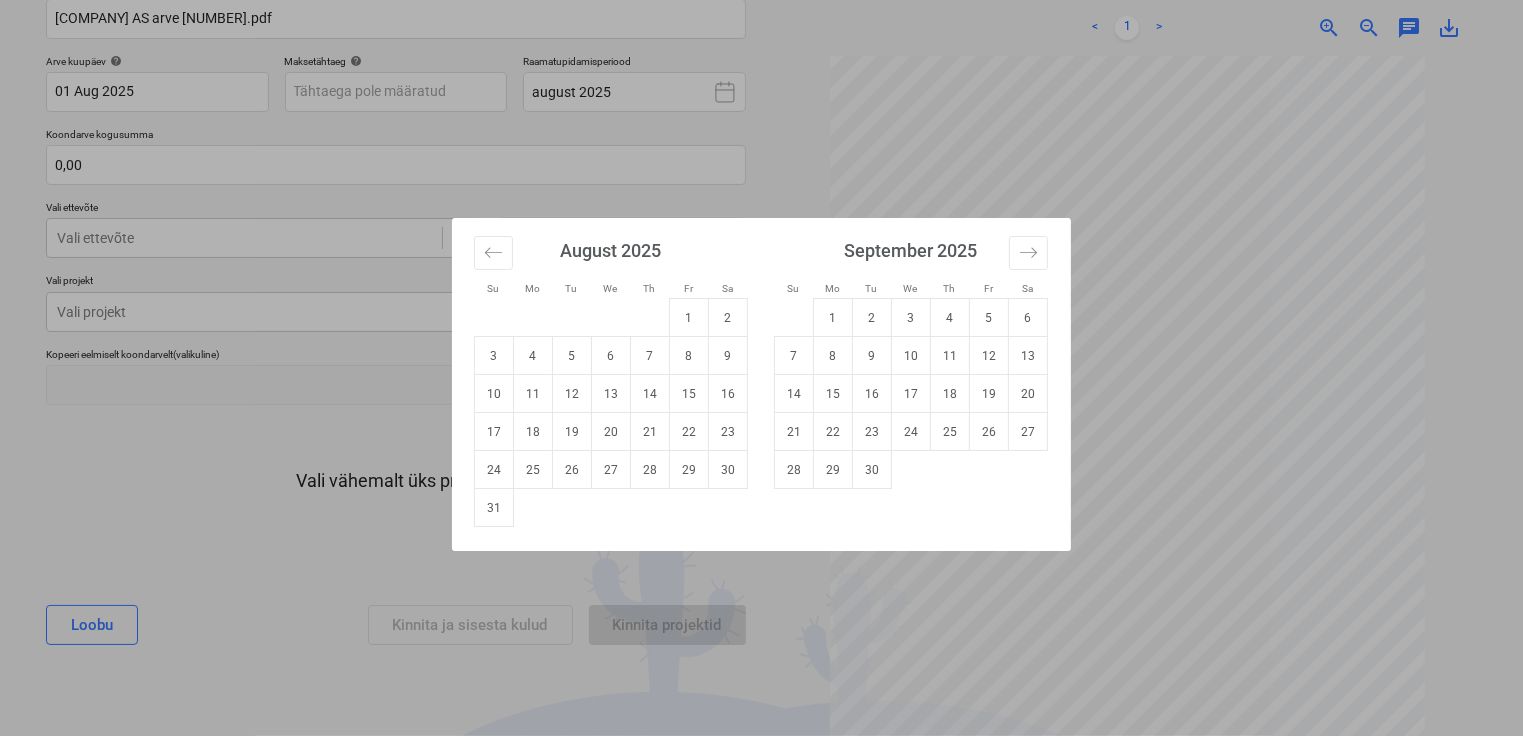 drag, startPoint x: 656, startPoint y: 398, endPoint x: 605, endPoint y: 372, distance: 57.245087 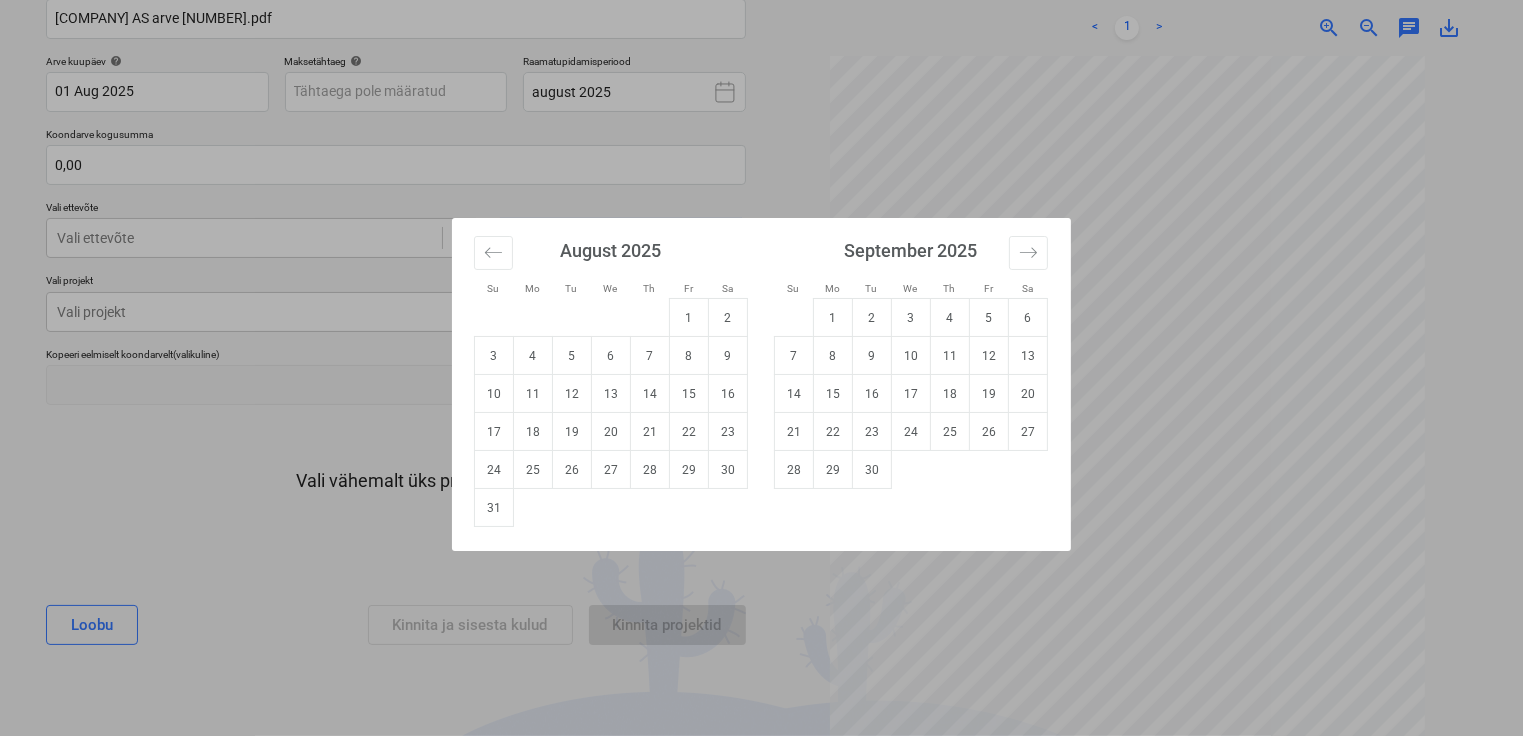 click on "14" at bounding box center (650, 394) 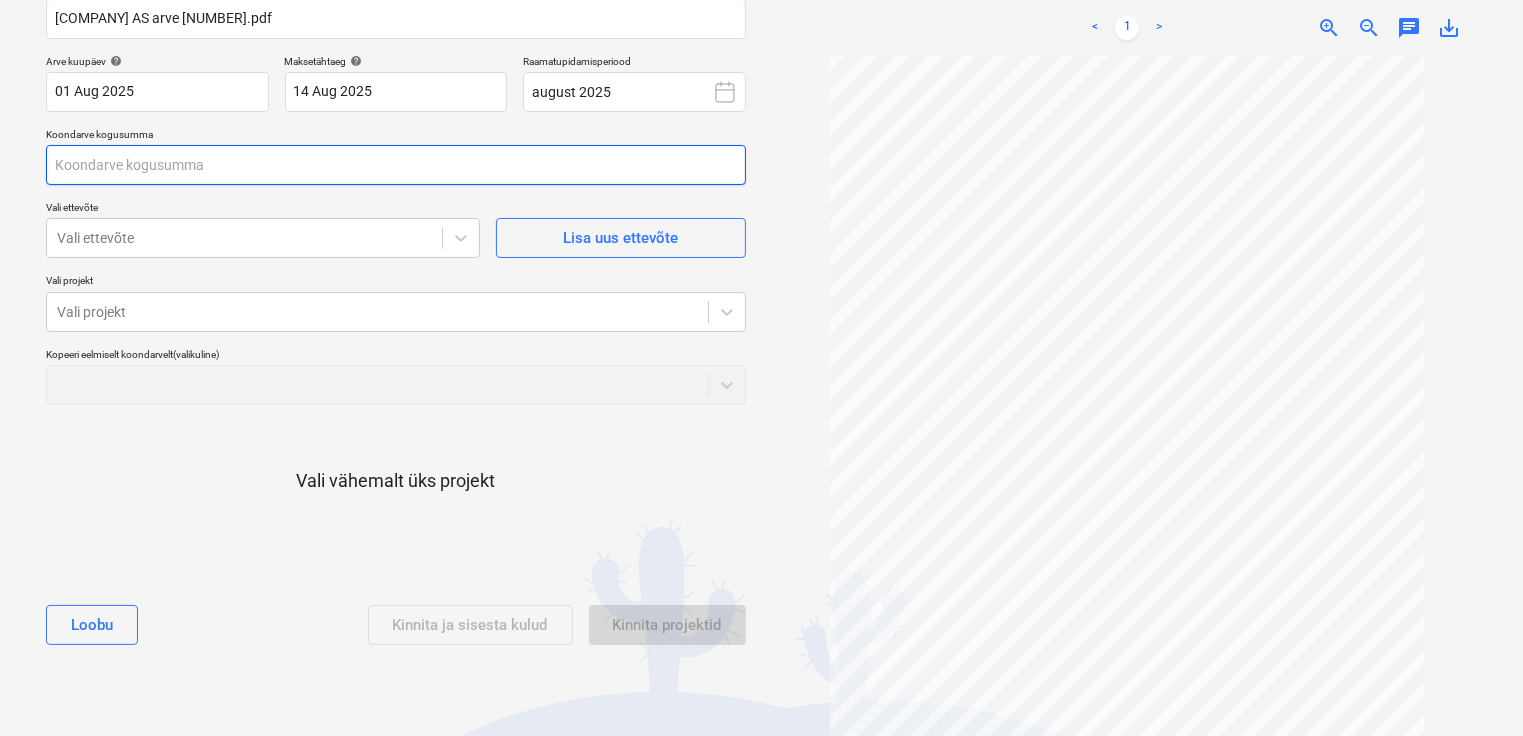 click at bounding box center [396, 165] 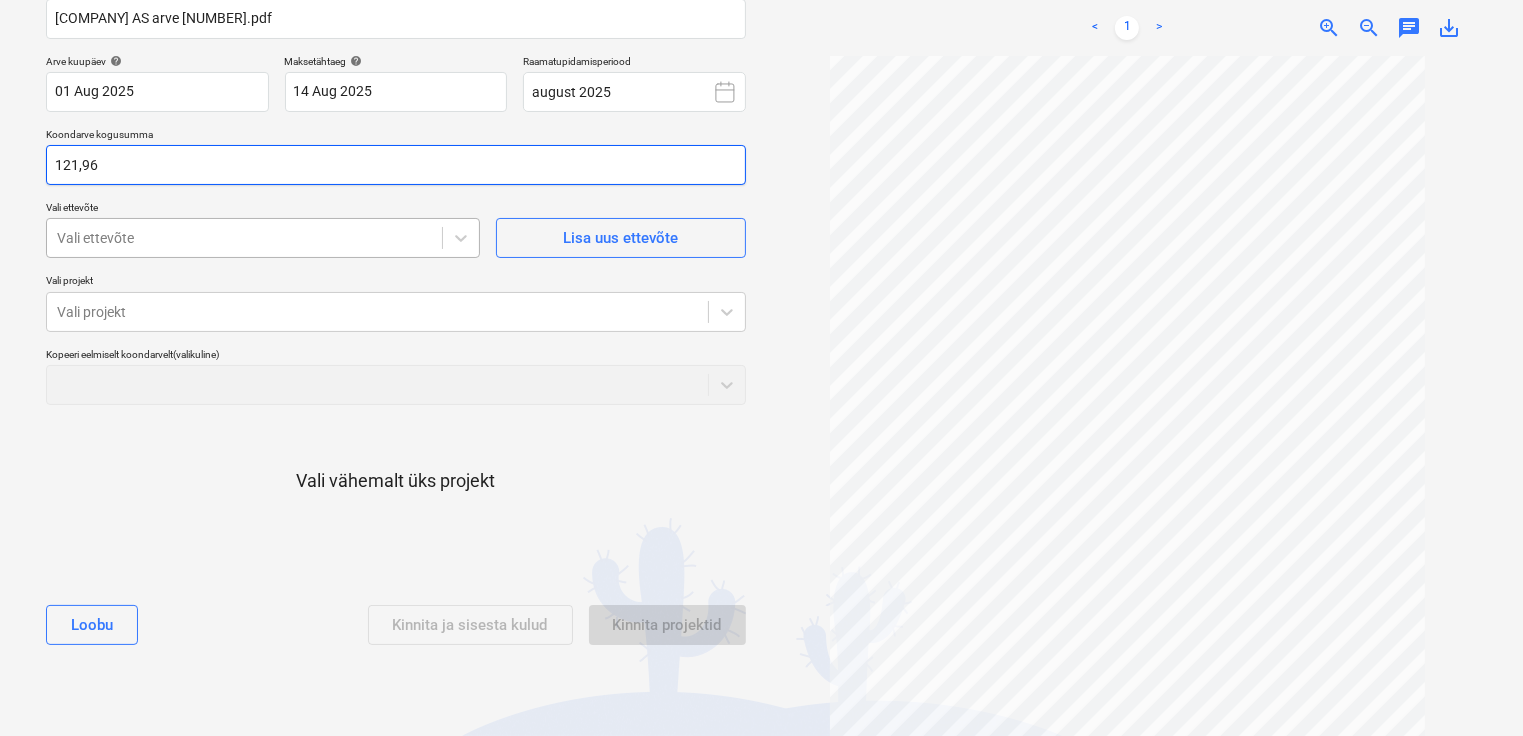 type on "121,96" 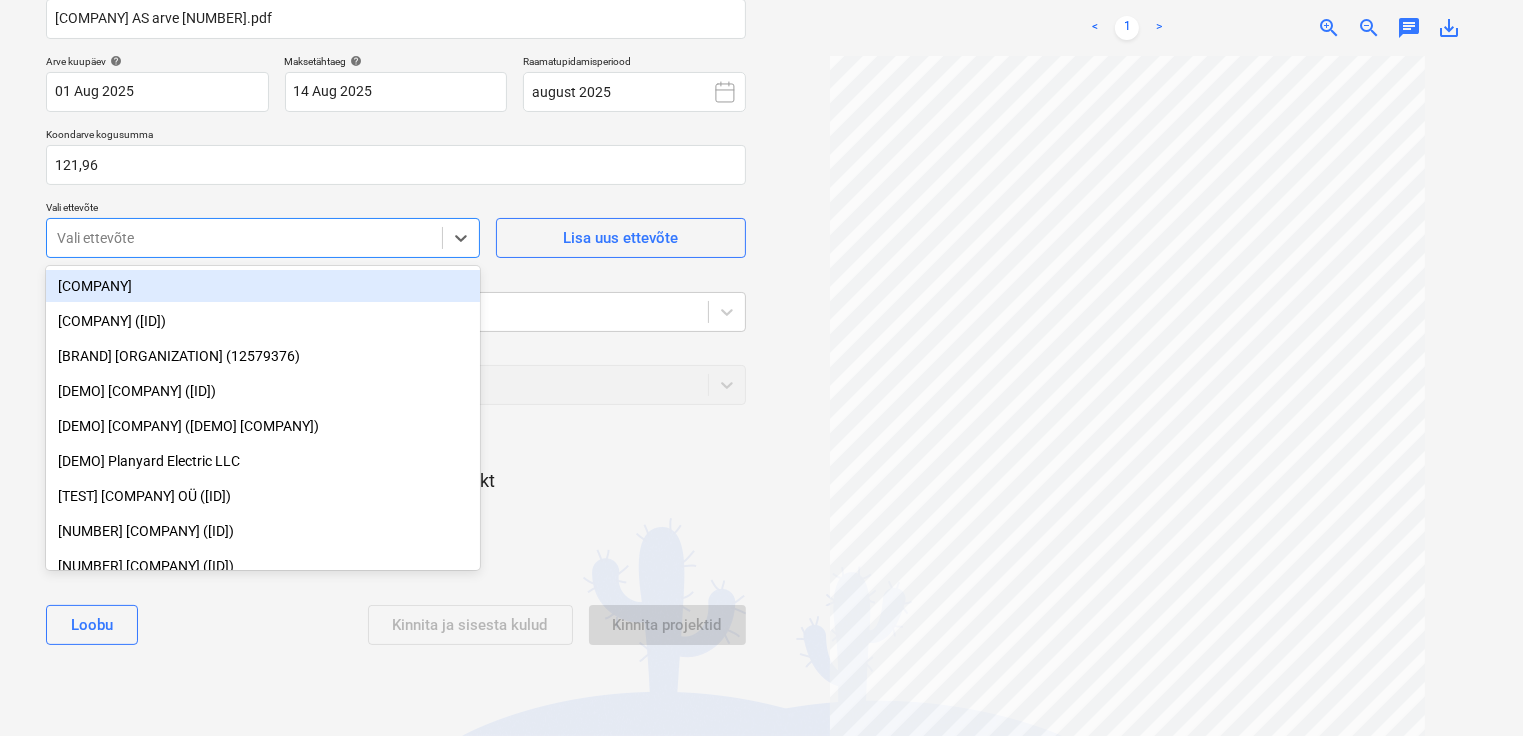 click at bounding box center [244, 238] 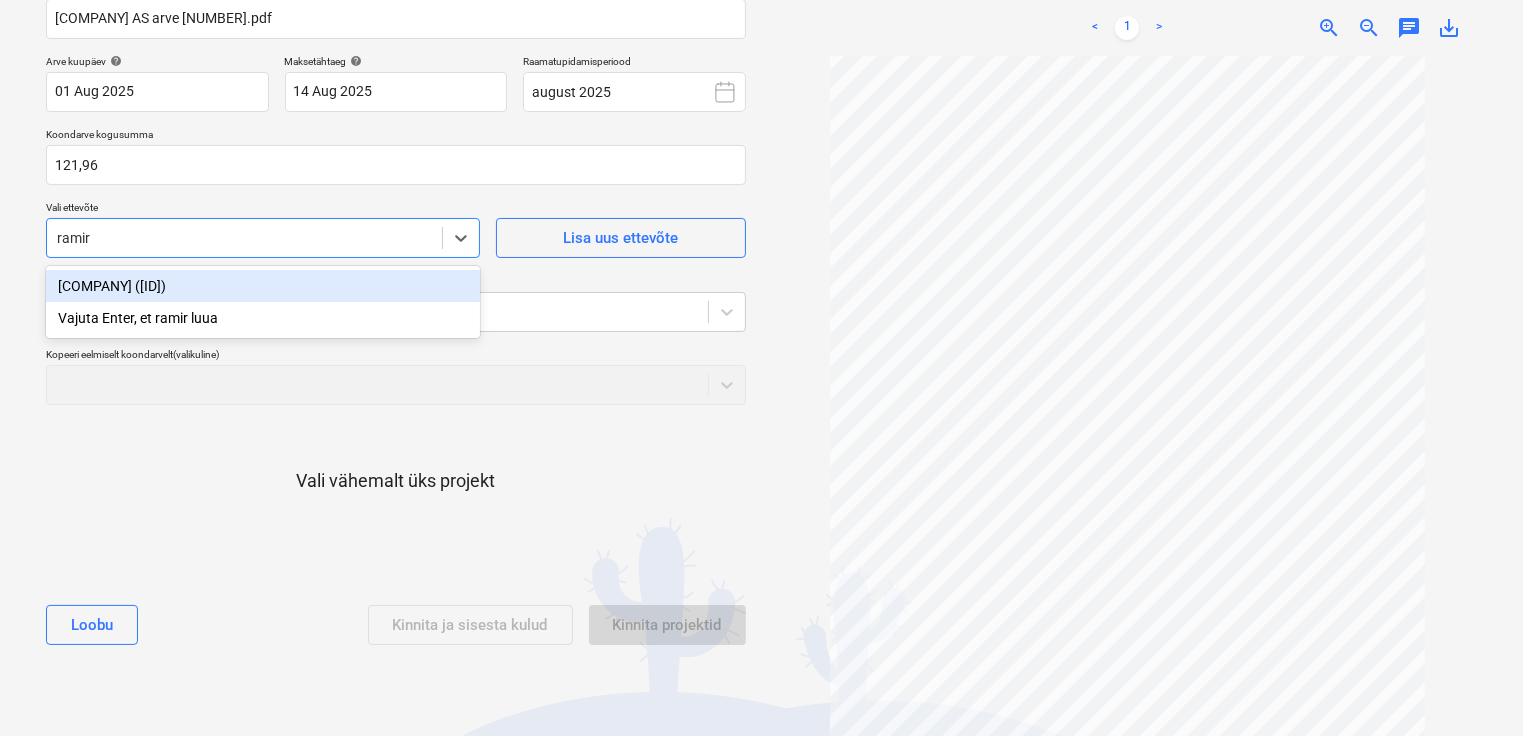 type on "ramire" 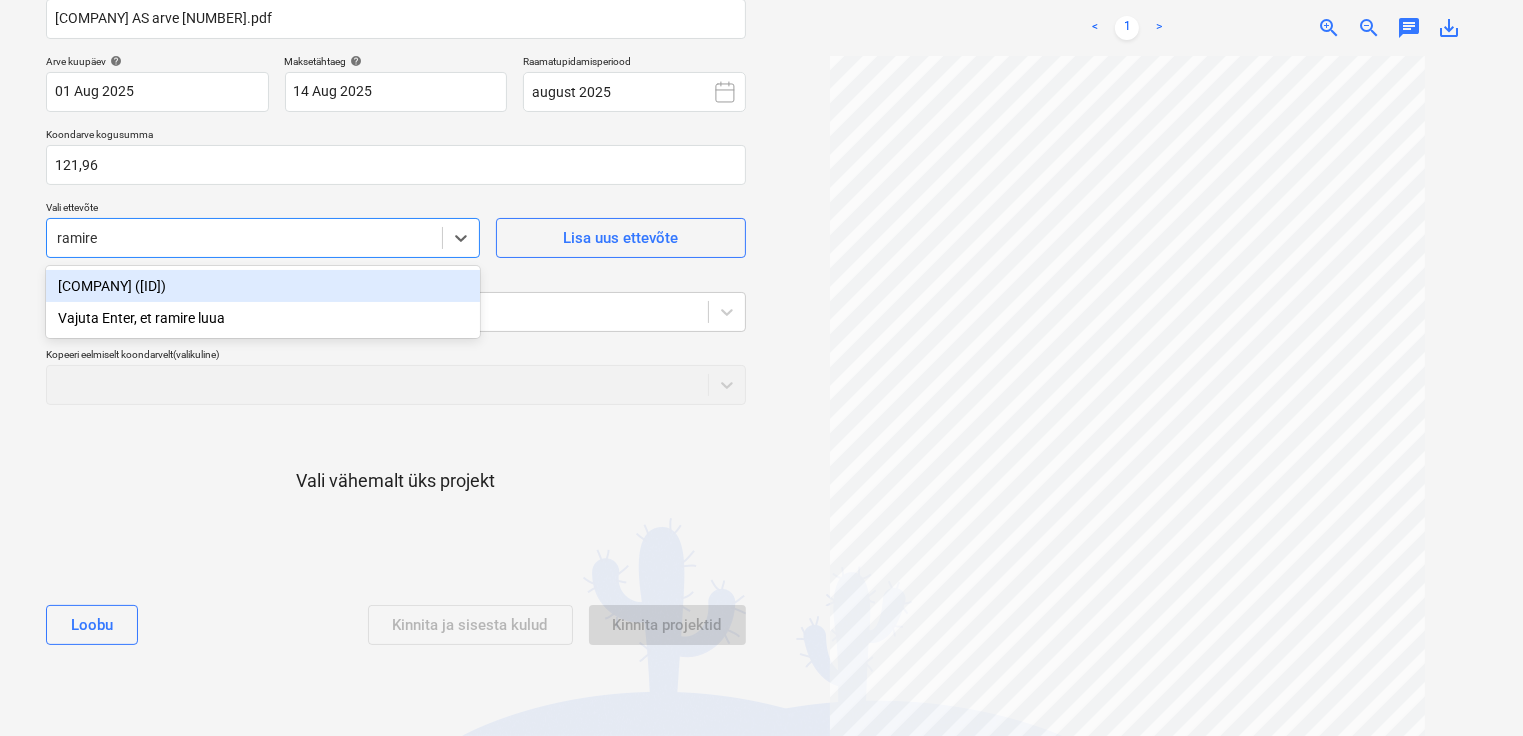 click on "[COMPANY] ([ID])" at bounding box center (263, 286) 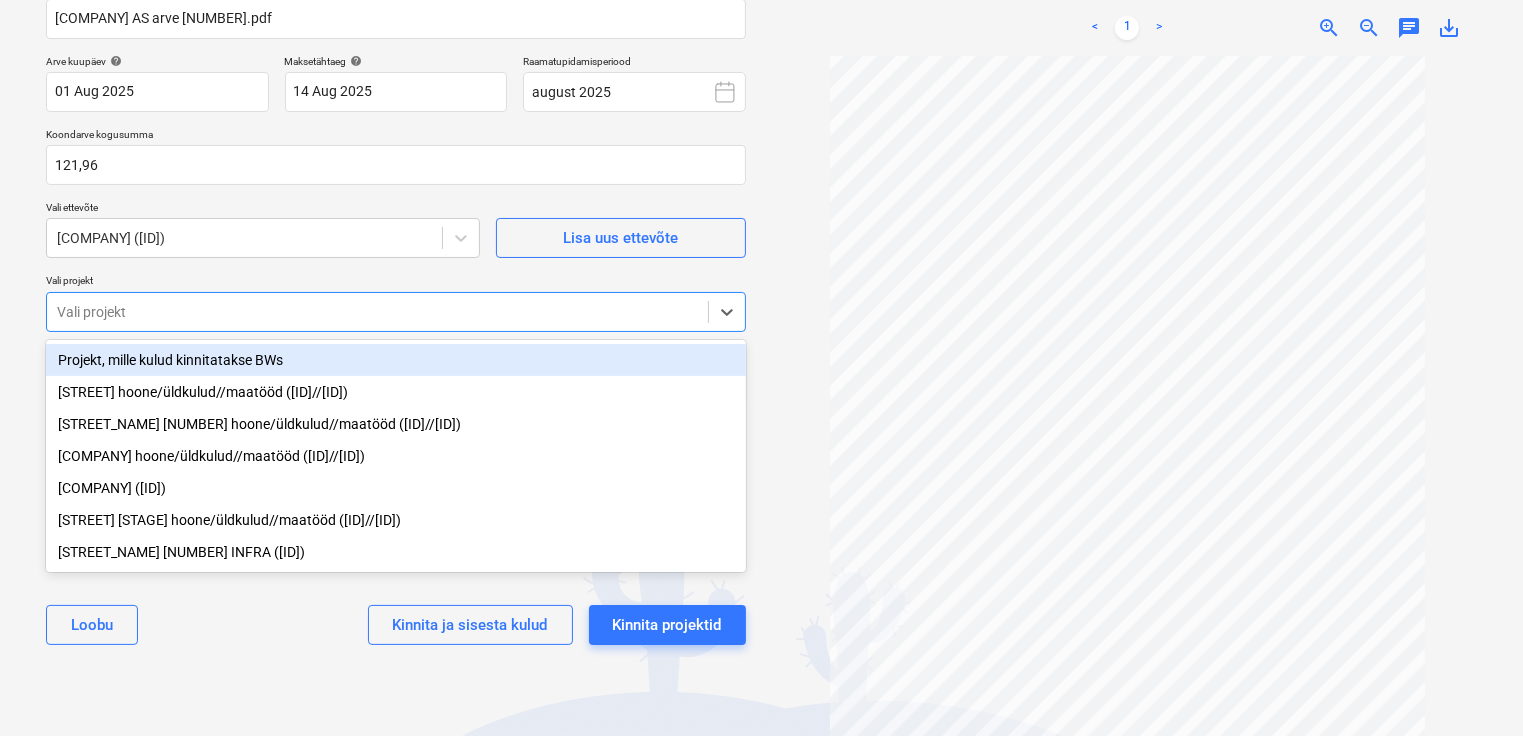click at bounding box center [377, 312] 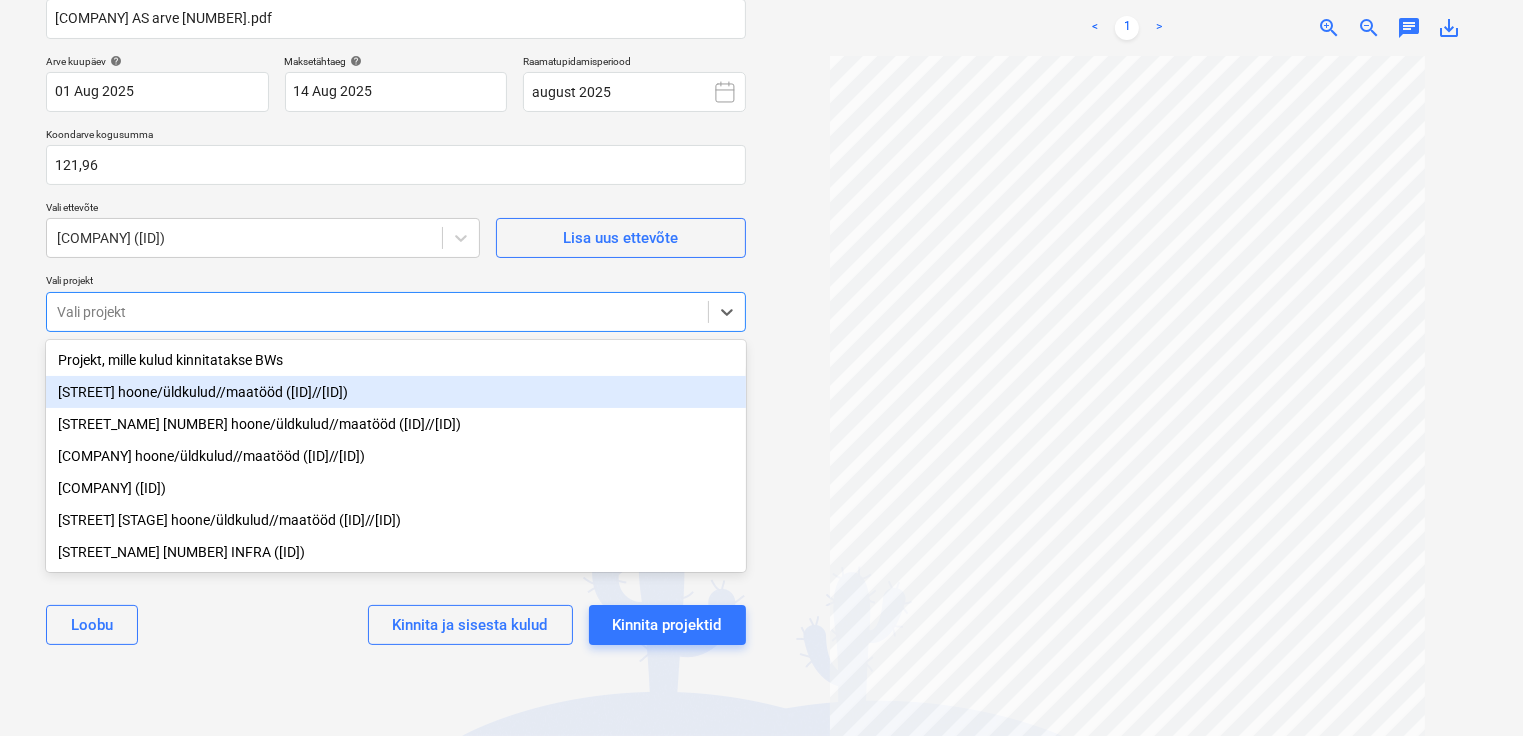 click on "[STREET] hoone/üldkulud//maatööd ([ID]//[ID])" at bounding box center [396, 392] 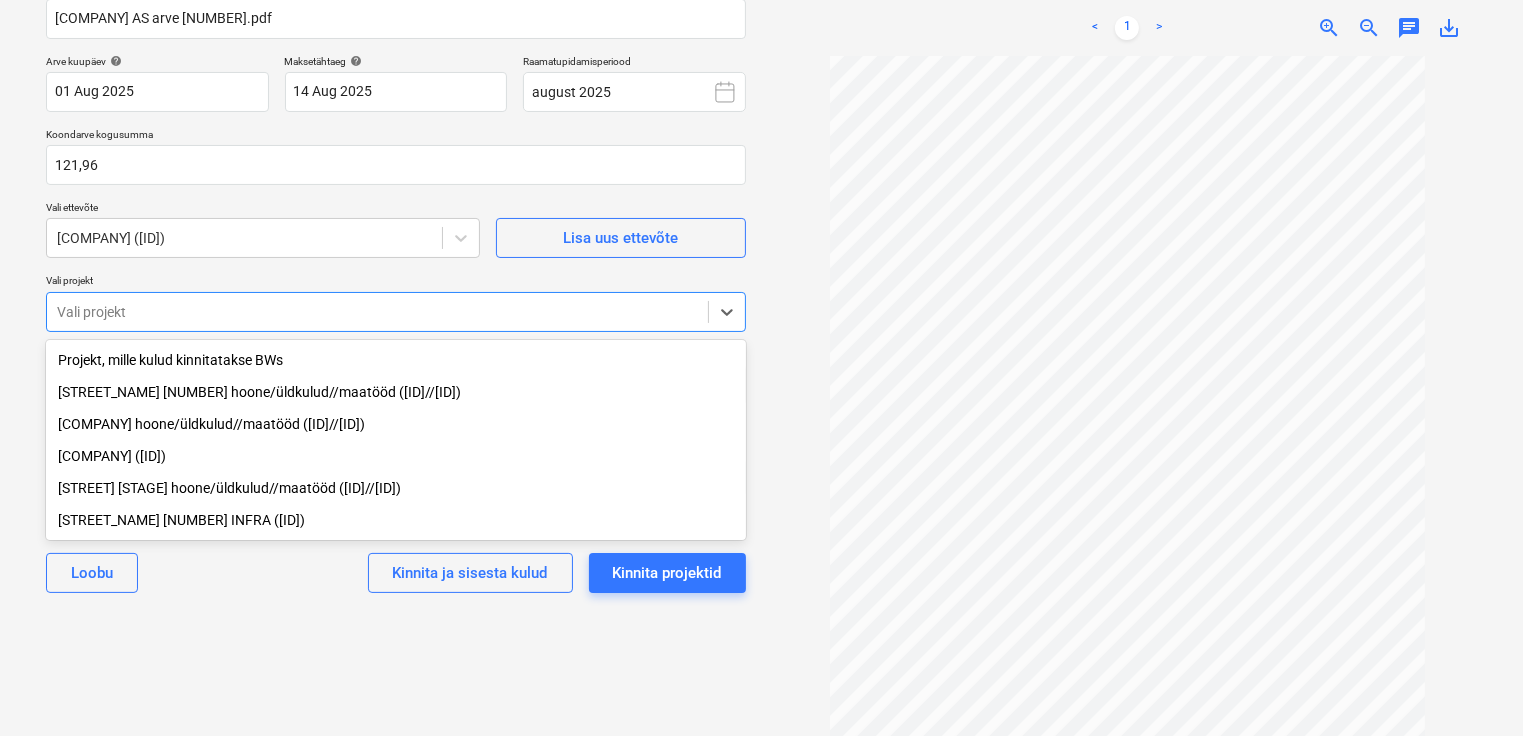 click on "Loobu Kinnita ja sisesta kulud Kinnita projektid" at bounding box center [396, 573] 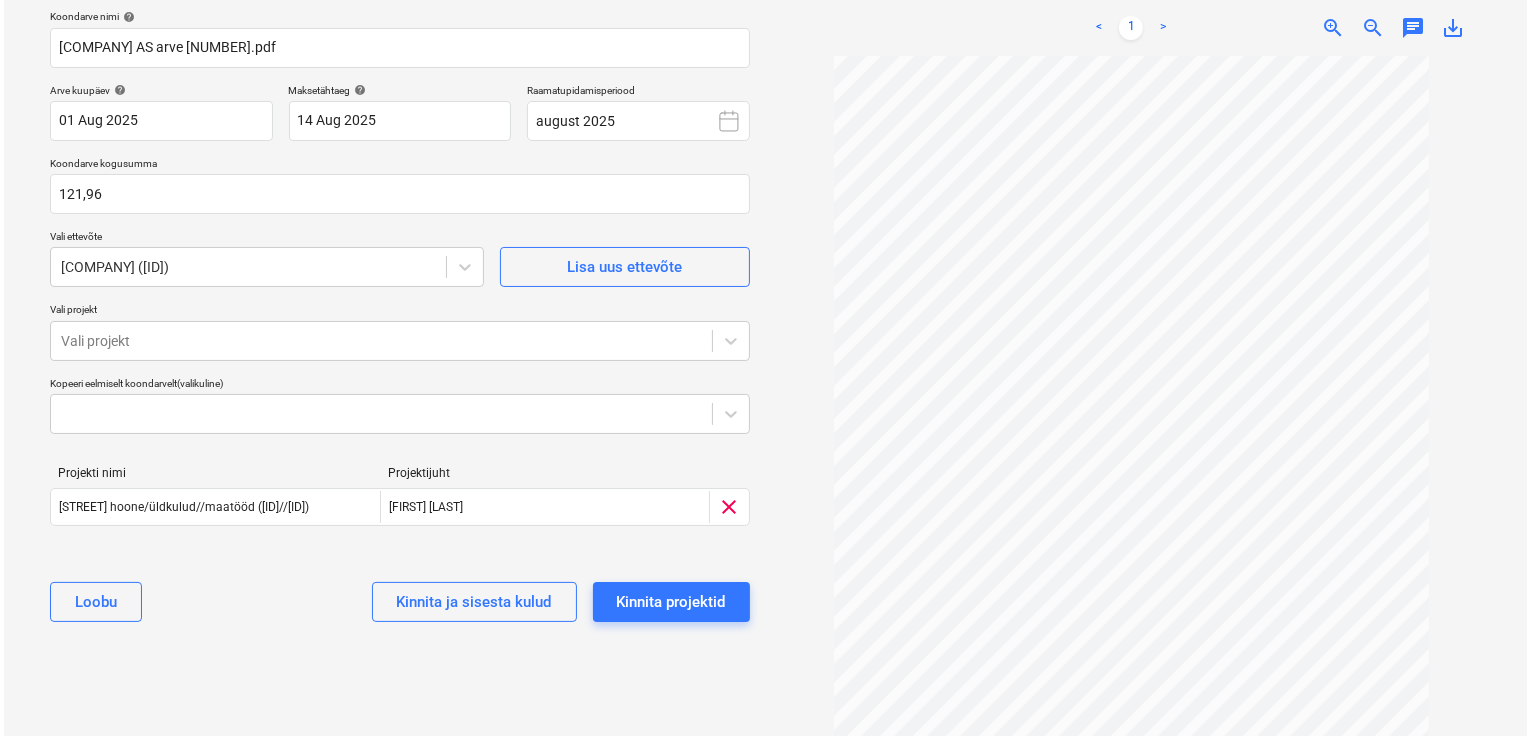 scroll, scrollTop: 175, scrollLeft: 0, axis: vertical 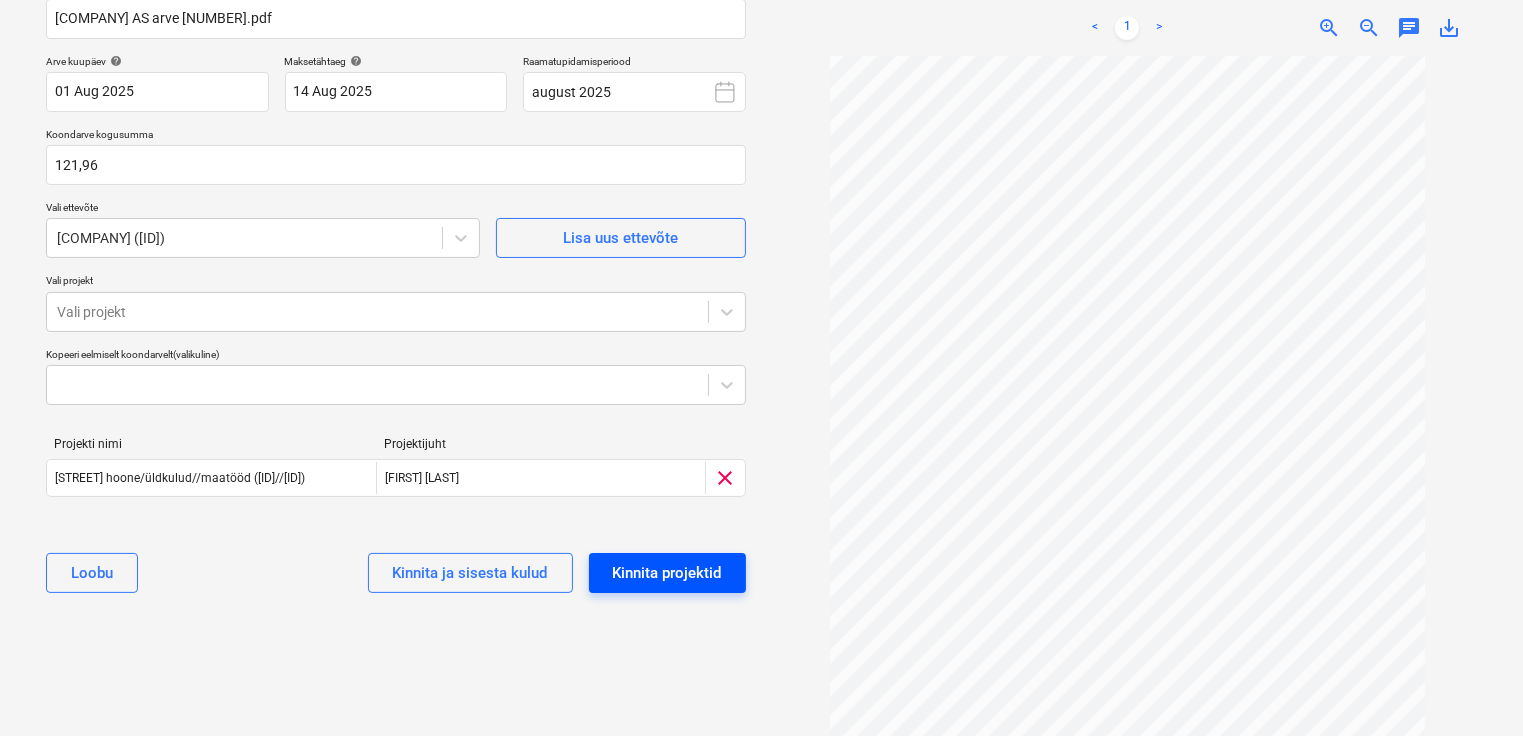 click on "Kinnita projektid" at bounding box center (667, 573) 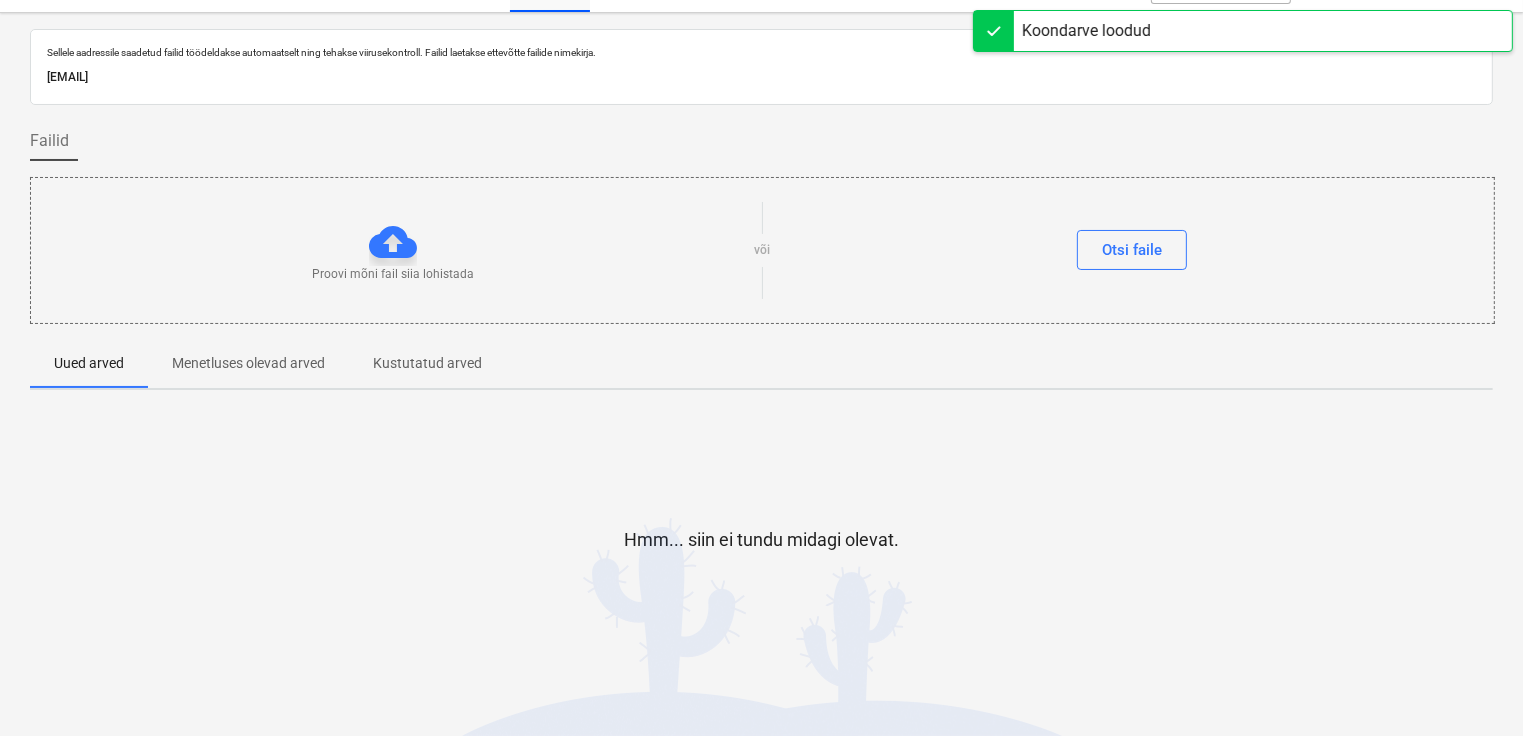 scroll, scrollTop: 0, scrollLeft: 0, axis: both 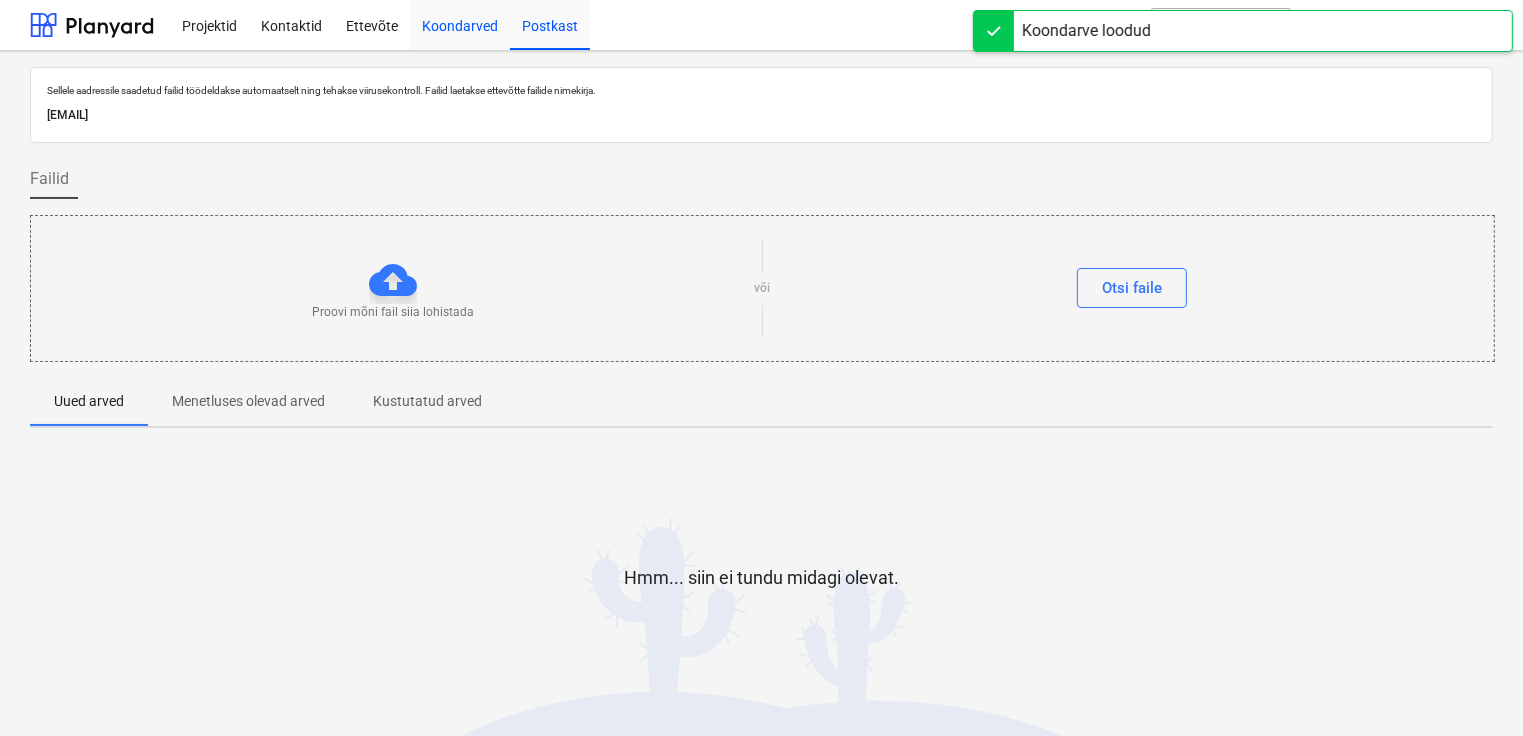 click on "Koondarved" at bounding box center [460, 24] 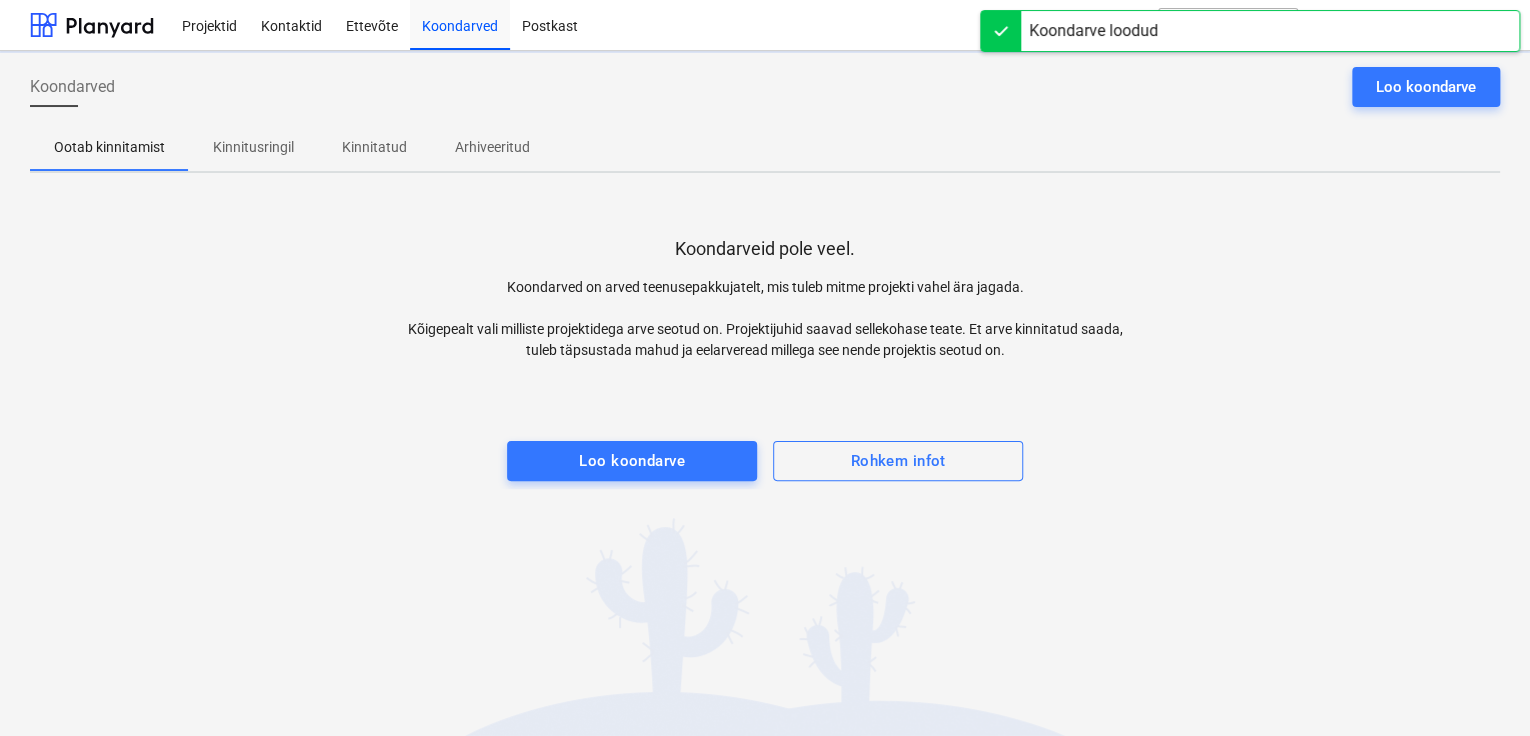 click on "Kinnitusringil" at bounding box center (253, 147) 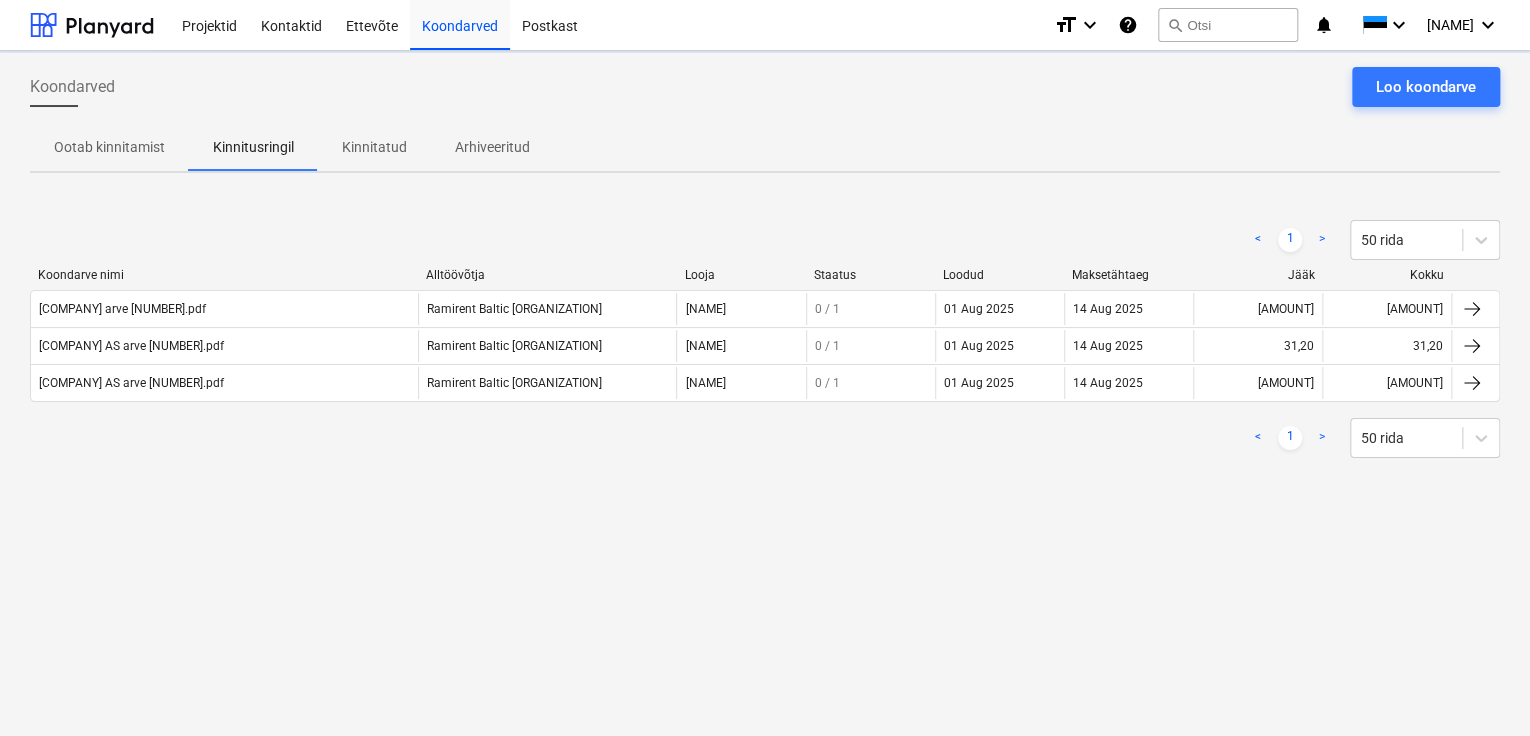 click on "Koondarved Loo koondarve Ootab kinnitamist Kinnitusringil Kinnitatud Arhiveeritud < 1 > 50 rida Koondarve nimi Alltöövõtja Looja Staatus Loodud Maksetähtaeg Jääk Kokku [COMPANY] arve [NUMBER].pdf [COMPANY] [NAME] 0 / 1 [DATE] [DATE] [AMOUNT] [AMOUNT] [COMPANY] arve [NUMBER].pdf [COMPANY] [NAME] 0 / 1 [DATE] [DATE] [AMOUNT] [AMOUNT] [COMPANY] arve [NUMBER].pdf [COMPANY] [NAME] 0 / 1 [DATE] [DATE] [AMOUNT] [AMOUNT] < 1 > 50 rida Please wait" at bounding box center [765, 393] 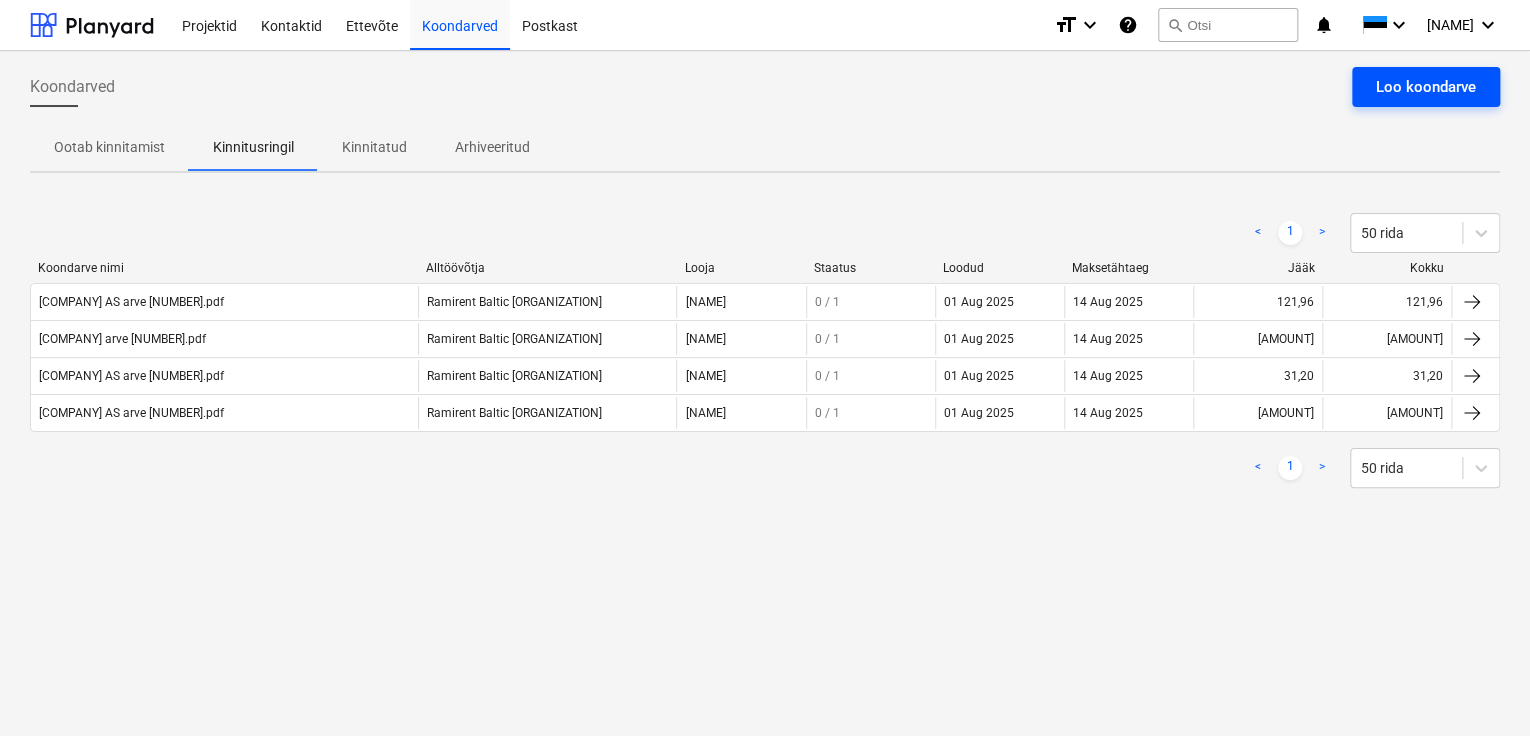 click on "Loo koondarve" at bounding box center [1426, 87] 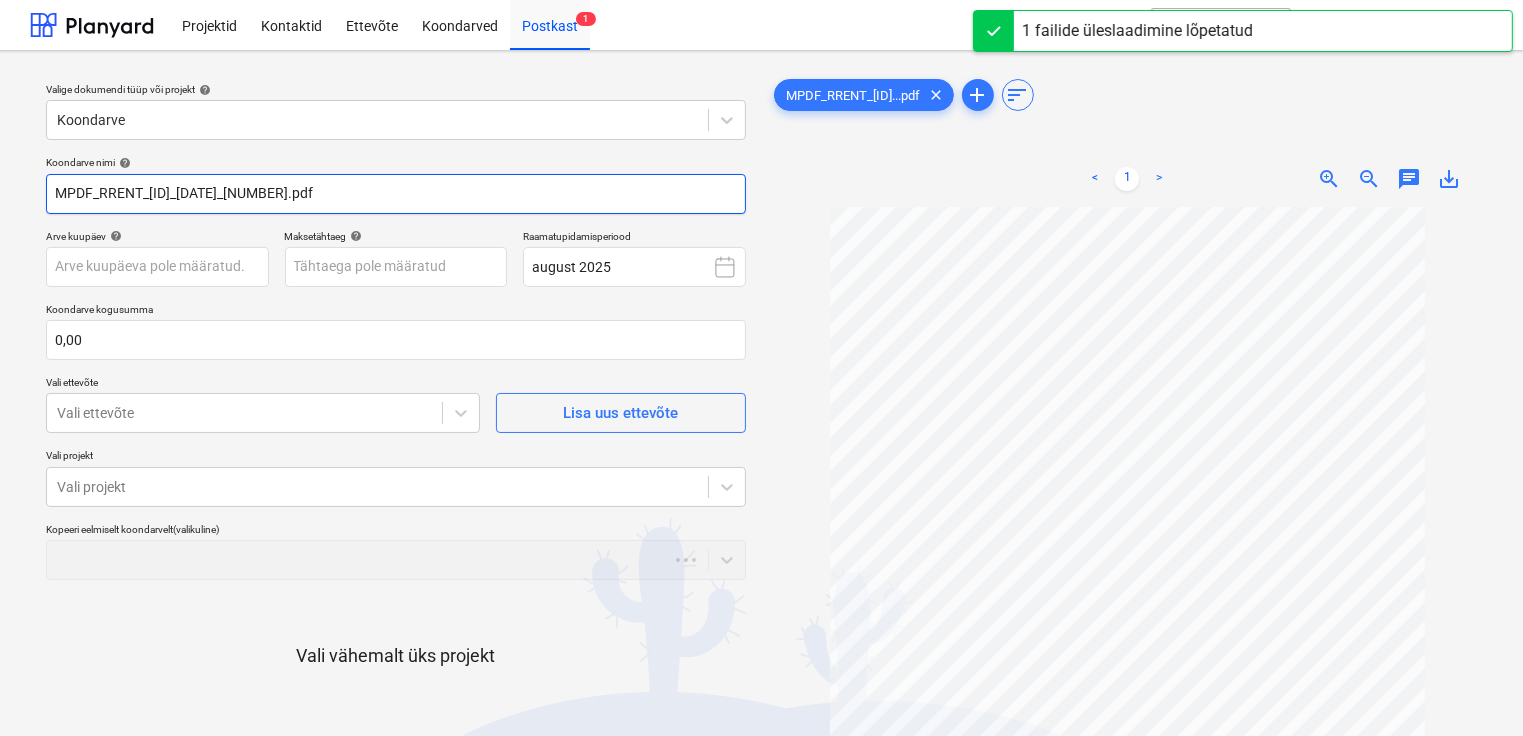 drag, startPoint x: 311, startPoint y: 194, endPoint x: -4, endPoint y: 174, distance: 315.63428 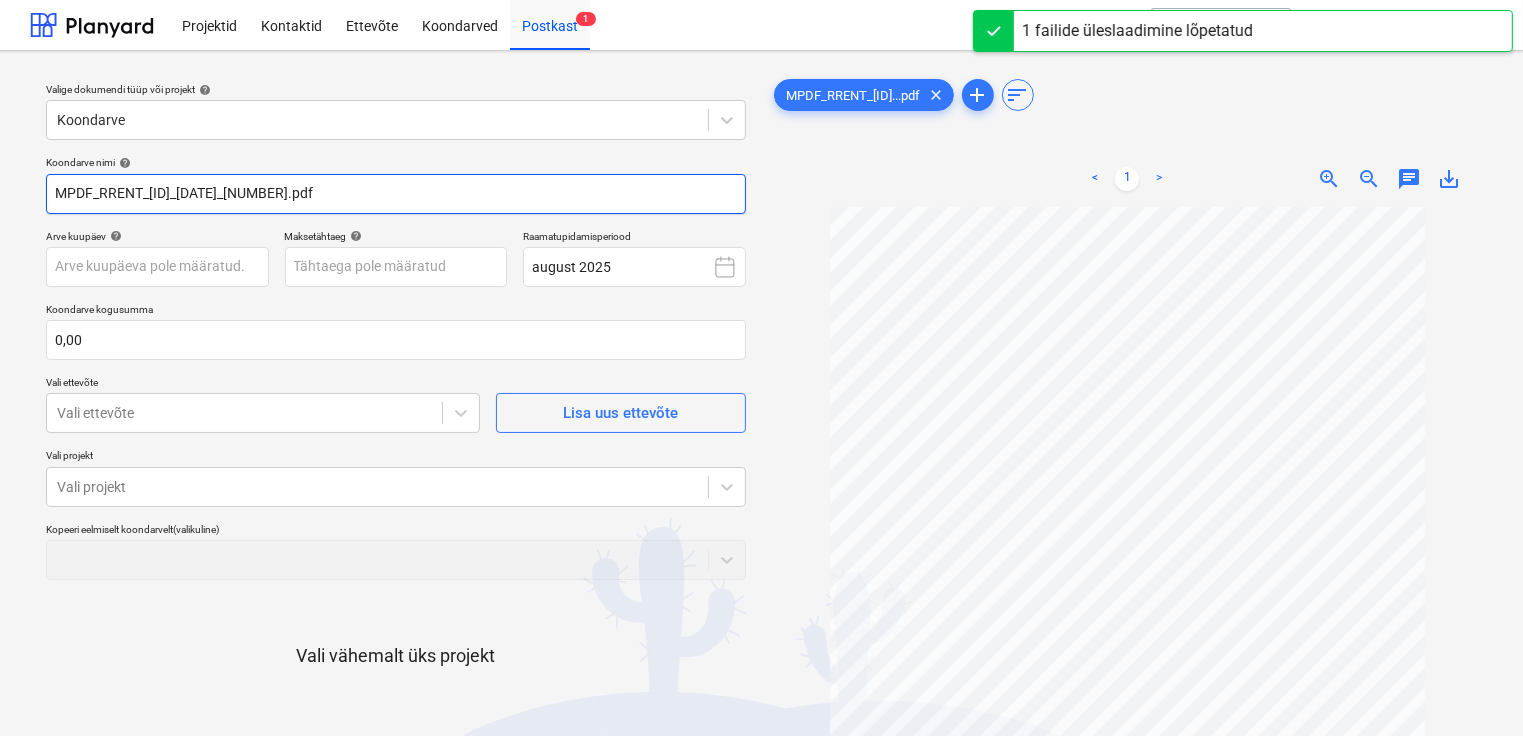 paste on "Ramirent Baltic [ORGANIZATION]" 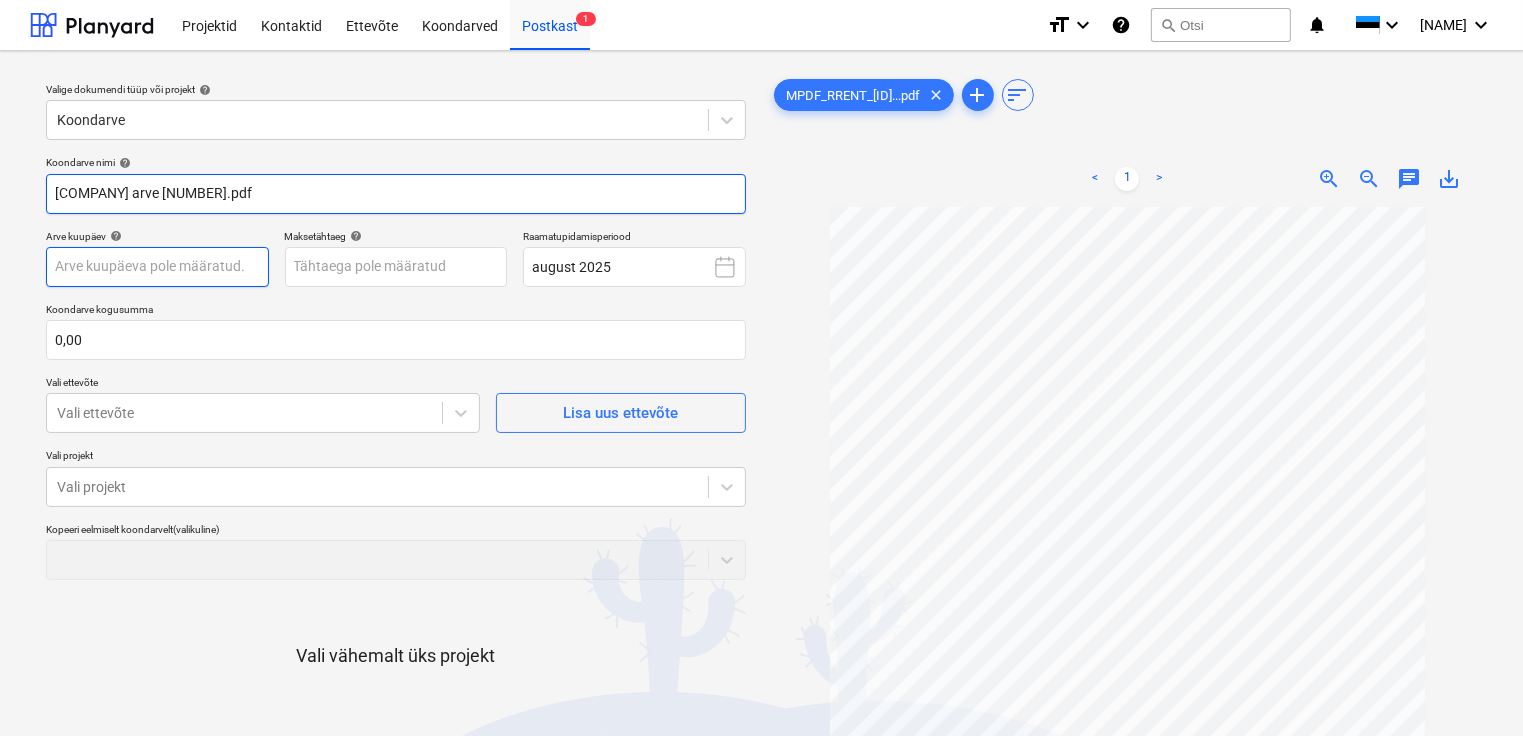 type on "[COMPANY] arve [NUMBER].pdf" 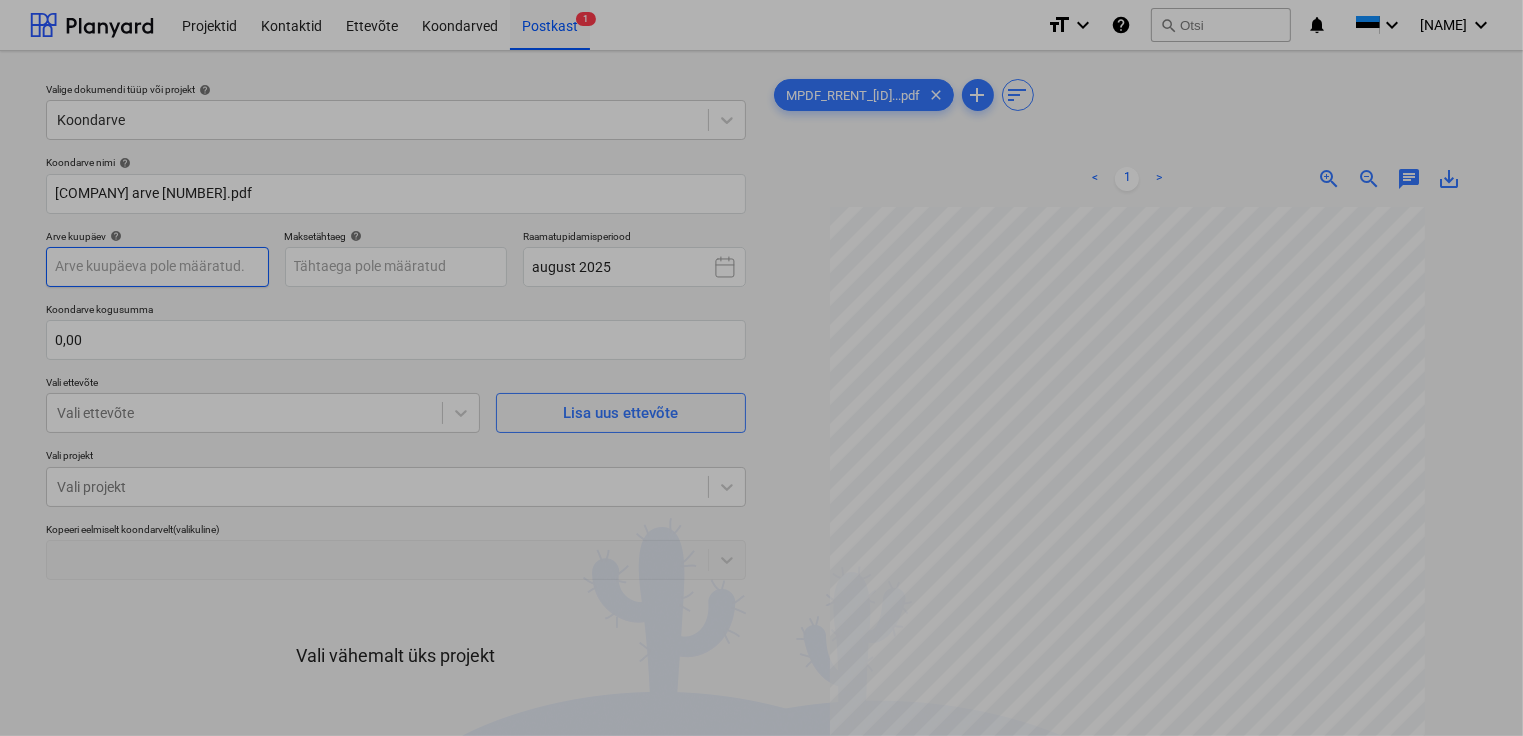 click on "Projektid Kontaktid Ettevõte Koondarved Postkast 1 format_size keyboard_arrow_down help search Otsi notifications 0 keyboard_arrow_down [NAME] keyboard_arrow_down Valige dokumendi tüüp või projekt help Koondarve Koondarve nimi help [COMPANY] arve [NUMBER].pdf Arve kuupäev help Press the down arrow key to interact with the calendar and
select a date. Press the question mark key to get the keyboard shortcuts for changing dates. Maksetähtaeg help Press the down arrow key to interact with the calendar and
select a date. Press the question mark key to get the keyboard shortcuts for changing dates. Raamatupidamisperiood [MONTH] [YEAR] Koondarve kogusumma 0,00 Vali ettevõte Vali ettevõte Lisa uus ettevõte Vali projekt Vali projekt Kopeeri eelmiselt koondarvelt  (valikuline) Vali vähemalt üks projekt Loobu Kinnita ja sisesta kulud Kinnita projektid [FILENAME]...pdf clear add sort < 1 > zoom_in zoom_out chat 0 save_alt
Su Mo Tu We Th Fr Sa Su Mo Tu We Th Fr Sa [MONTH] [YEAR] 1 2" at bounding box center [761, 368] 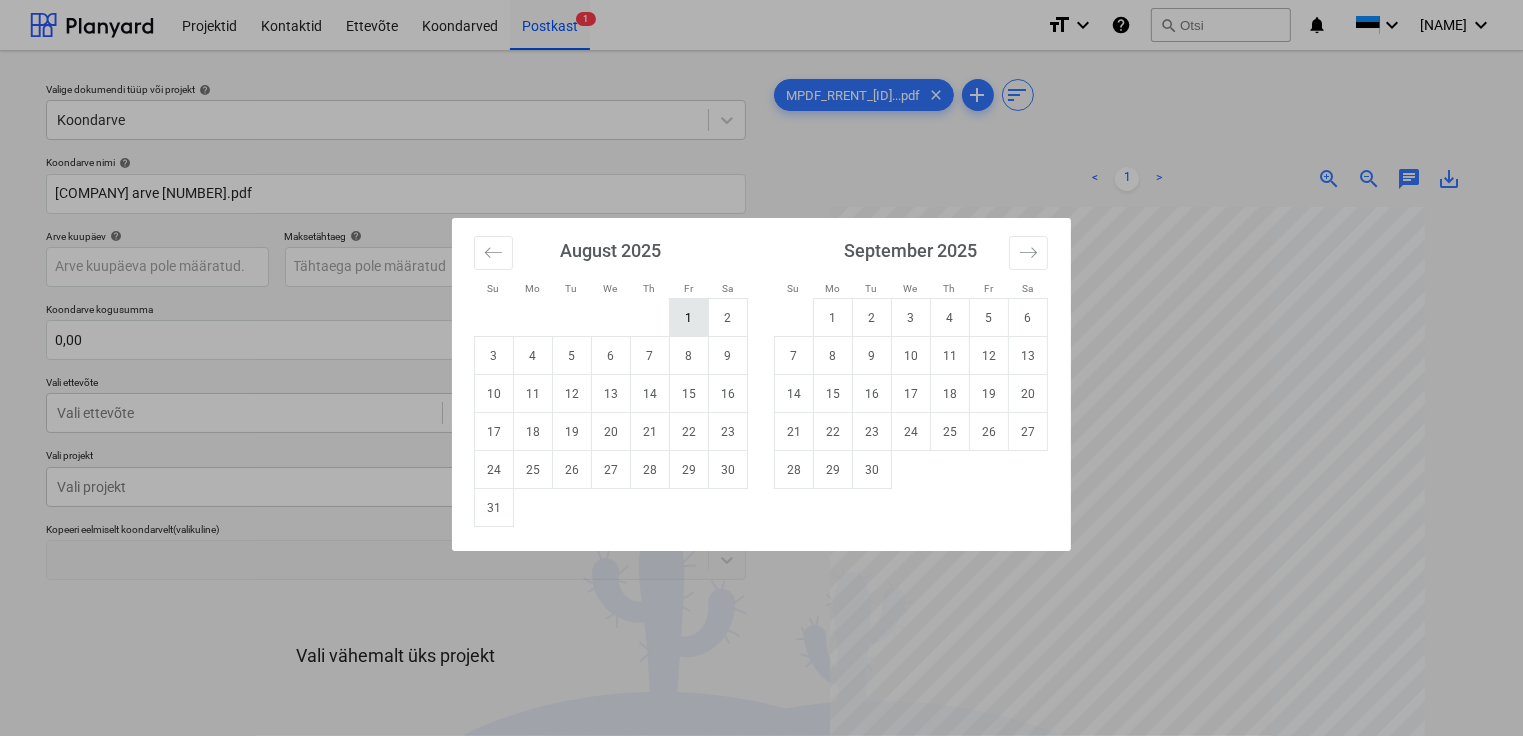 click on "1" at bounding box center (689, 318) 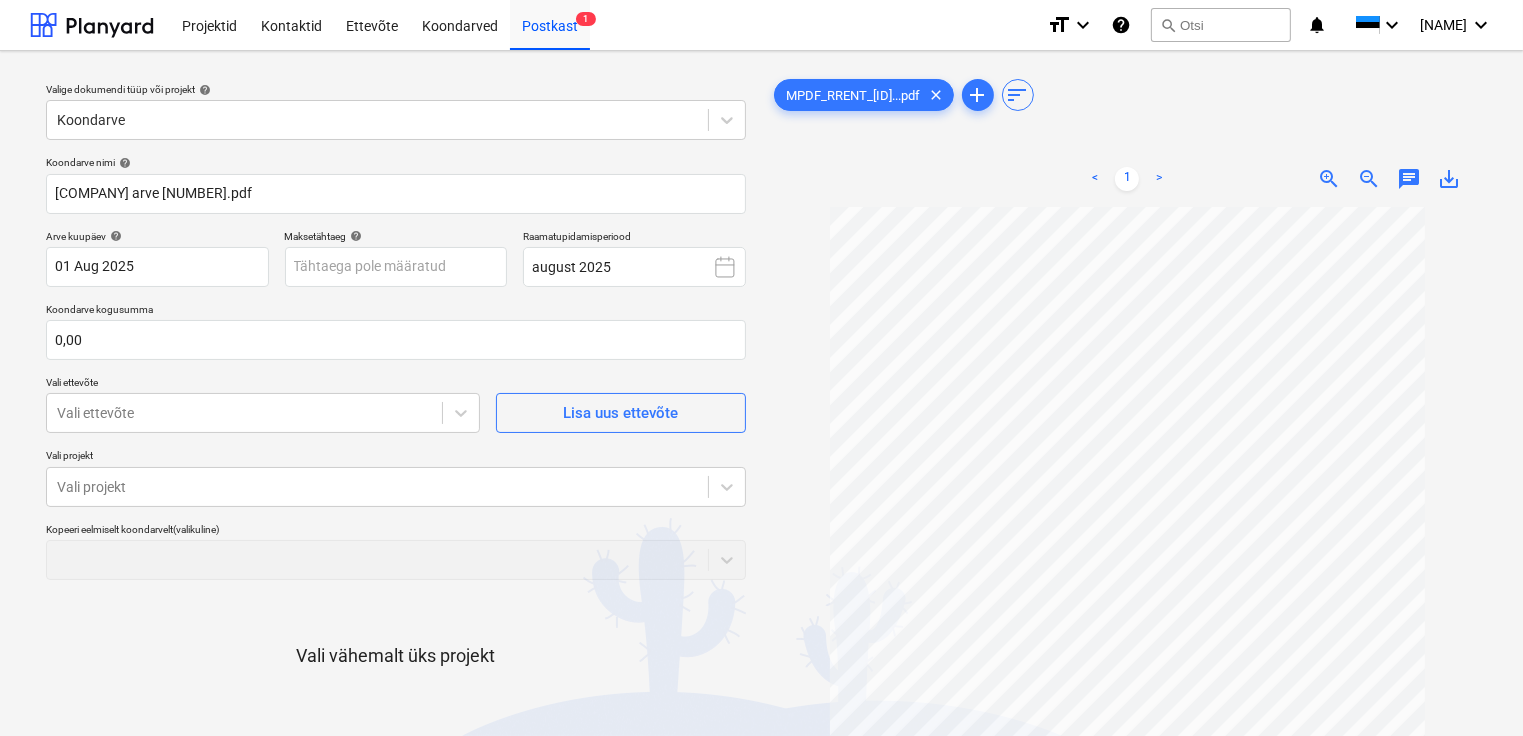 type on "01 Aug 2025" 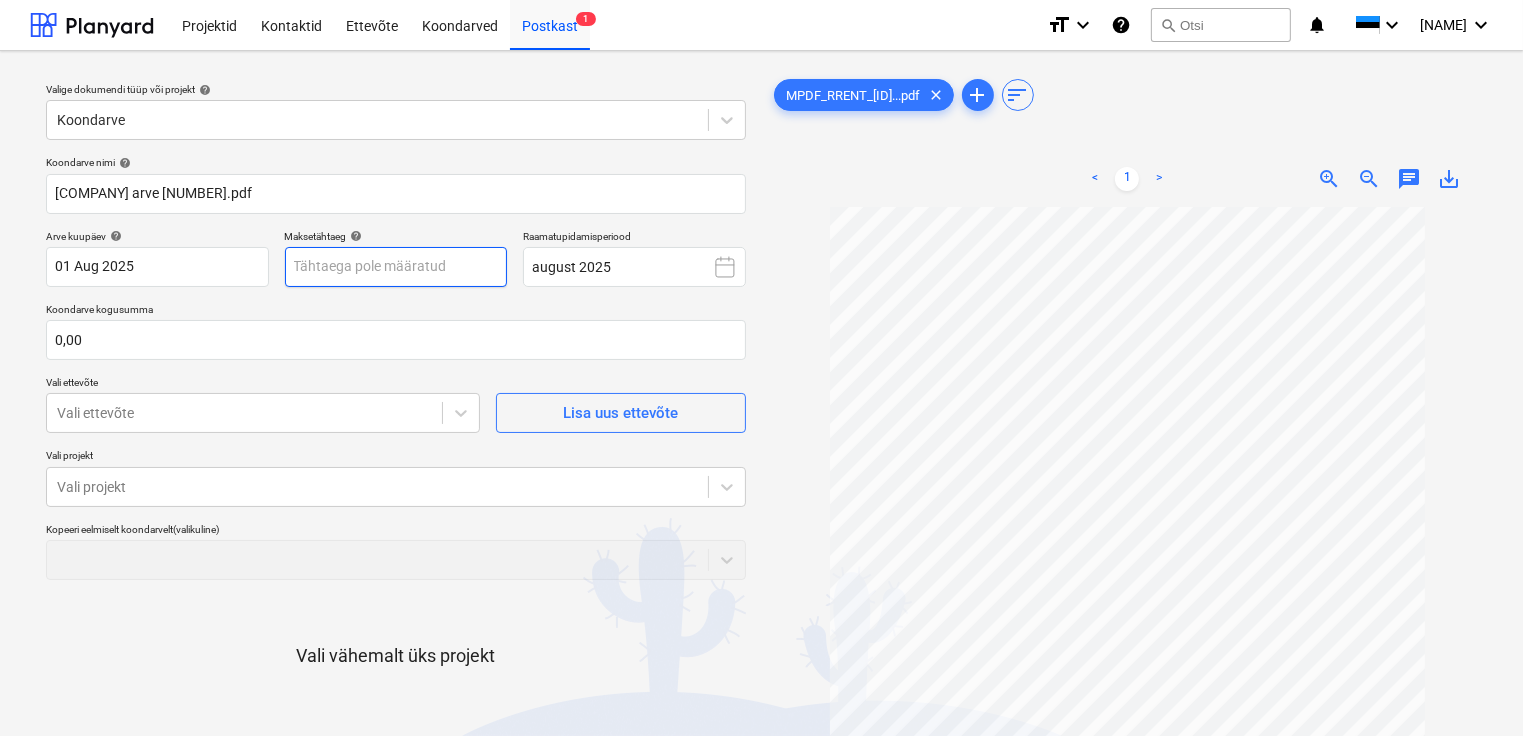 click on "Projektid Kontaktid Ettevõte Koondarved Postkast 1 format_size keyboard_arrow_down help search Otsi notifications 0 keyboard_arrow_down [NAME] keyboard_arrow_down Valige dokumendi tüüp või projekt help Koondarve Koondarve nimi help [COMPANY] arve [NUMBER].pdf Arve kuupäev help [DATE] [DATE] Press the down arrow key to interact with the calendar and
select a date. Press the question mark key to get the keyboard shortcuts for changing dates. Maksetähtaeg help Press the down arrow key to interact with the calendar and
select a date. Press the question mark key to get the keyboard shortcuts for changing dates. Raamatupidamisperiood [MONTH] [YEAR] Koondarve kogusumma 0,00 Vali ettevõte Vali ettevõte Lisa uus ettevõte Vali projekt Vali projekt Kopeeri eelmiselt koondarvelt  (valikuline) Vali vähemalt üks projekt Loobu Kinnita ja sisesta kulud Kinnita projektid [FILENAME]...pdf clear add sort < 1 > zoom_in zoom_out chat 0 save_alt" at bounding box center [761, 368] 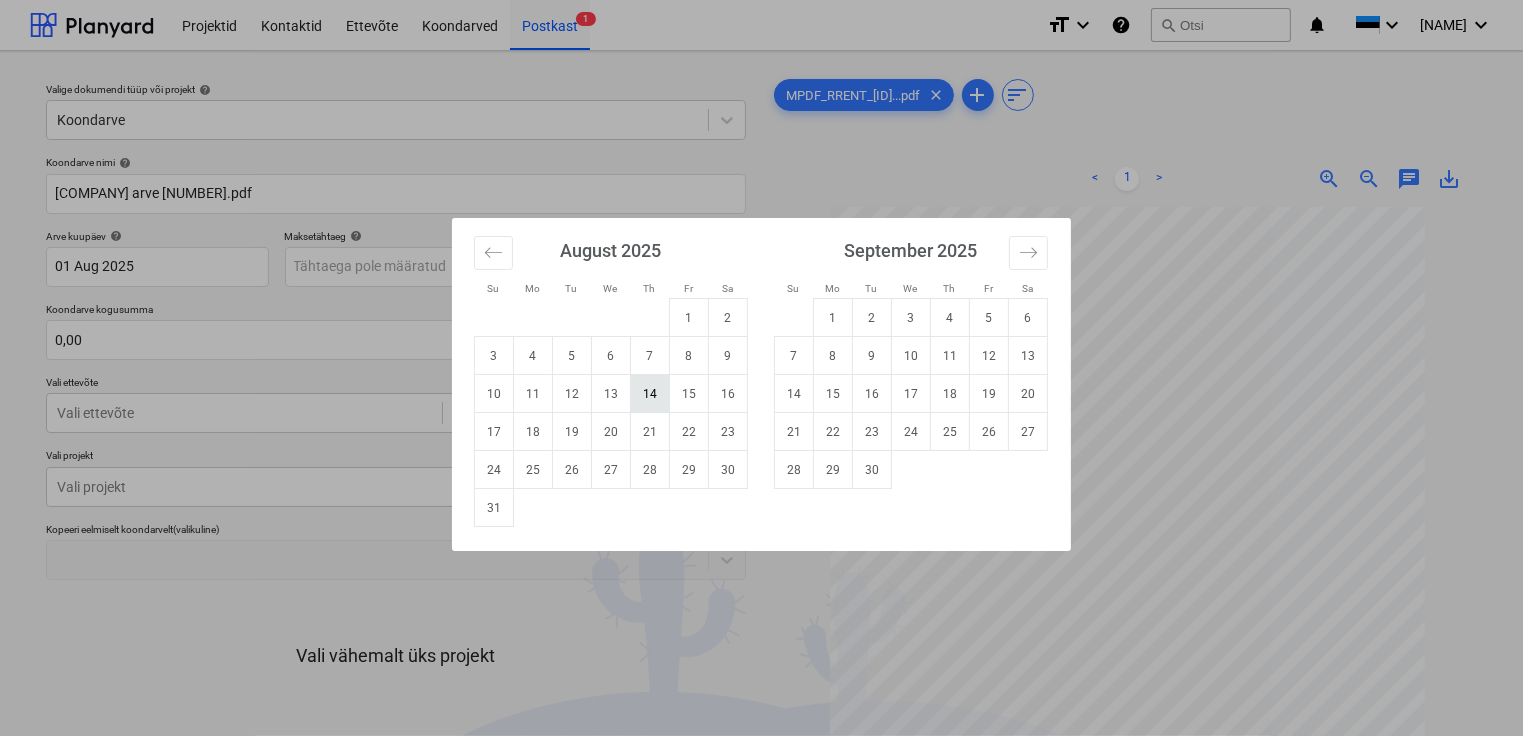click on "14" at bounding box center (650, 394) 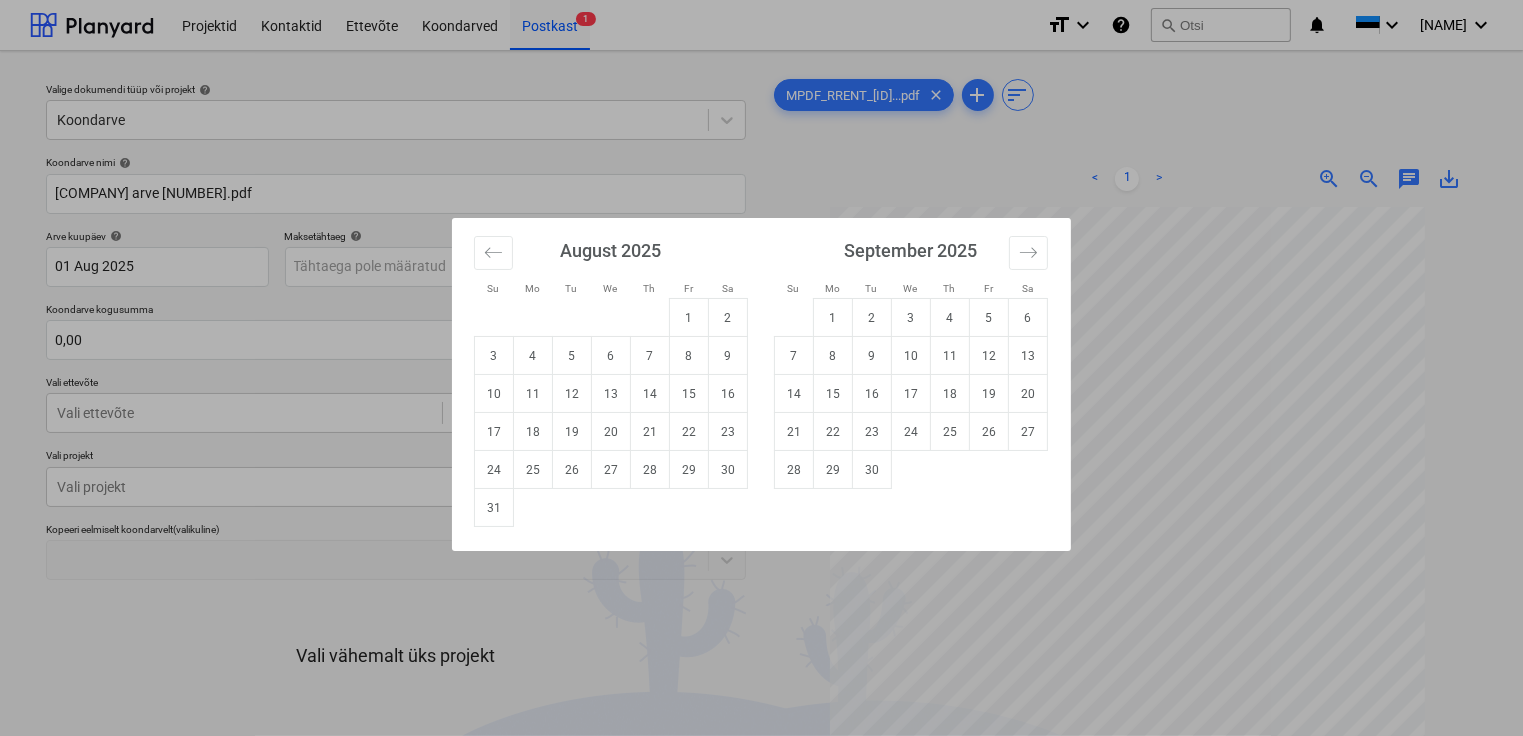 type on "14 Aug 2025" 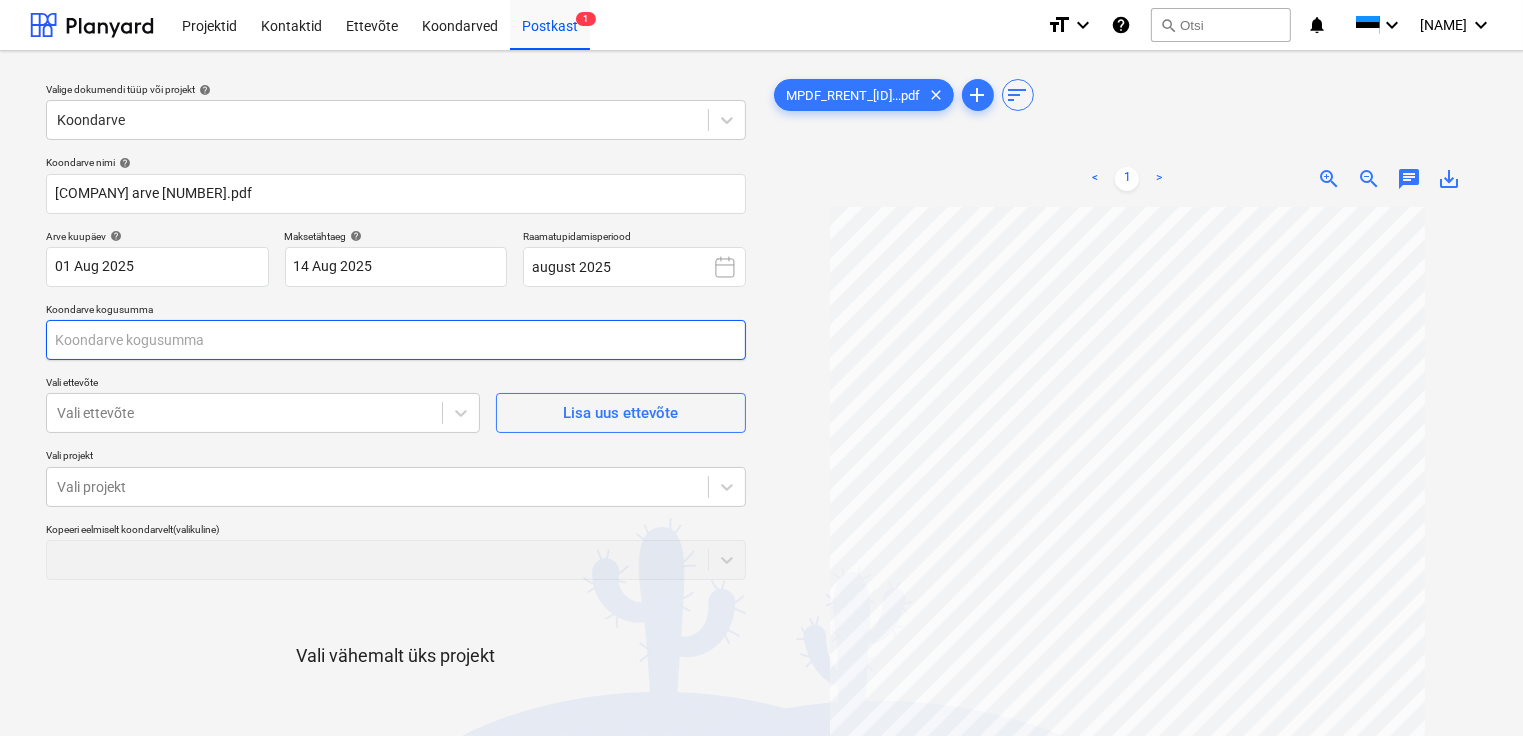 drag, startPoint x: 233, startPoint y: 344, endPoint x: 446, endPoint y: 346, distance: 213.00938 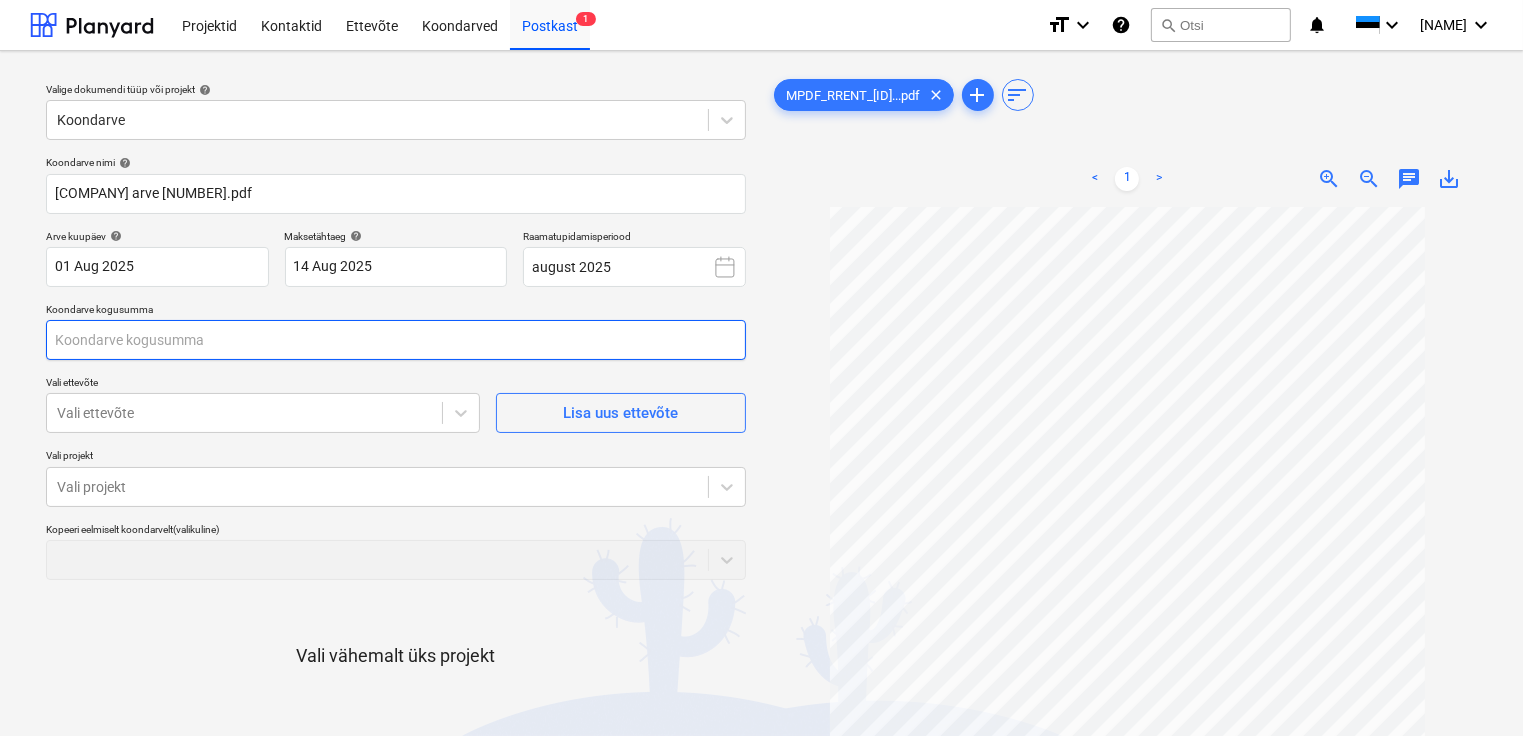 scroll, scrollTop: 165, scrollLeft: 0, axis: vertical 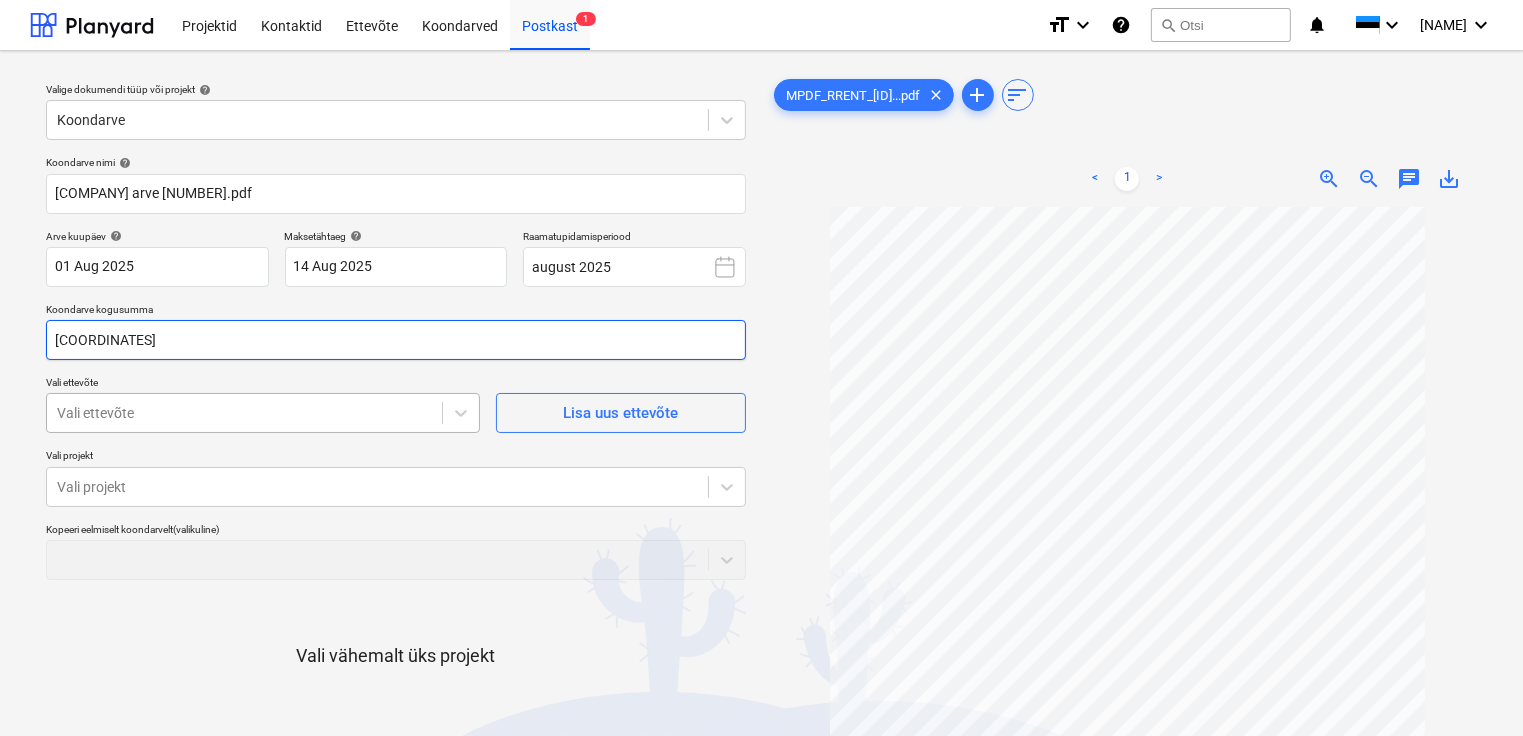type on "[COORDINATES]" 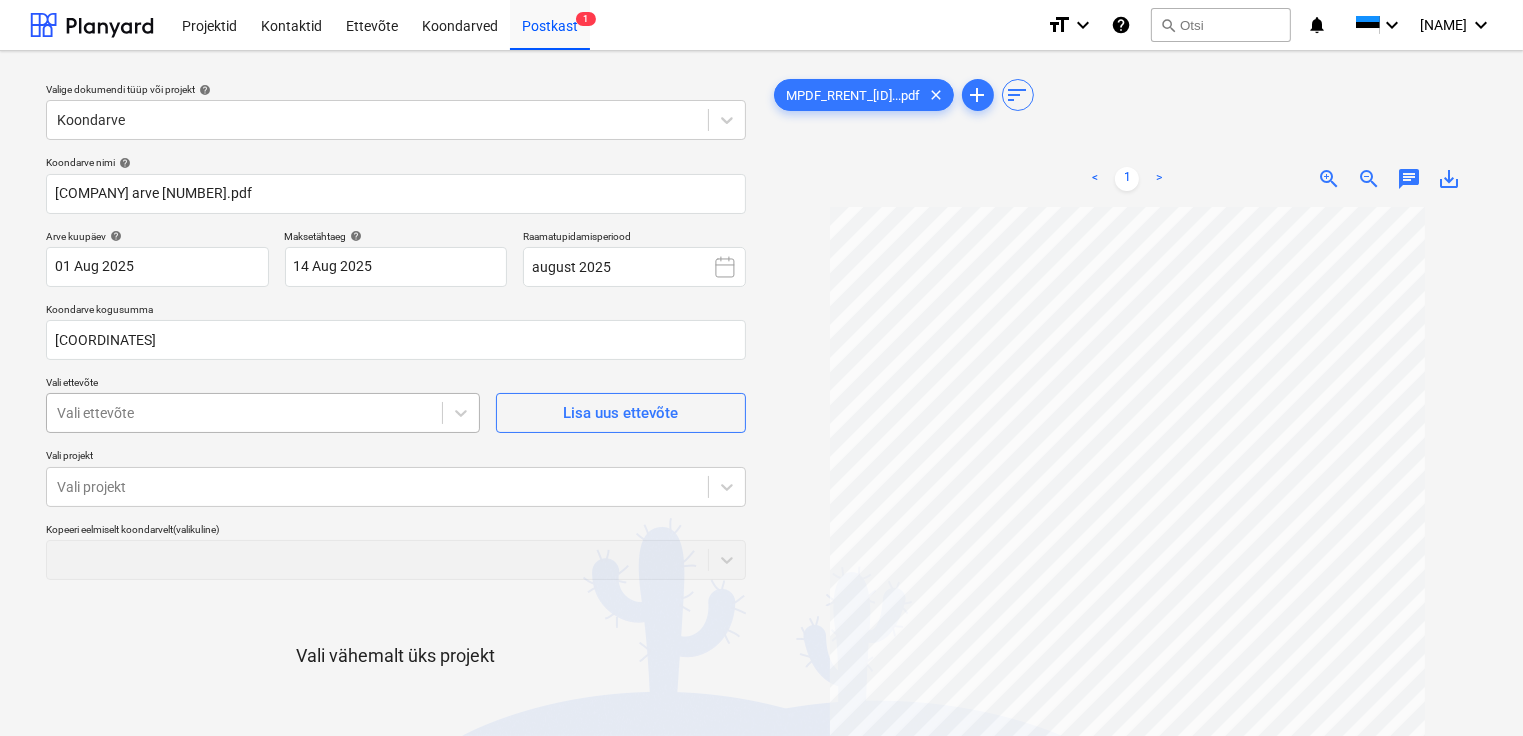 click on "Vali ettevõte" at bounding box center (263, 413) 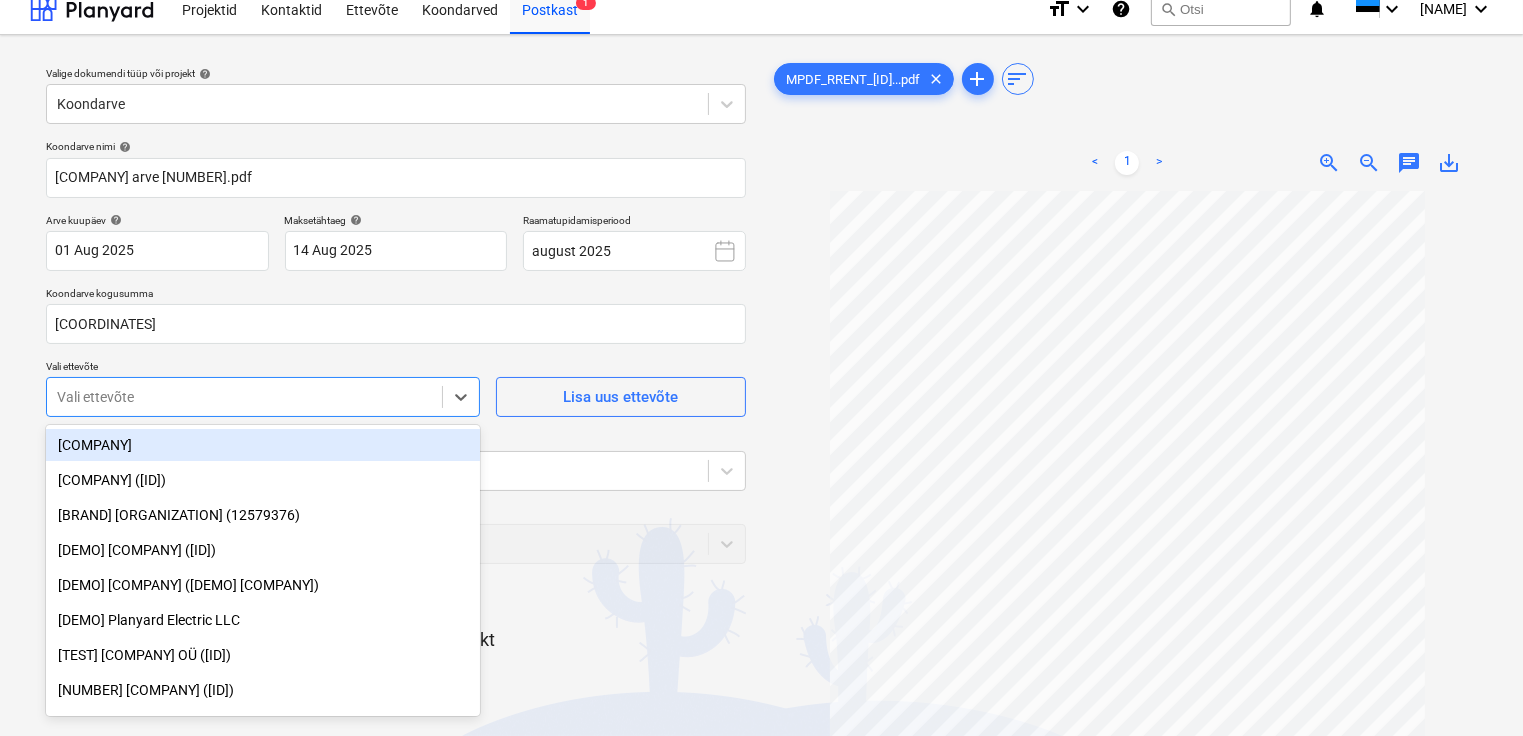 scroll, scrollTop: 17, scrollLeft: 0, axis: vertical 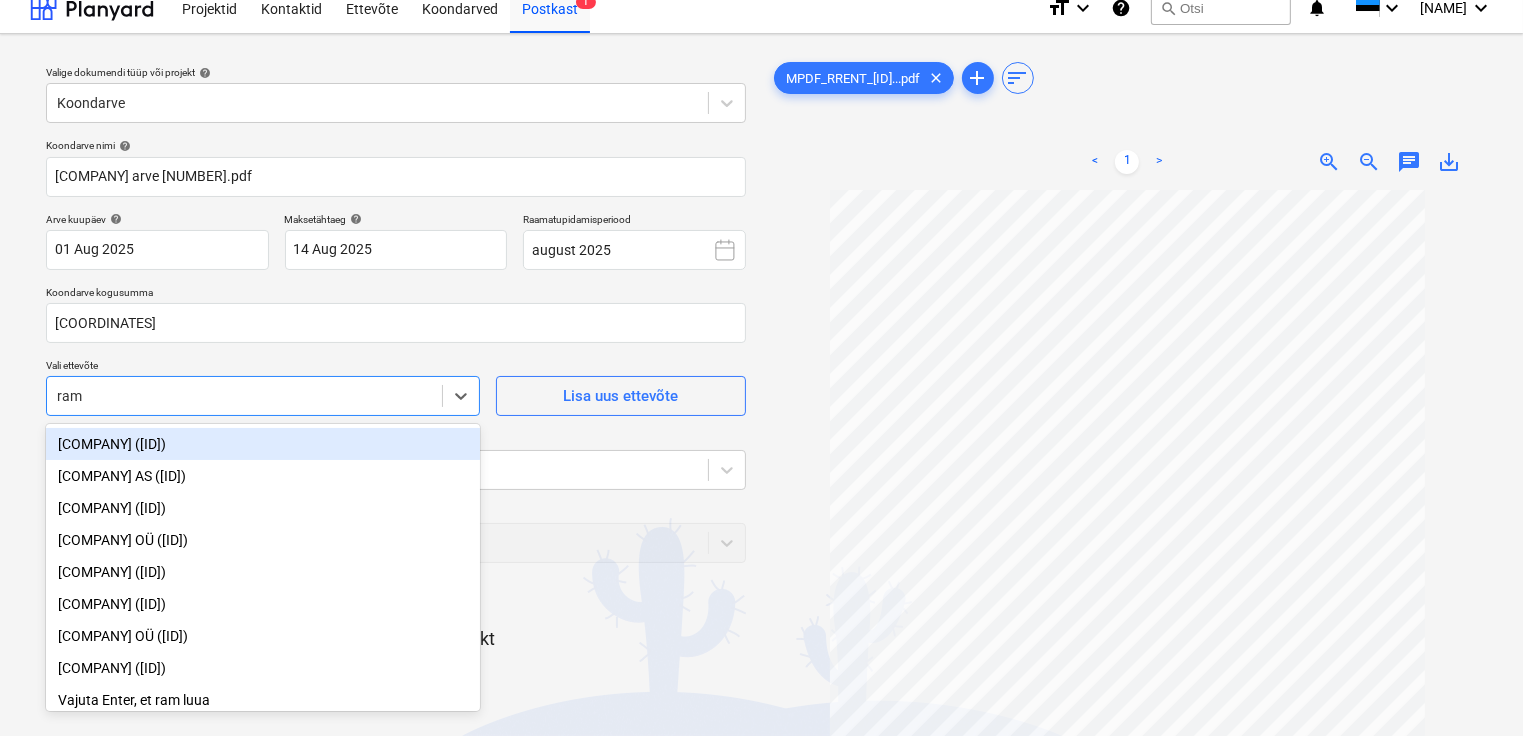 type on "rami" 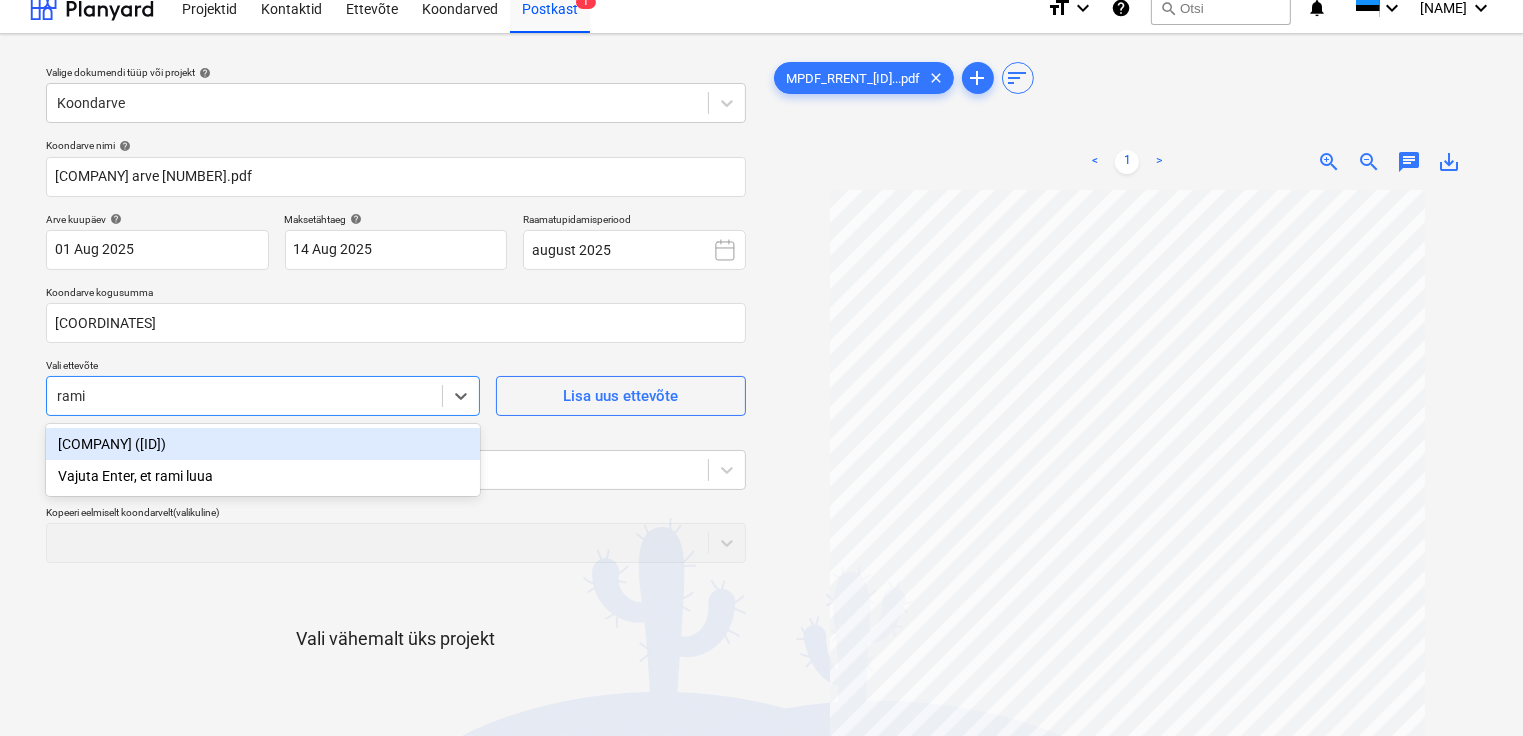 click on "[COMPANY] ([ID])" at bounding box center (263, 444) 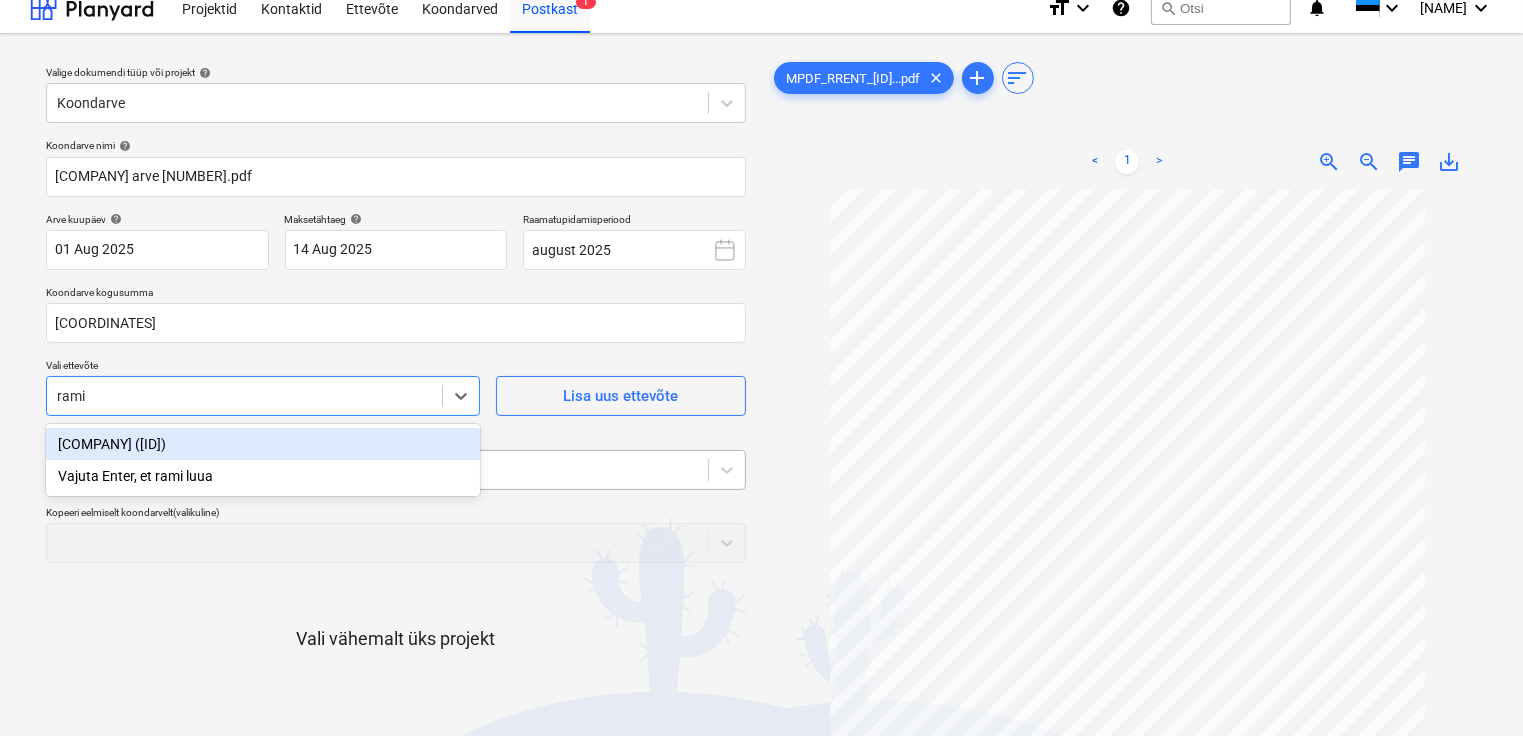 type 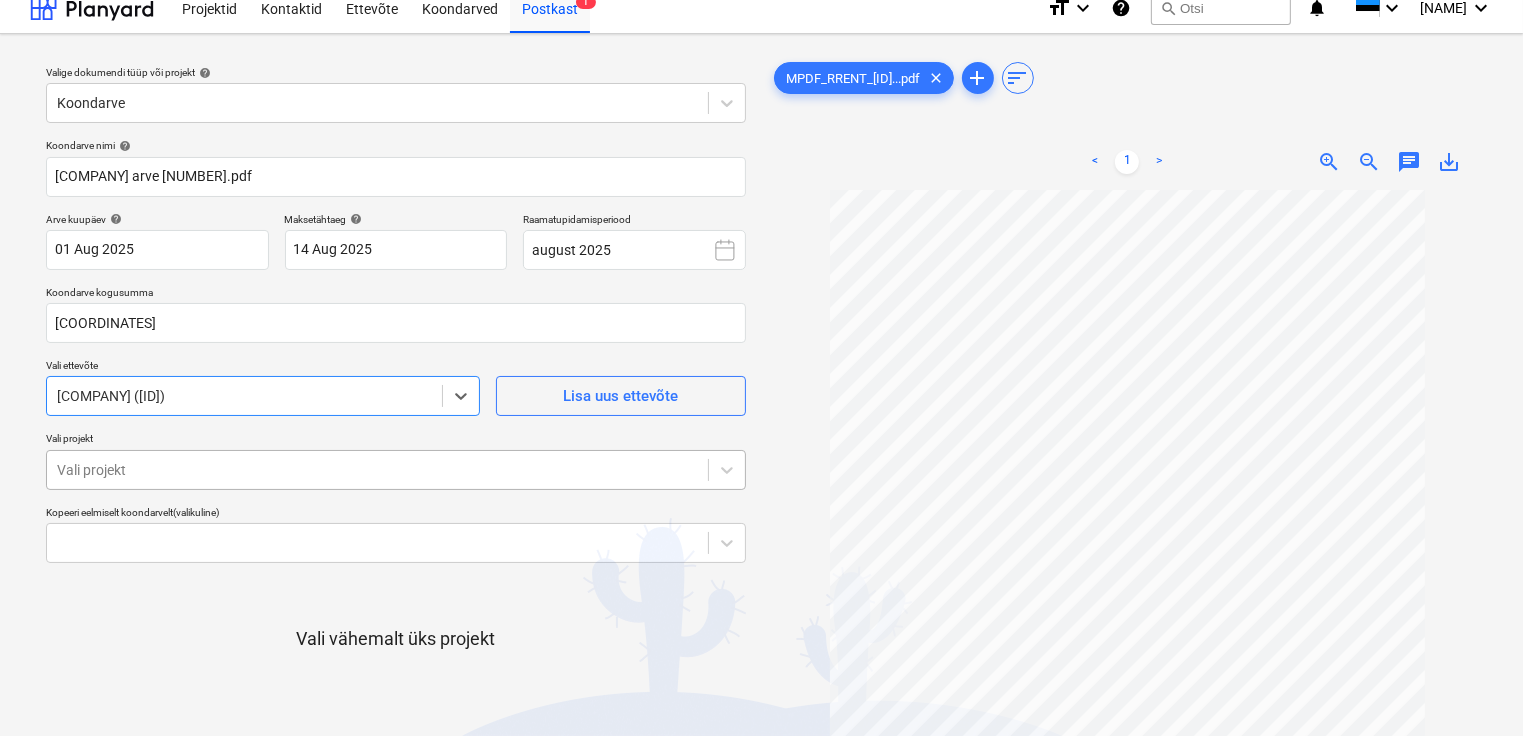 click at bounding box center [377, 470] 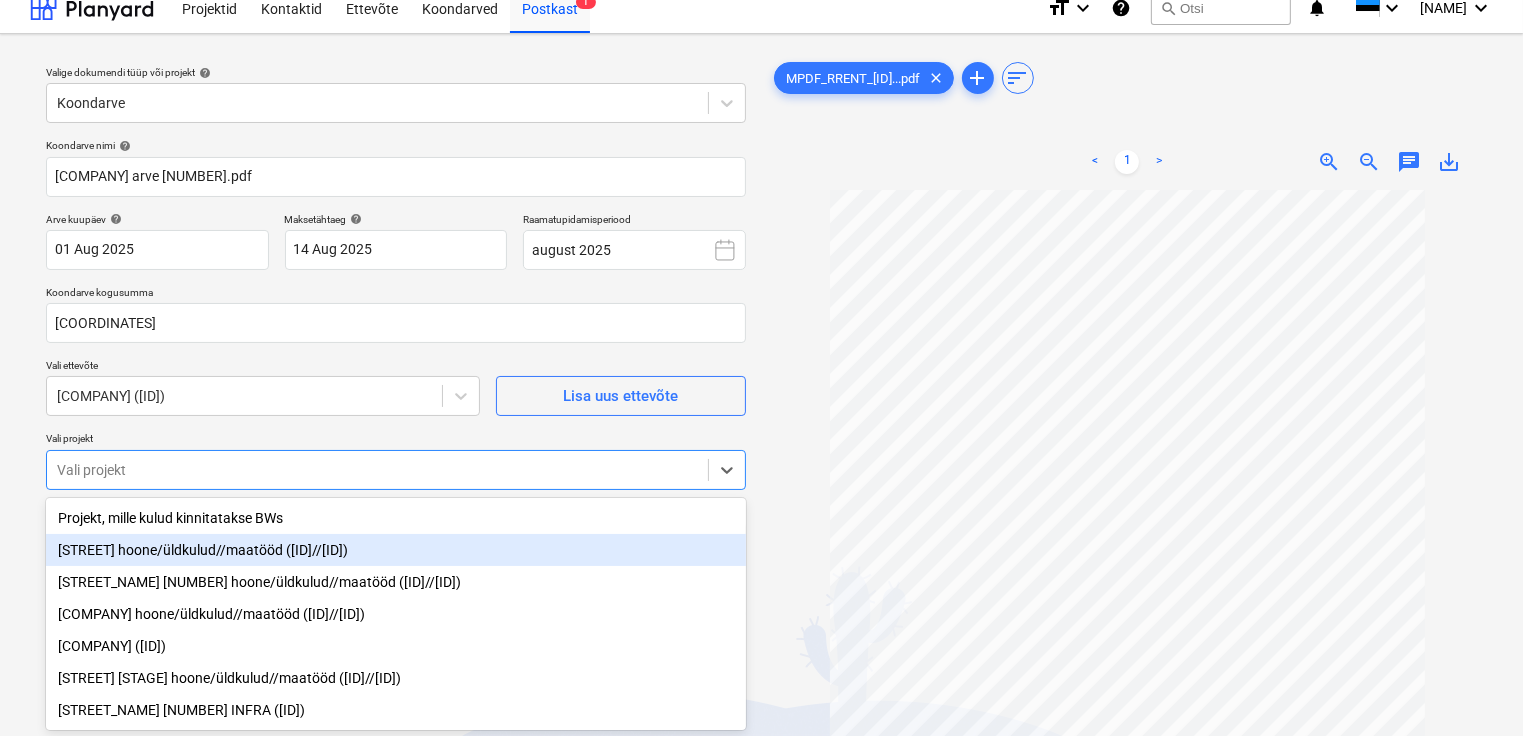 click on "[STREET] hoone/üldkulud//maatööd ([ID]//[ID])" at bounding box center (396, 550) 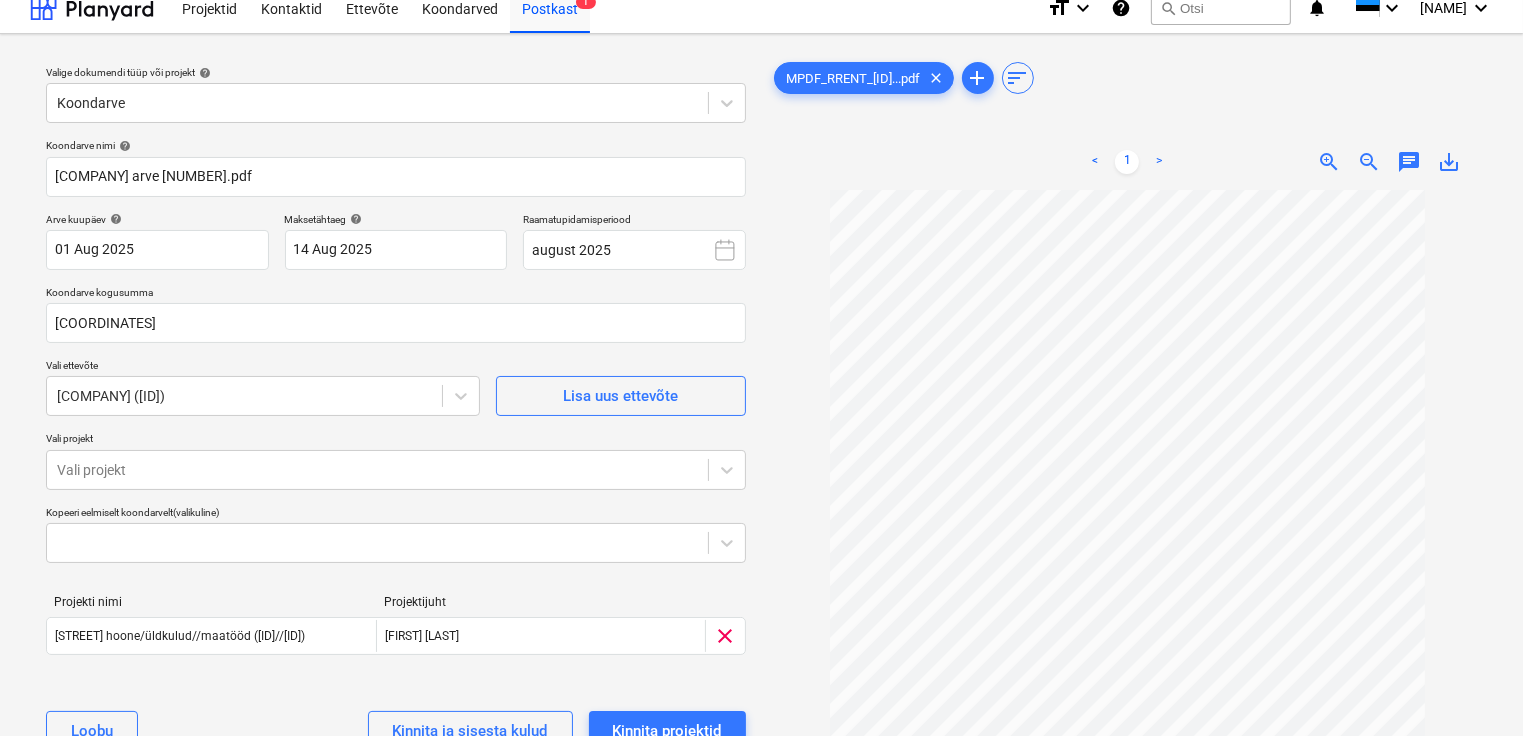 click at bounding box center (1128, 530) 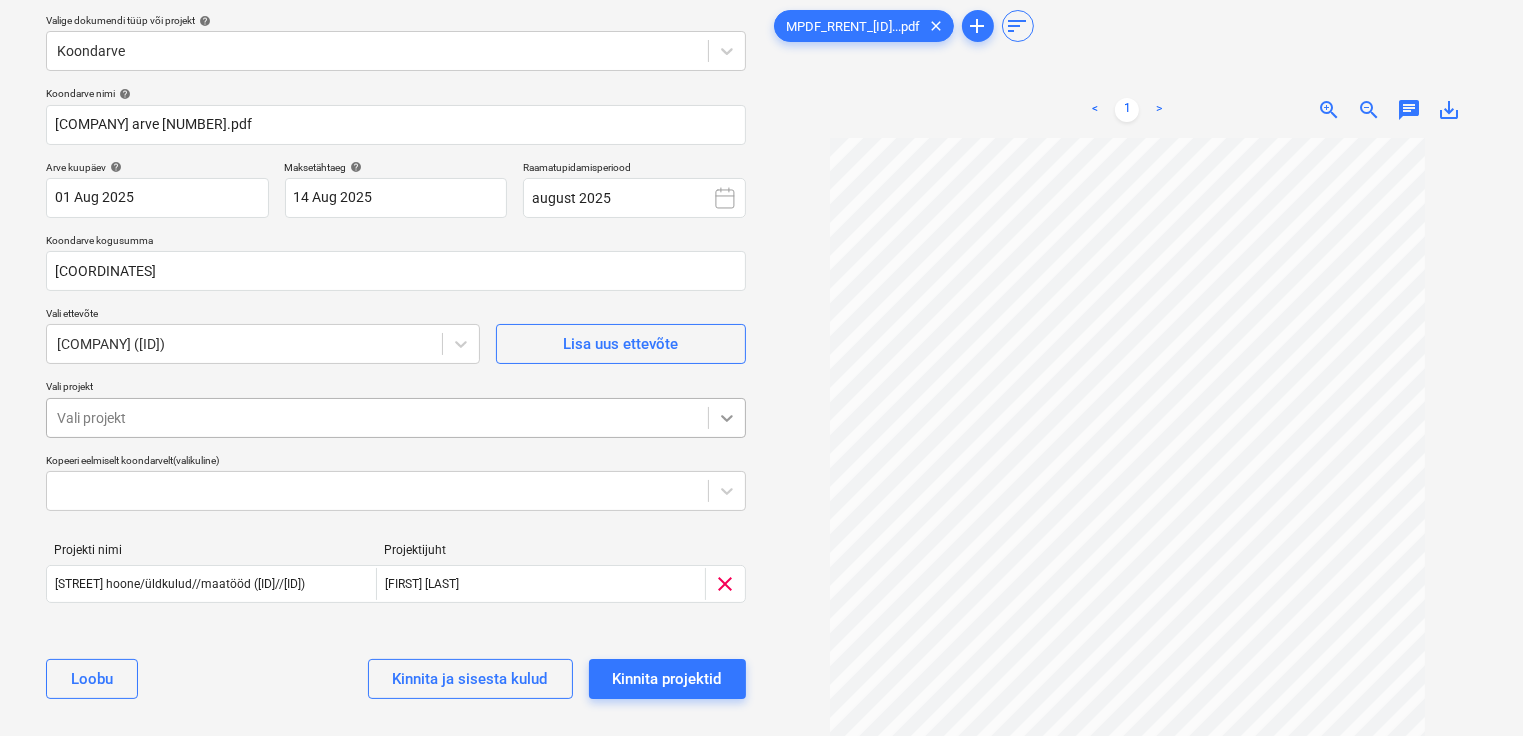 scroll, scrollTop: 97, scrollLeft: 0, axis: vertical 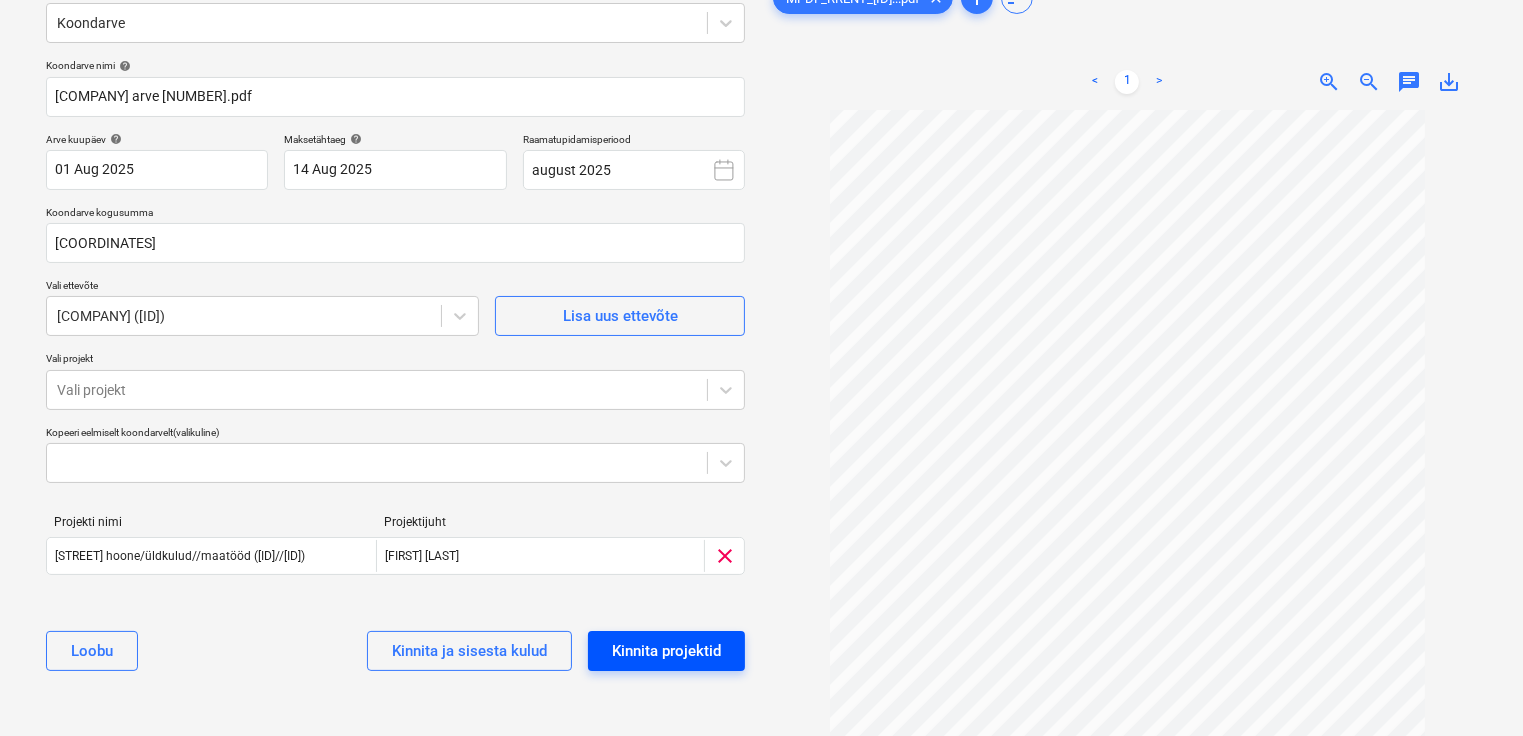 click on "Kinnita projektid" at bounding box center (666, 651) 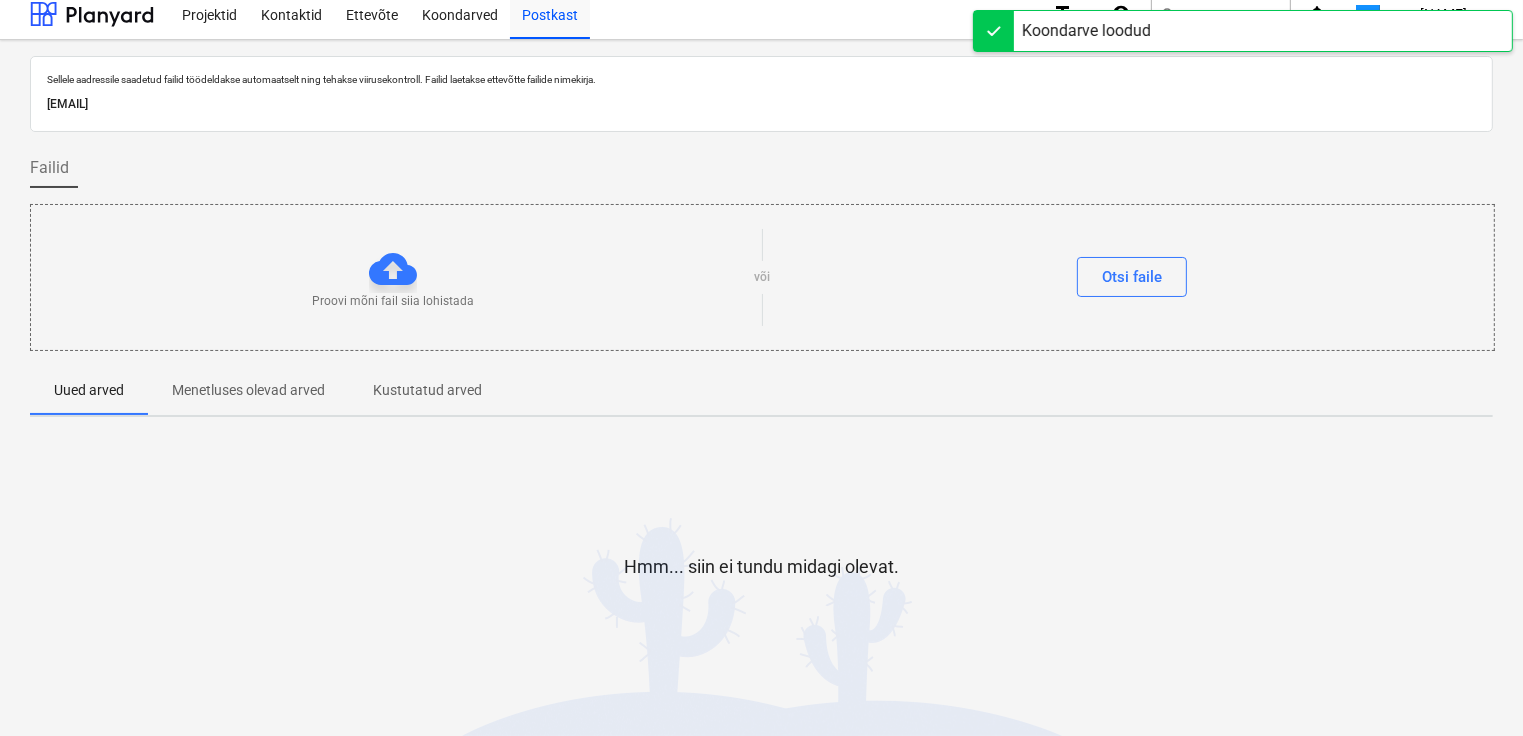 scroll, scrollTop: 0, scrollLeft: 0, axis: both 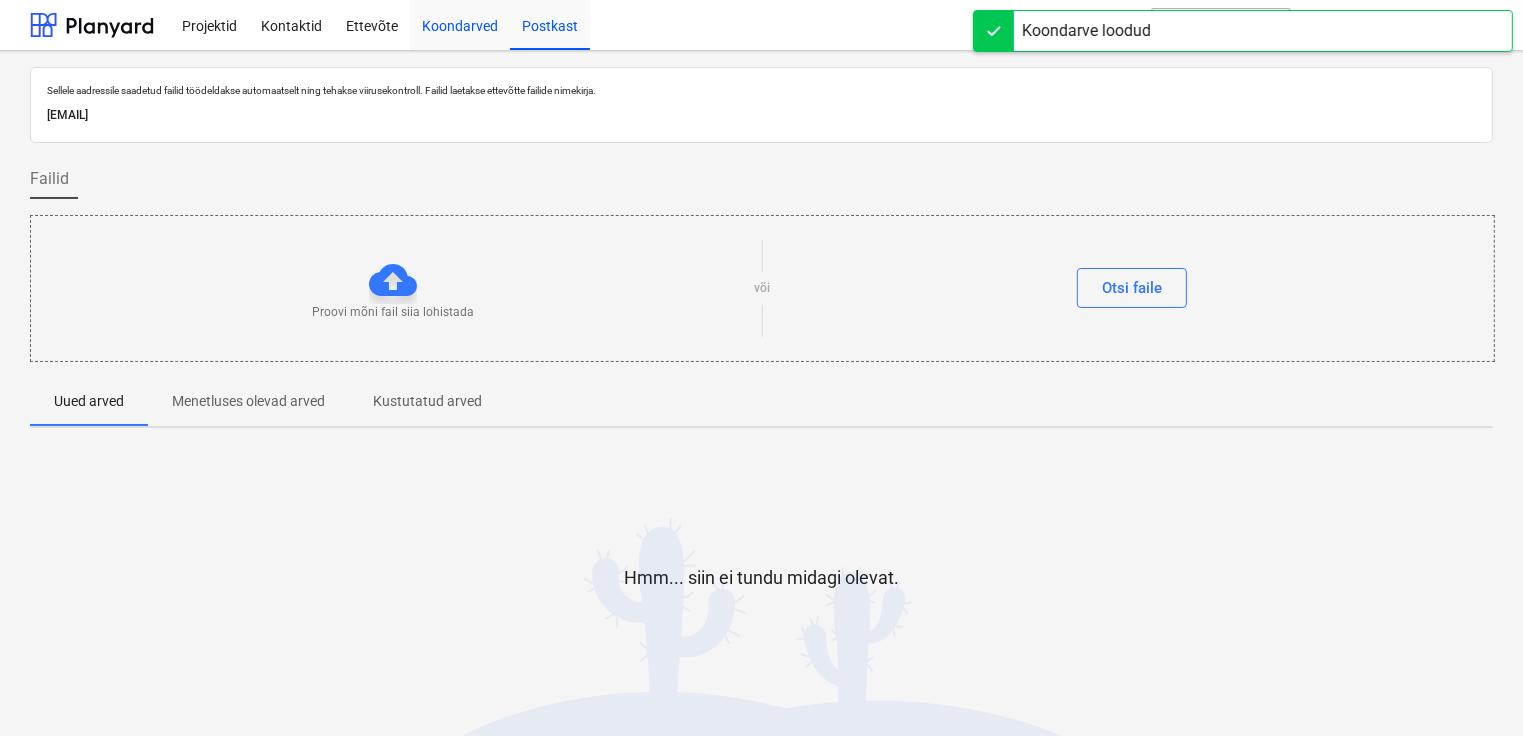 click on "Koondarved" at bounding box center (460, 24) 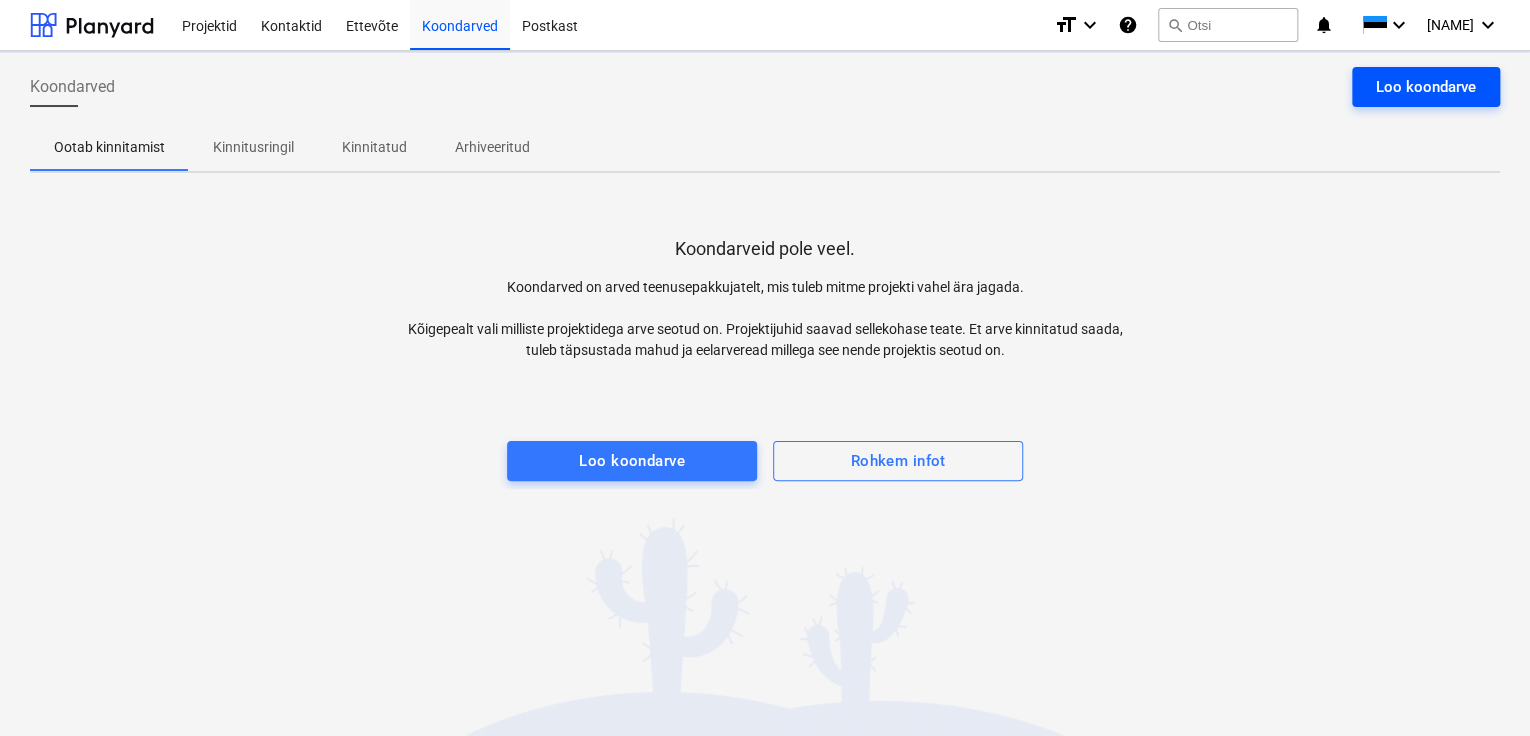 click on "Loo koondarve" at bounding box center [1426, 87] 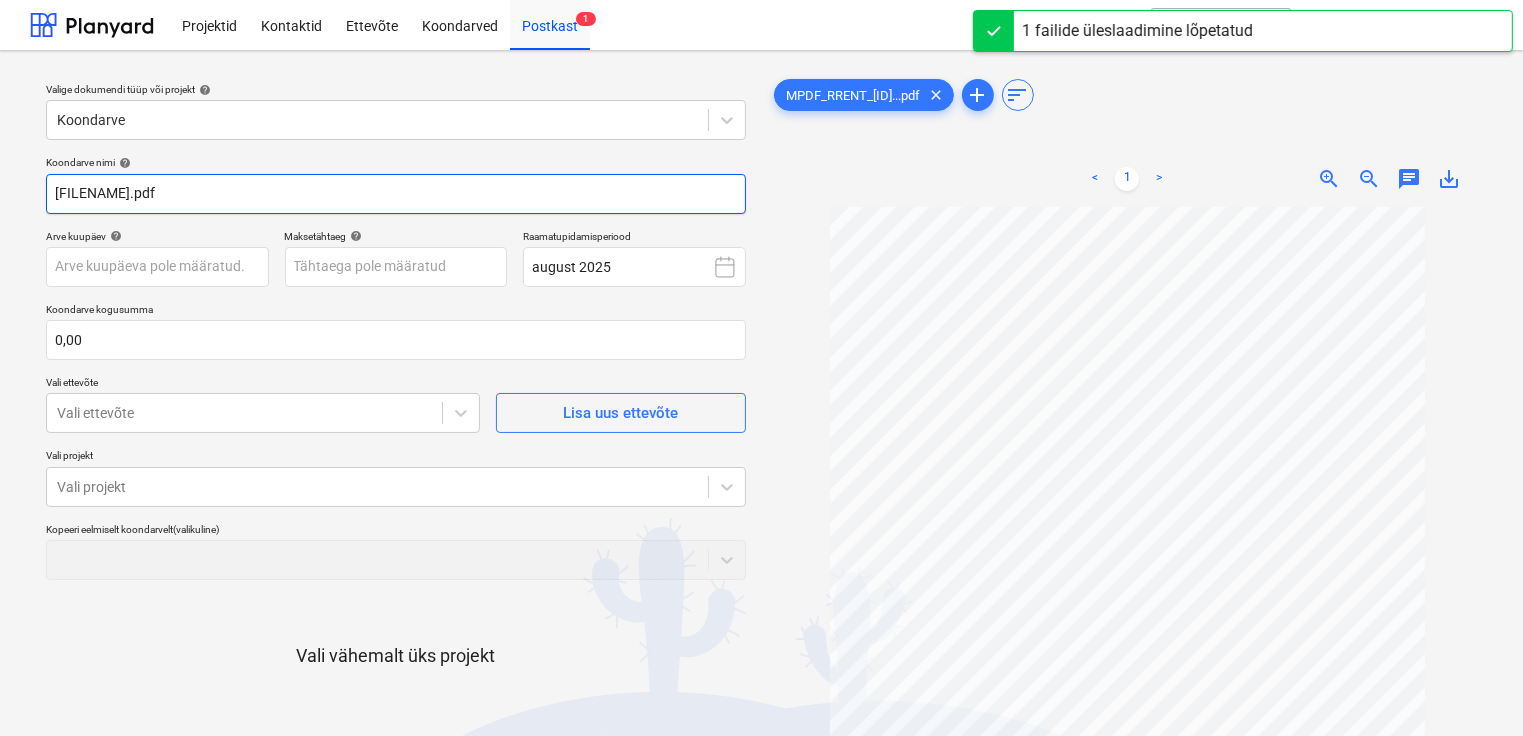 drag, startPoint x: 311, startPoint y: 196, endPoint x: 36, endPoint y: 181, distance: 275.40878 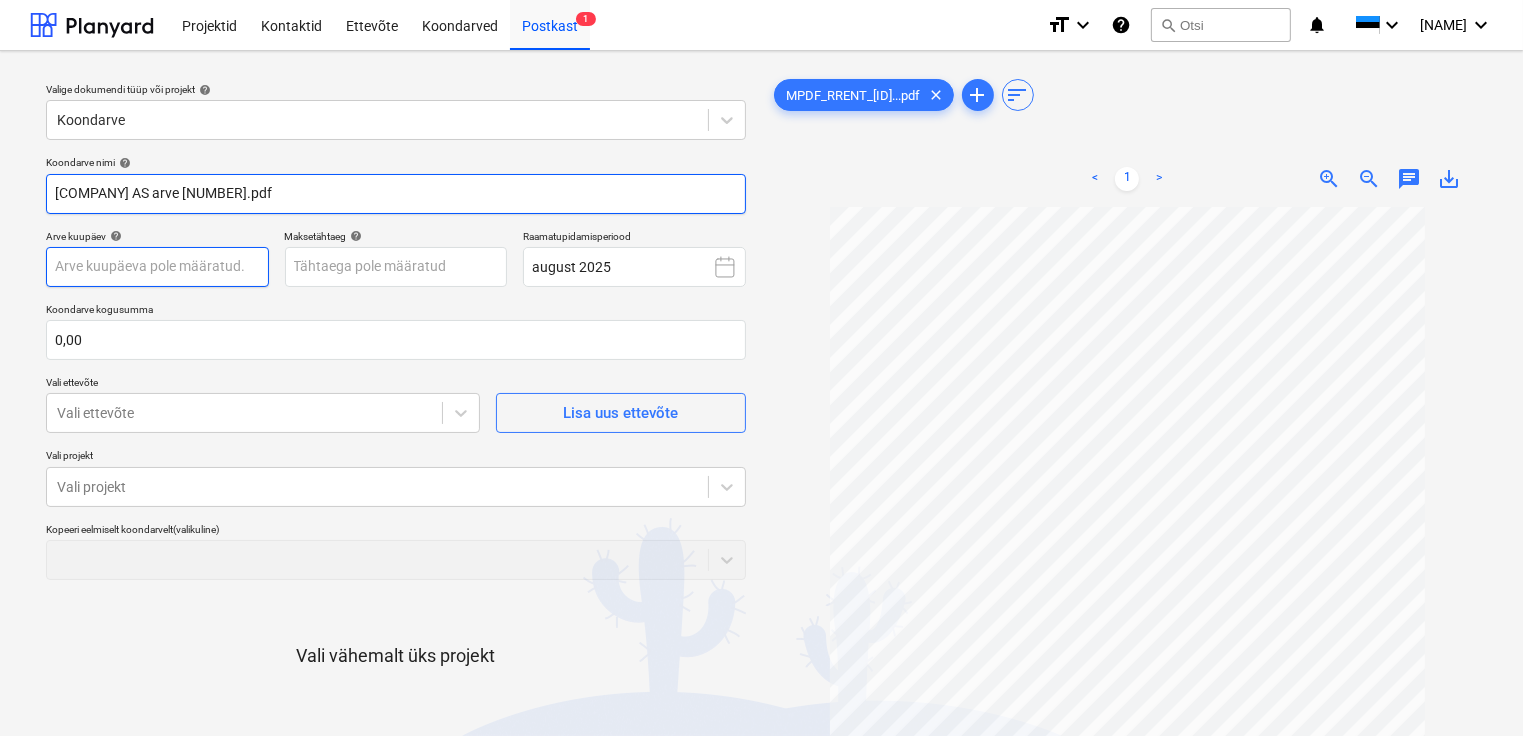 type on "[COMPANY] AS arve [NUMBER].pdf" 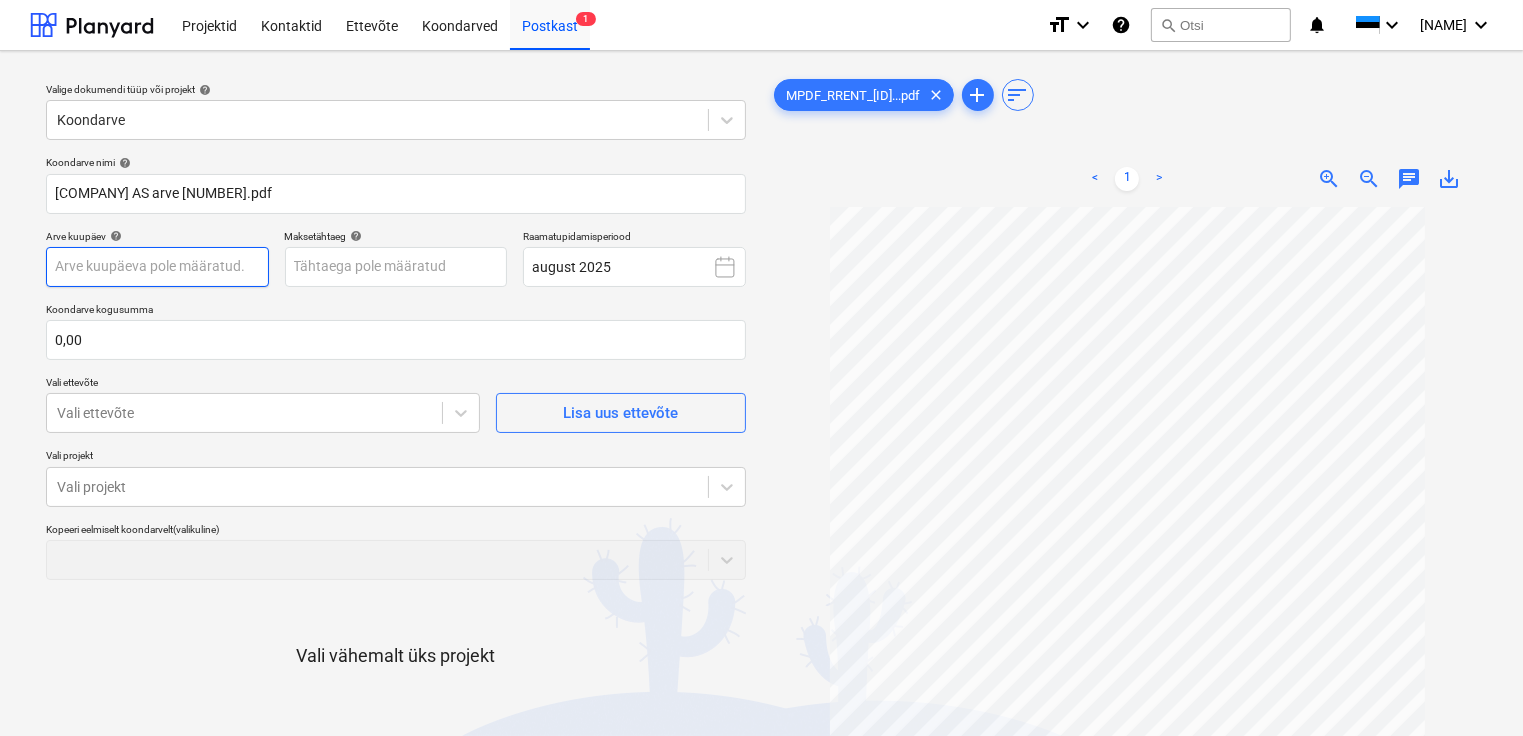 click on "Projektid Kontaktid Ettevõte Koondarved Postkast 1 format_size keyboard_arrow_down help search Otsi notifications 0 keyboard_arrow_down [FIRST] [LAST] keyboard_arrow_down Valige dokumendi tüüp või projekt help Koondarve Koondarve nimi help [BRAND] [BRAND] arve 25072672.pdf Arve kuupäev help Press the down arrow key to interact with the calendar and
select a date. Press the question mark key to get the keyboard shortcuts for changing dates. Maksetähtaeg help Press the down arrow key to interact with the calendar and
select a date. Press the question mark key to get the keyboard shortcuts for changing dates. Raamatupidamisperiood august 2025 Koondarve kogusumma 0,00 Vali ettevõte Vali ettevõte Lisa uus ettevõte Vali projekt Vali projekt Kopeeri eelmiselt koondarvelt  (valikuline) Vali vähemalt üks projekt Loobu Kinnita ja sisesta kulud Kinnita projektid MPDF_RRENT_873...pdf clear add sort < 1 > zoom_in zoom_out chat 0 save_alt" at bounding box center (761, 368) 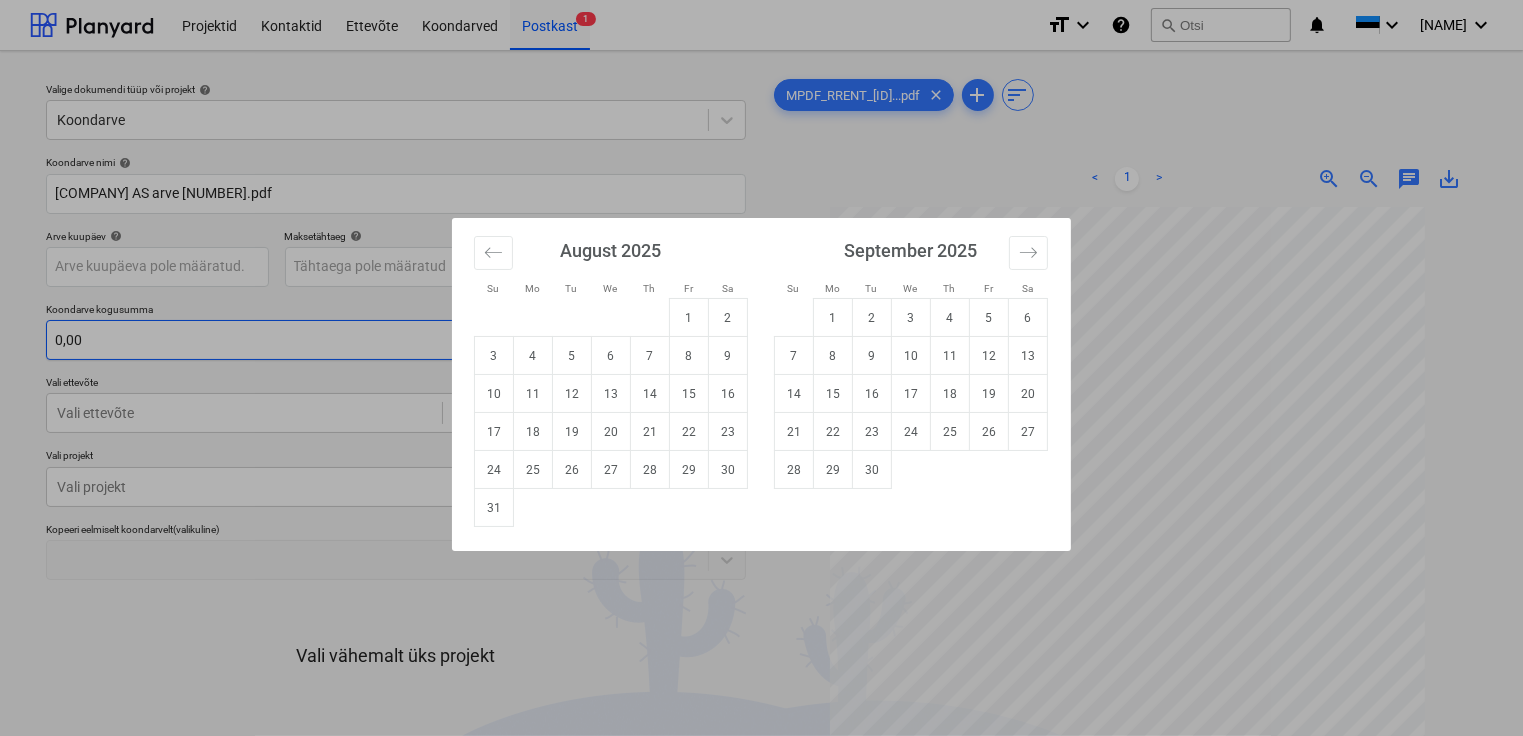 click on "1" at bounding box center (689, 318) 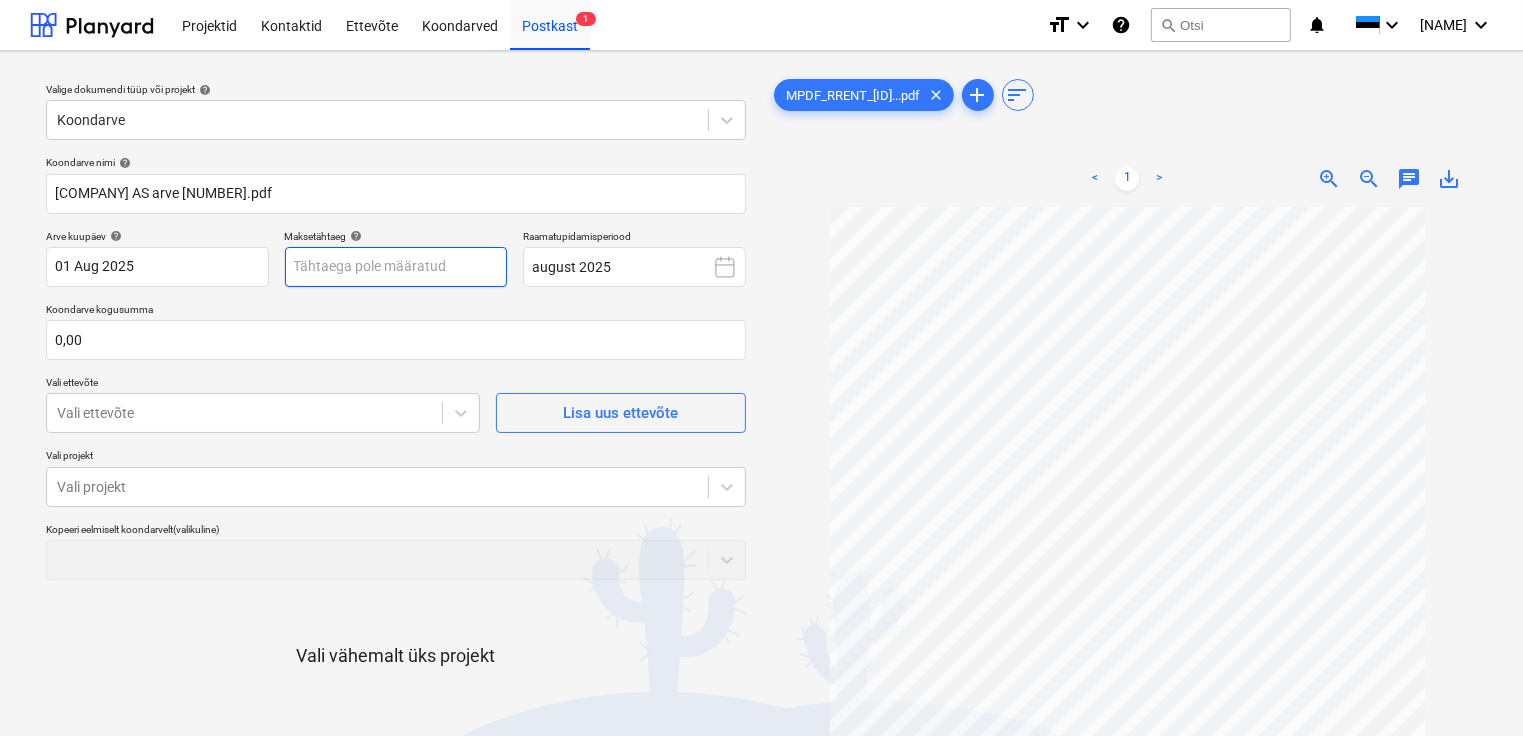 click on "Projektid Kontaktid Ettevõte Koondarved Postkast 1 format_size keyboard_arrow_down help search Otsi notifications 0 keyboard_arrow_down [NAME] keyboard_arrow_down Valige dokumendi tüüp või projekt help Koondarve Koondarve nimi help [COMPANY] arve [NUMBER].pdf Arve kuupäev help [DATE] [DATE] Press the down arrow key to interact with the calendar and
select a date. Press the question mark key to get the keyboard shortcuts for changing dates. Maksetähtaeg help Press the down arrow key to interact with the calendar and
select a date. Press the question mark key to get the keyboard shortcuts for changing dates. Raamatupidamisperiood [MONTH] [YEAR] Koondarve kogusumma 0,00 Vali ettevõte Vali ettevõte Lisa uus ettevõte Vali projekt Vali projekt Kopeeri eelmiselt koondarvelt  (valikuline) Vali vähemalt üks projekt Loobu Kinnita ja sisesta kulud Kinnita projektid [FILENAME]...pdf clear add sort < 1 > zoom_in zoom_out chat 0 save_alt
Su Mo Tu We Th Fr Sa Su Mo Tu We Th Fr Sa [MONTH] [YEAR] 1 2" at bounding box center [761, 368] 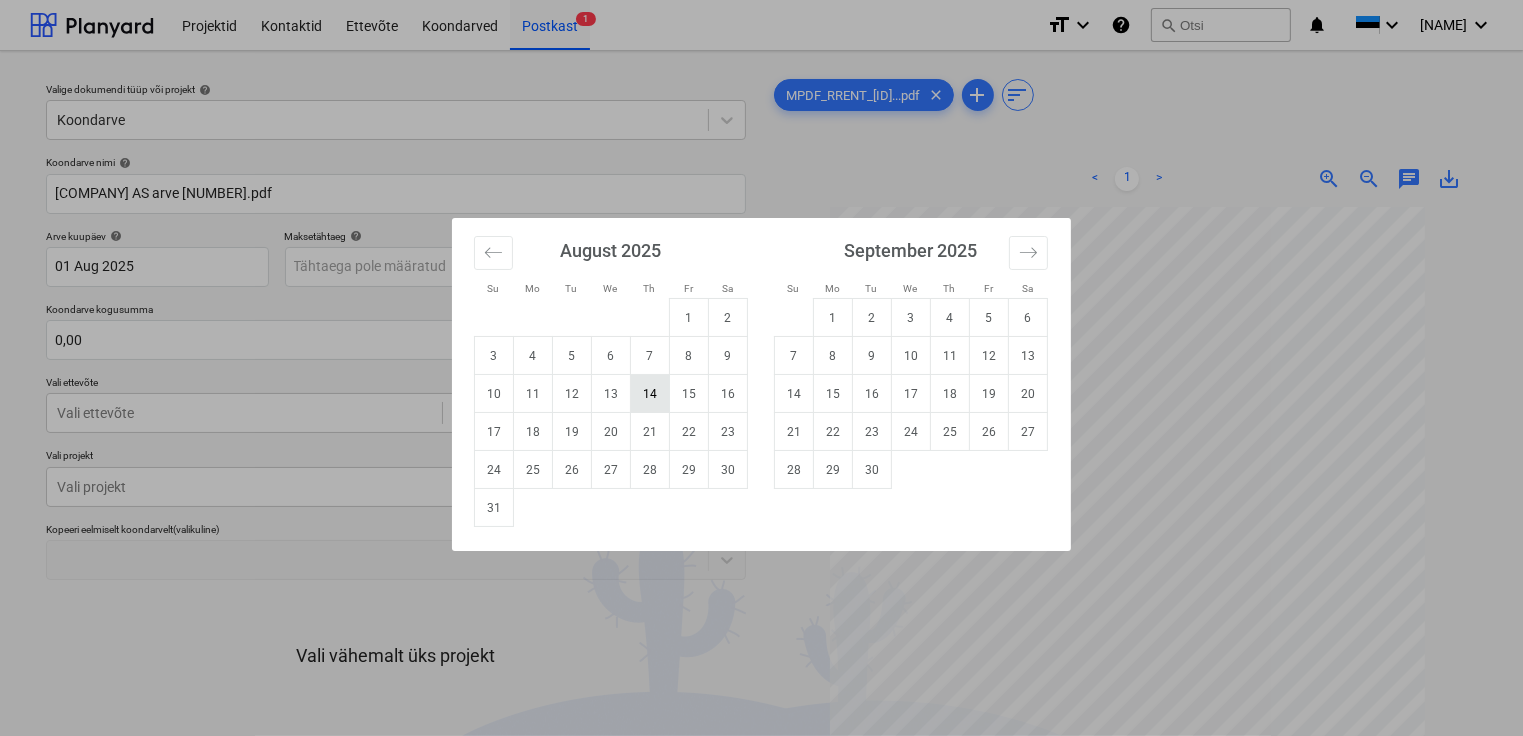 click on "14" at bounding box center (650, 394) 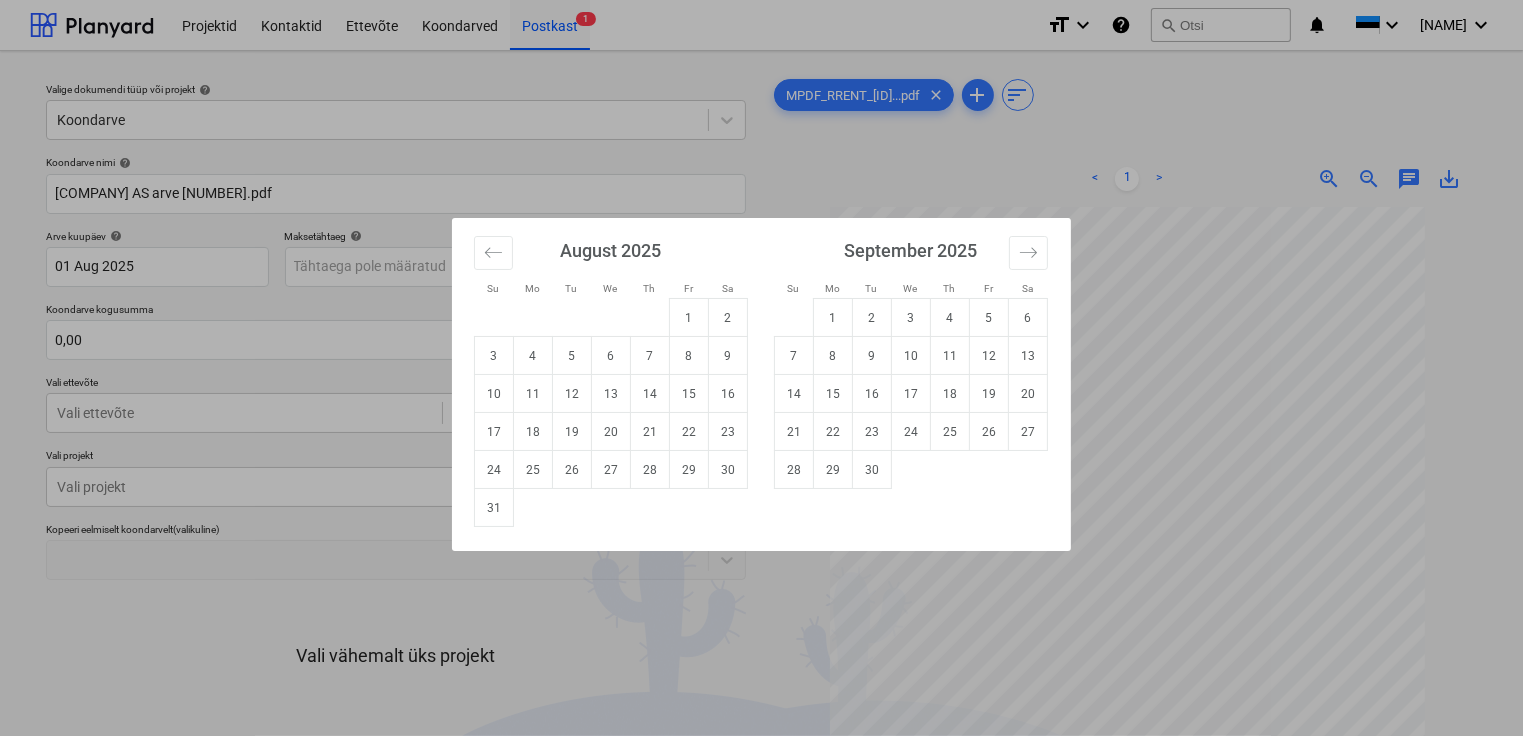 type on "14 Aug 2025" 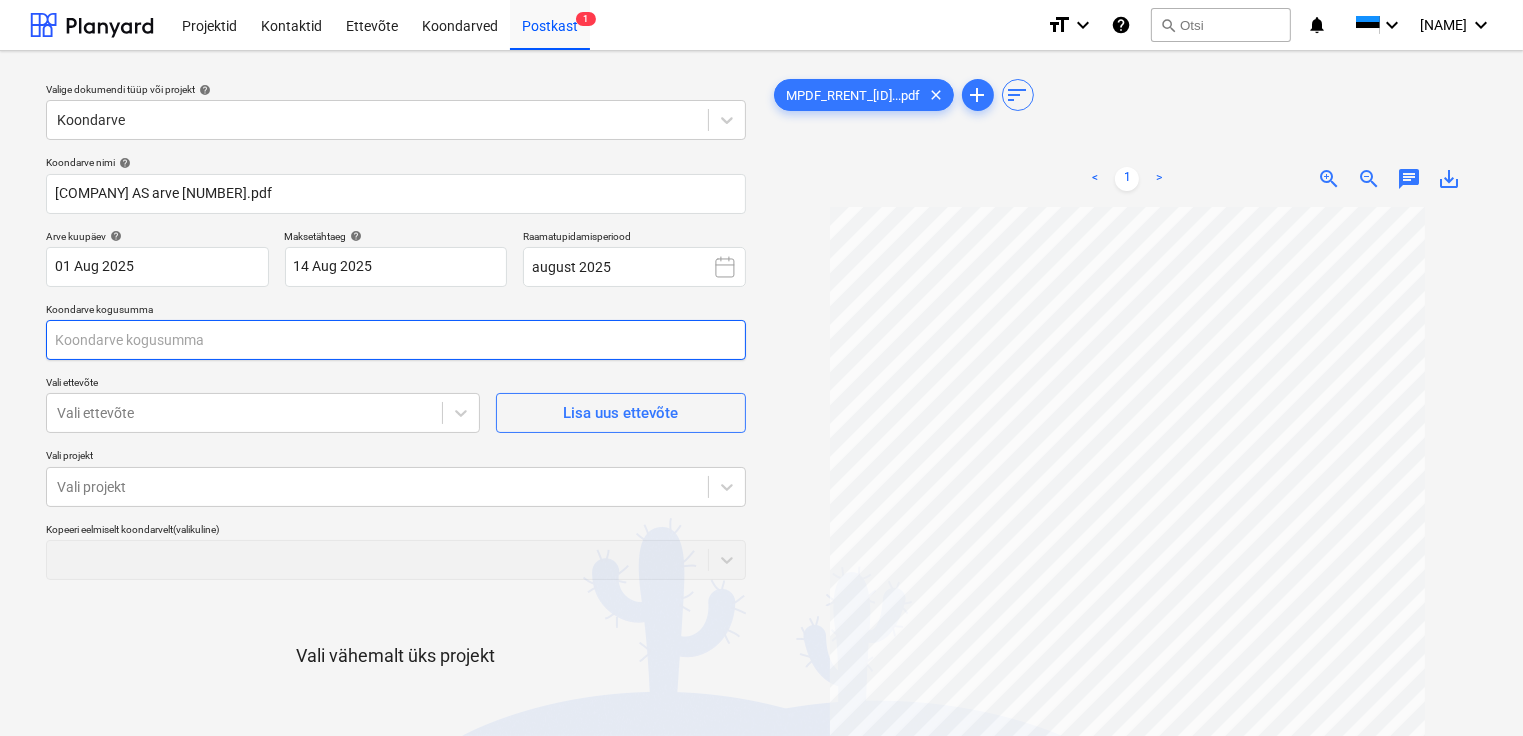 click at bounding box center (396, 340) 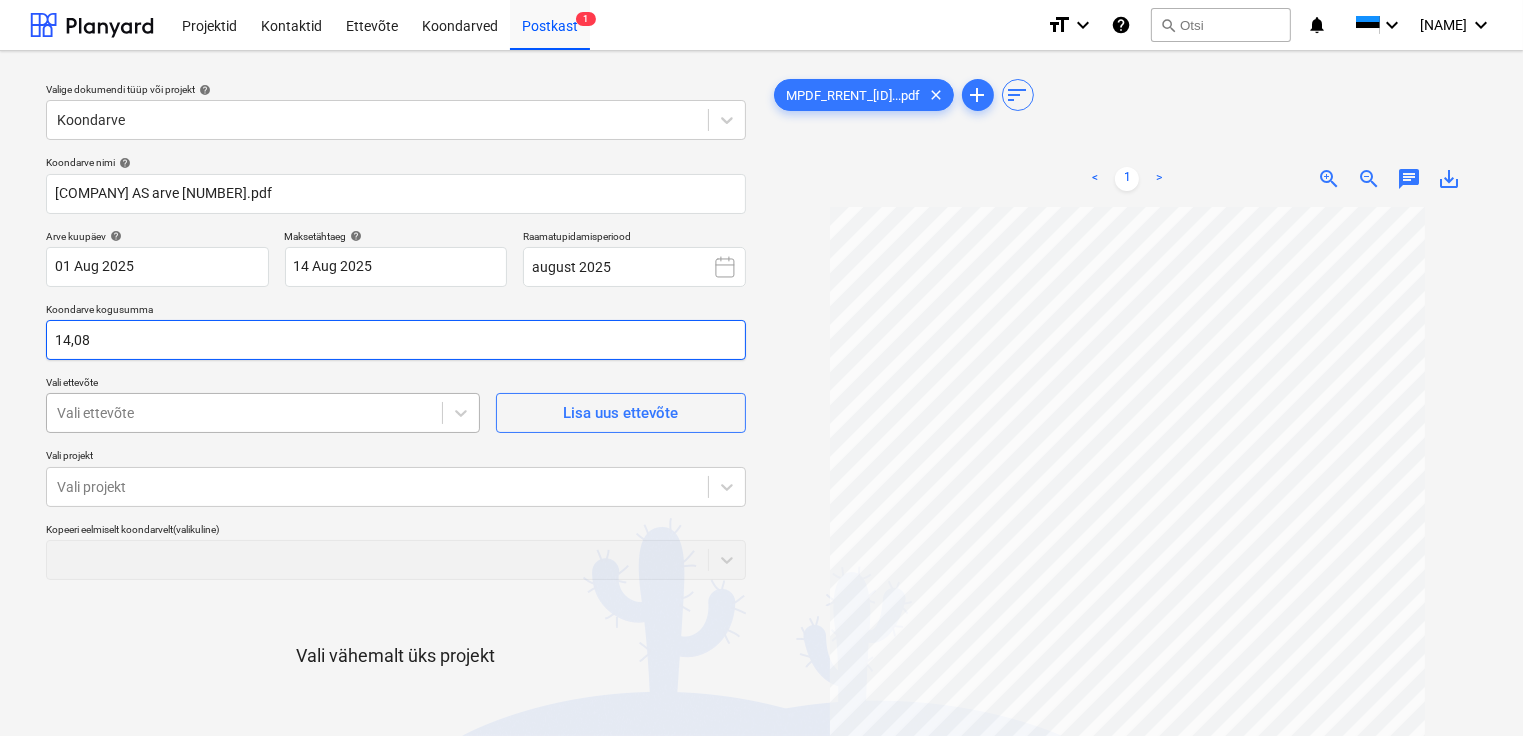 type on "14,08" 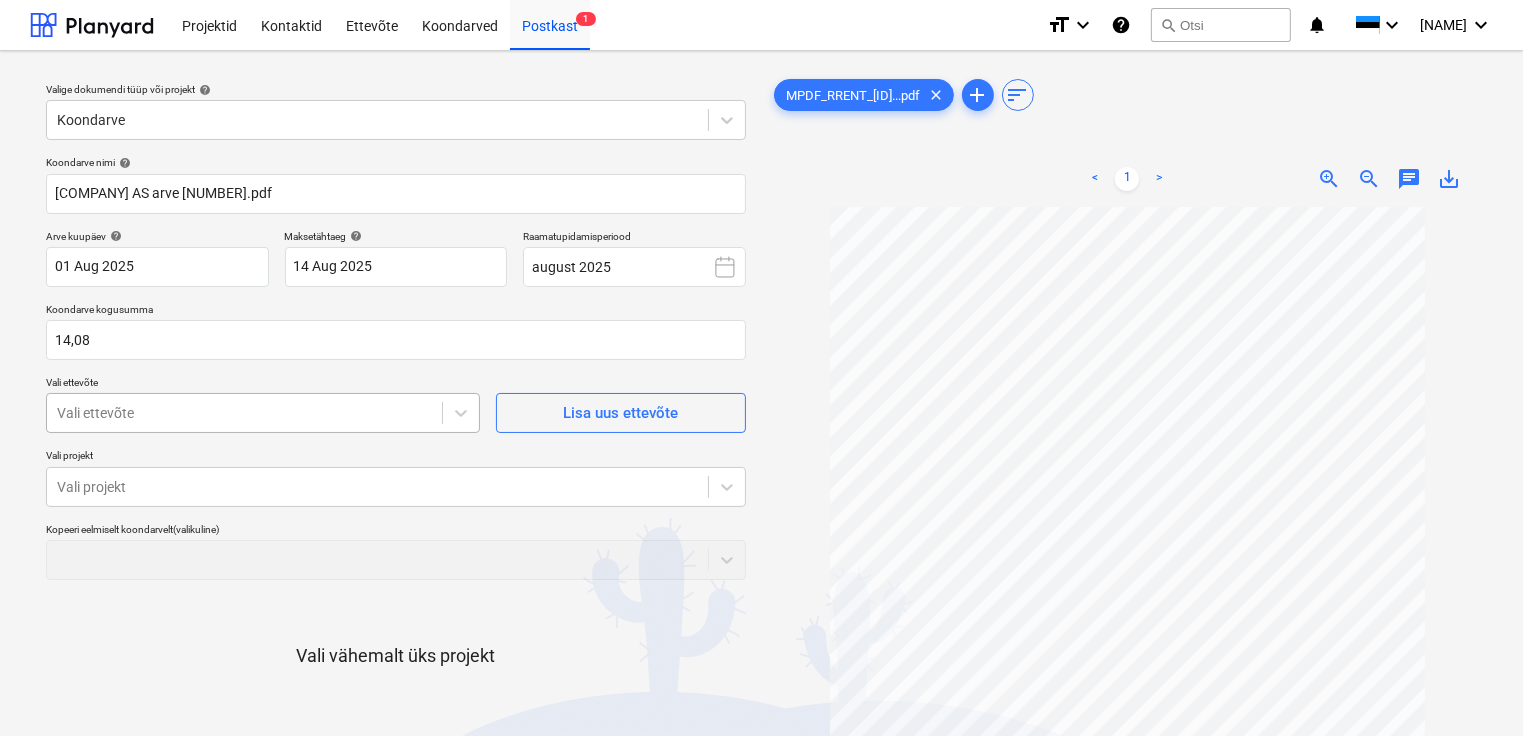 click on "Vali ettevõte" at bounding box center (263, 413) 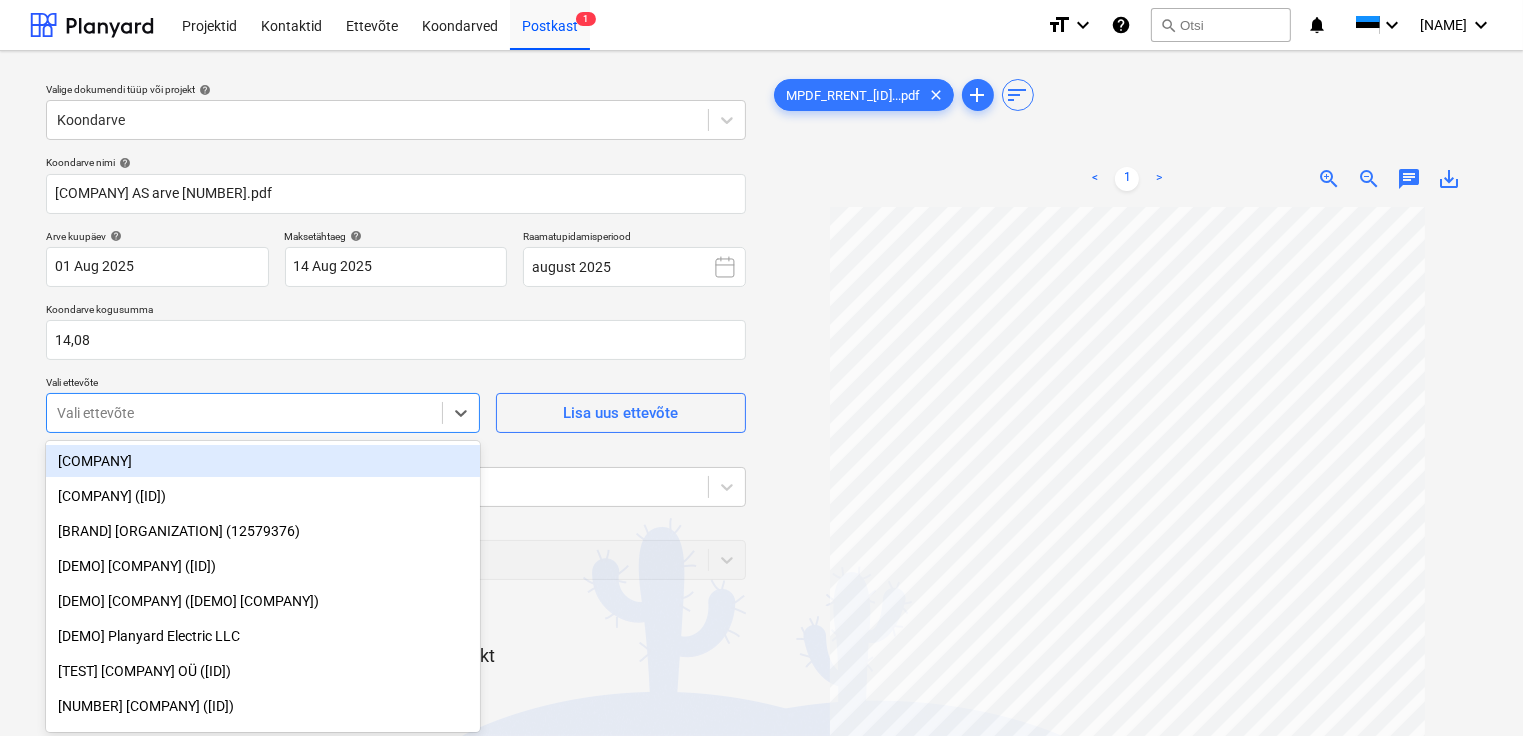 scroll, scrollTop: 17, scrollLeft: 0, axis: vertical 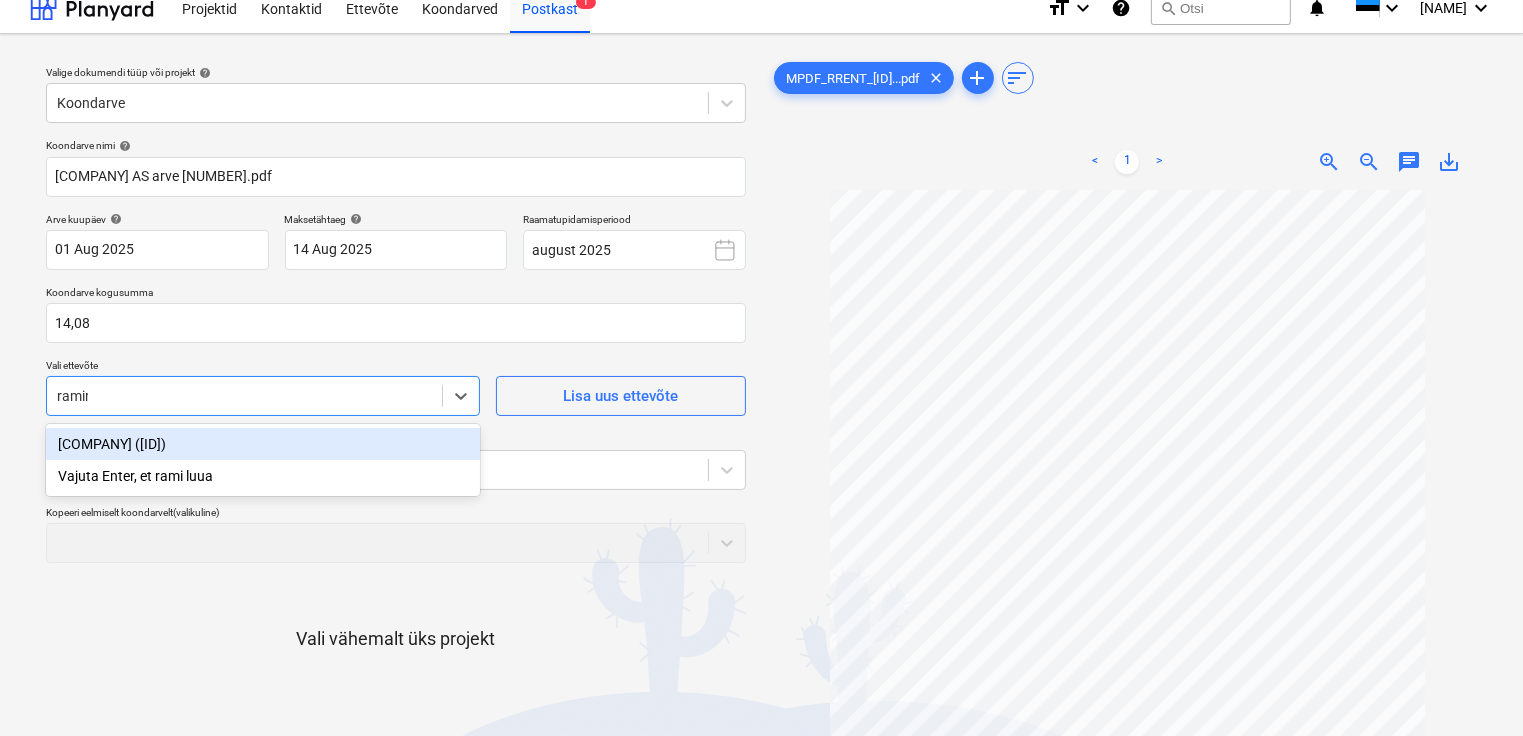 type on "ramire" 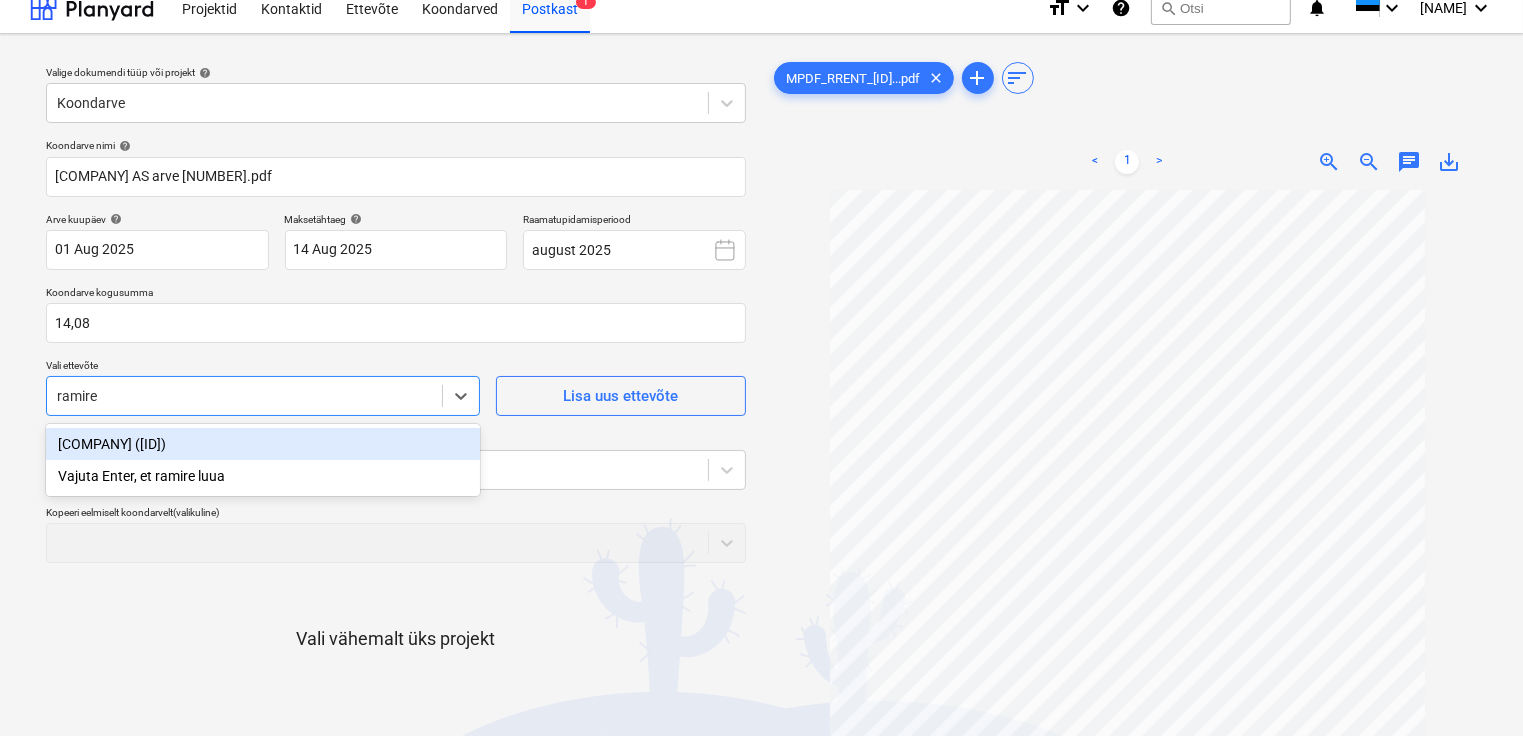 click on "[COMPANY] ([ID])" at bounding box center [263, 444] 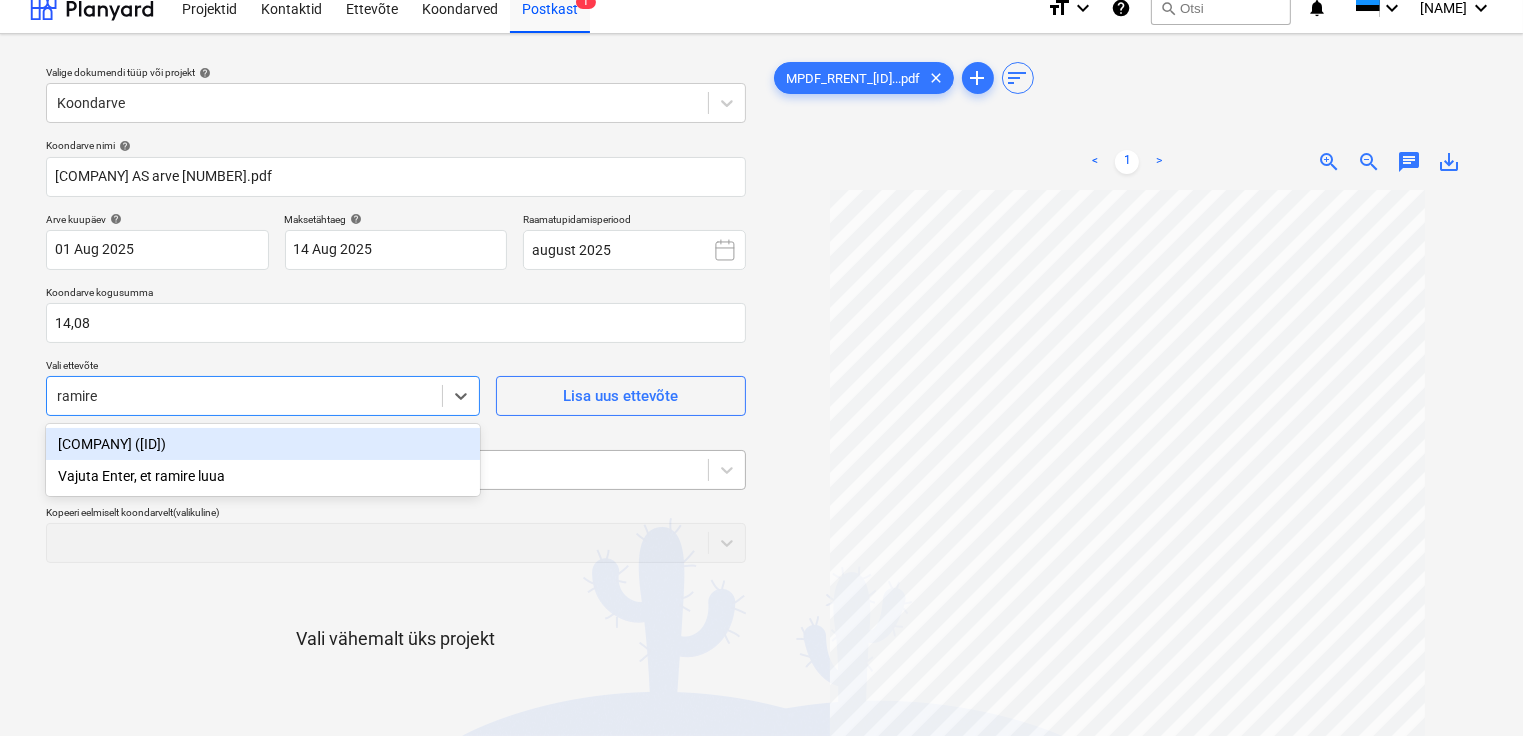 type 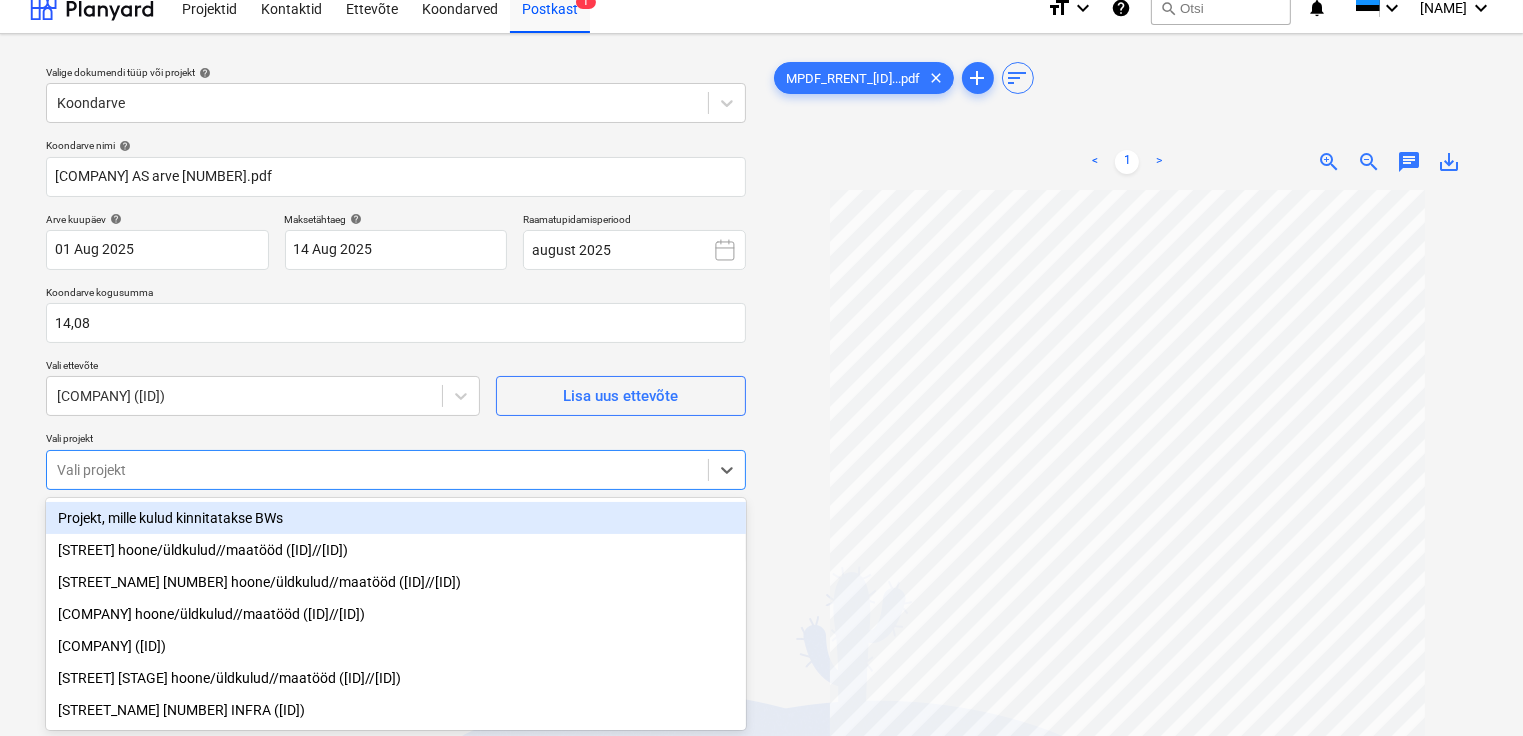 click at bounding box center [377, 470] 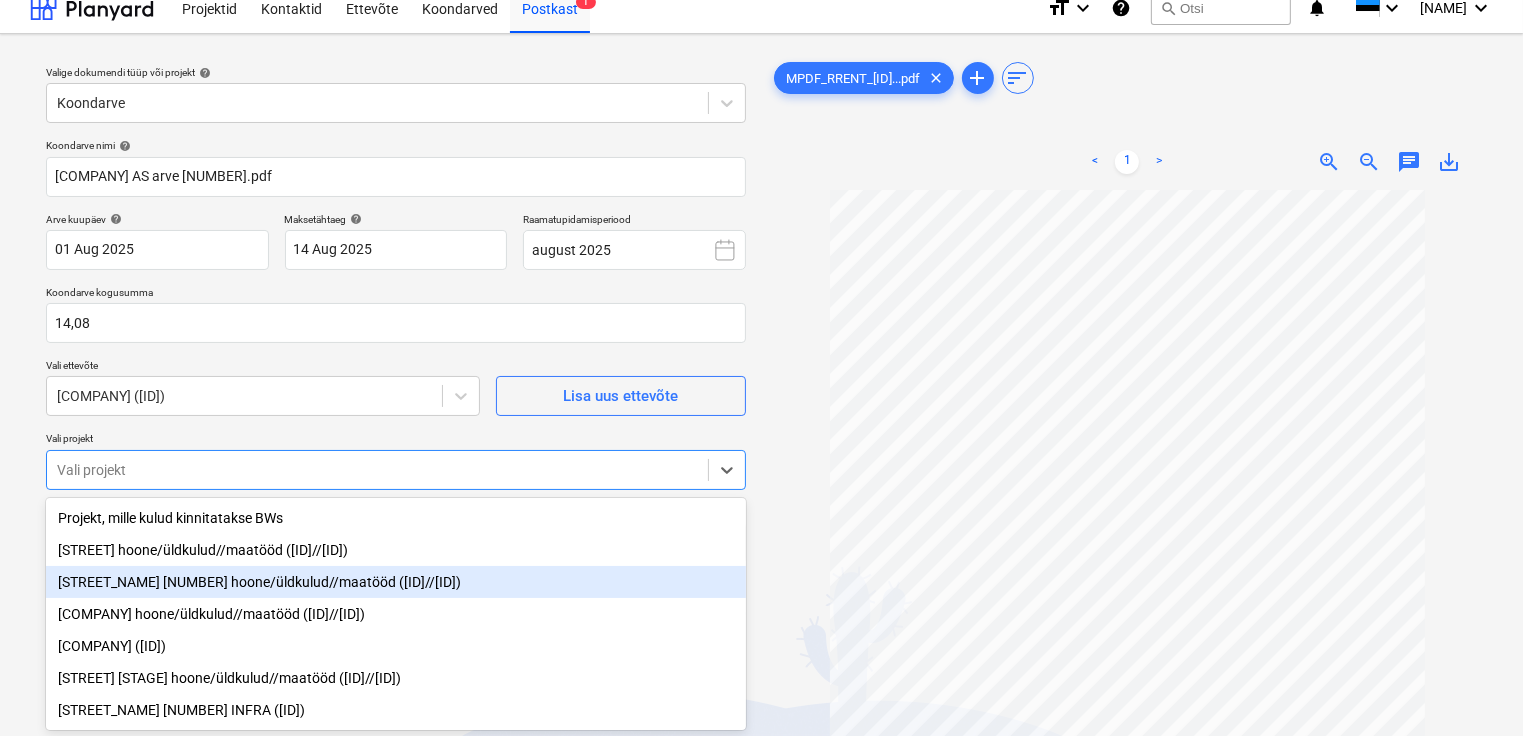 click on "[STREET_NAME] [NUMBER] hoone/üldkulud//maatööd ([ID]//[ID])" at bounding box center (396, 582) 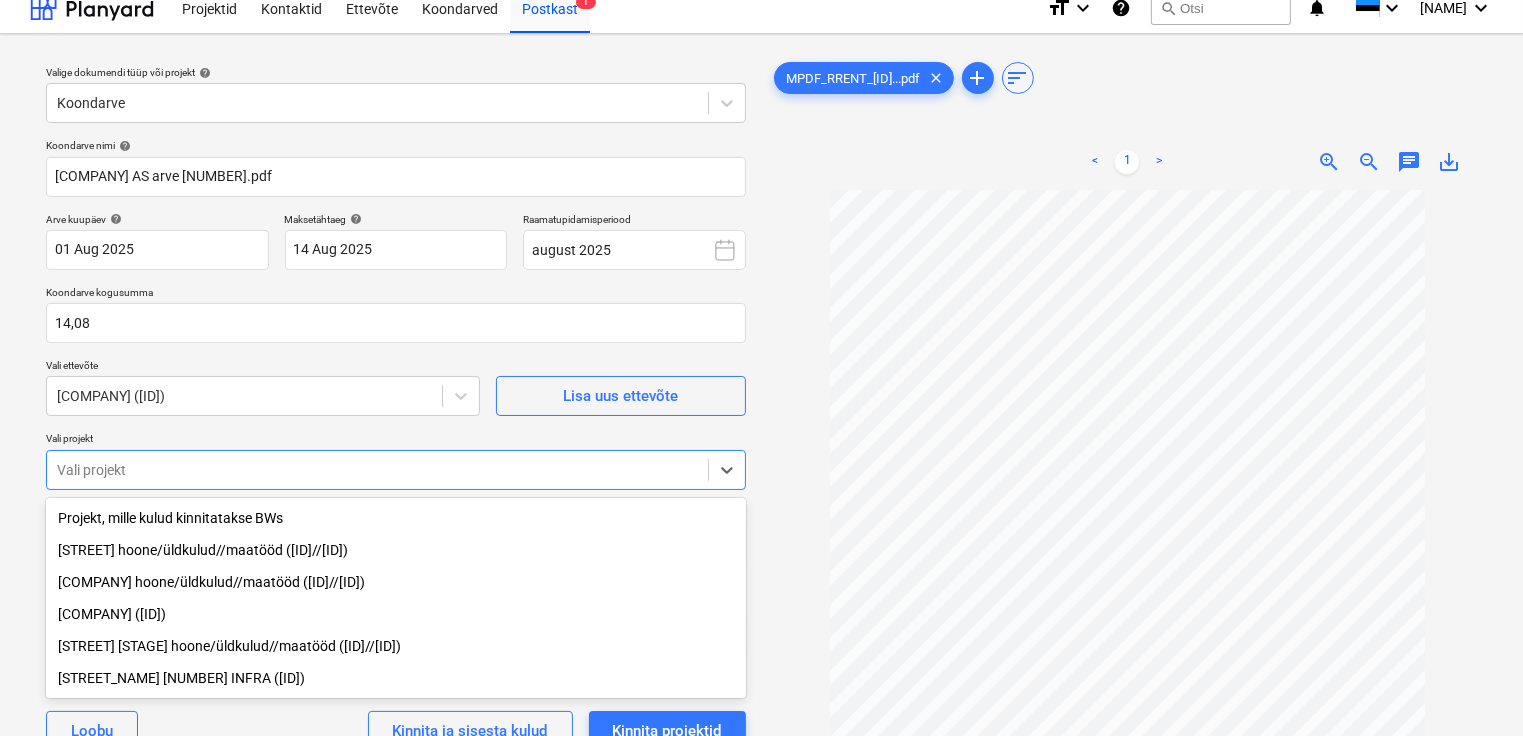 click at bounding box center (1128, 530) 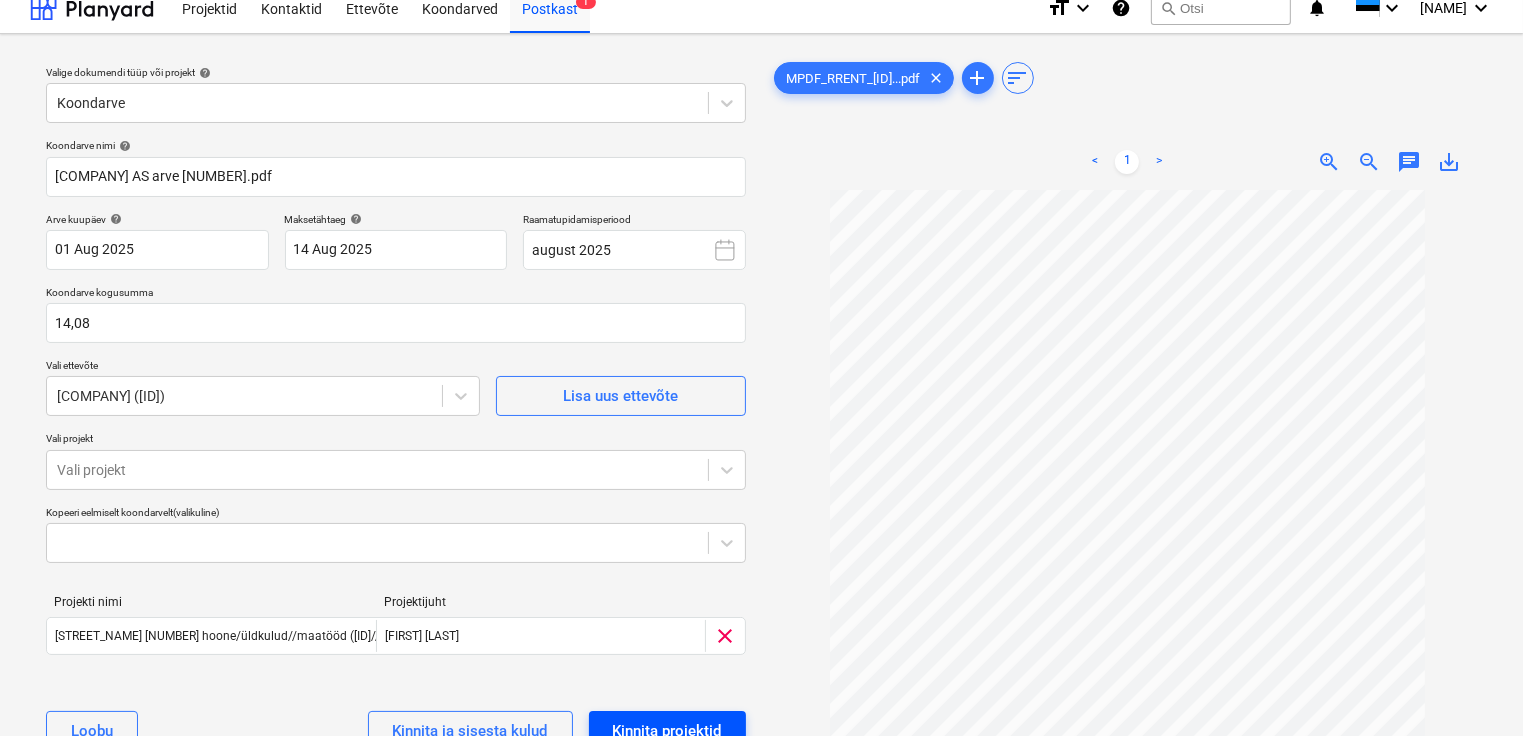 click on "Kinnita projektid" at bounding box center (667, 731) 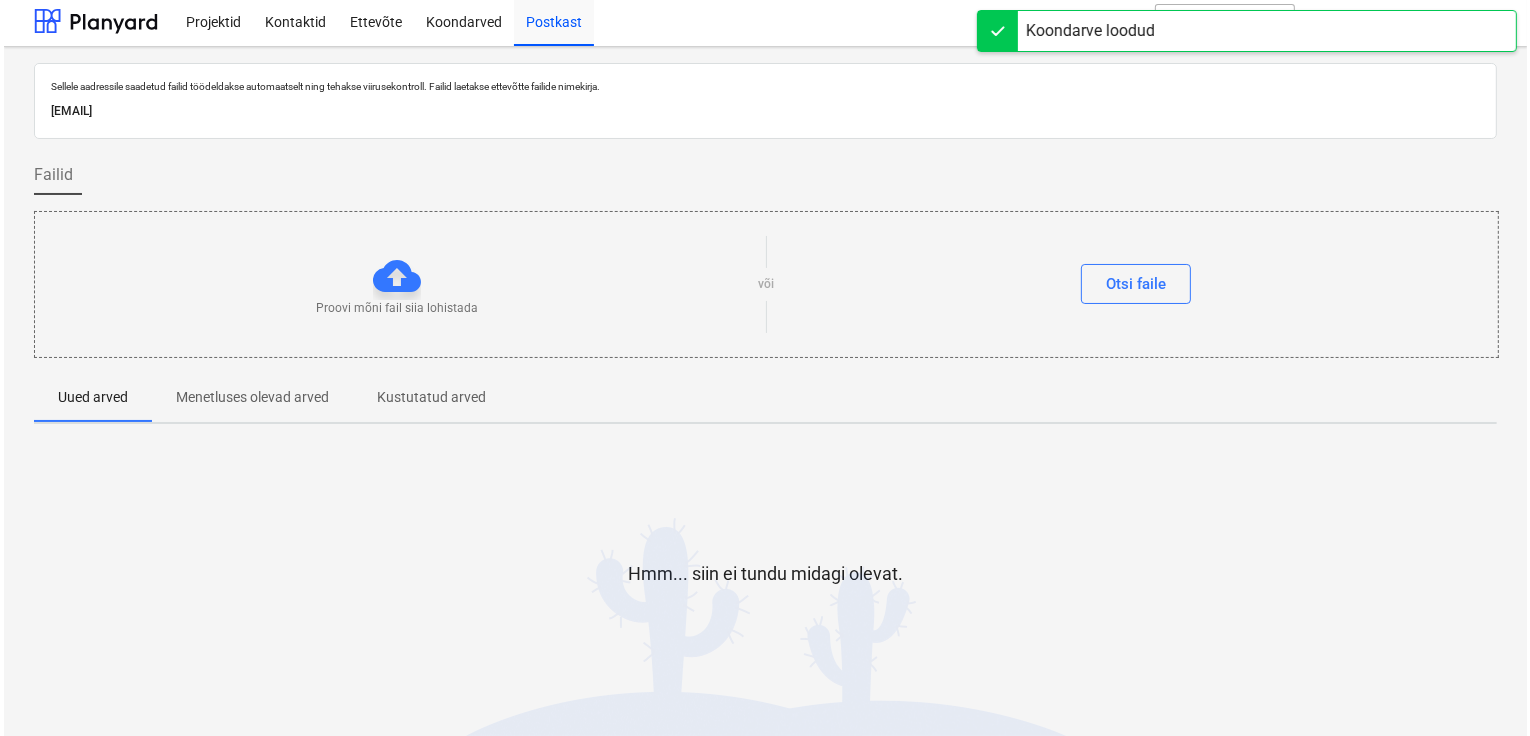 scroll, scrollTop: 0, scrollLeft: 0, axis: both 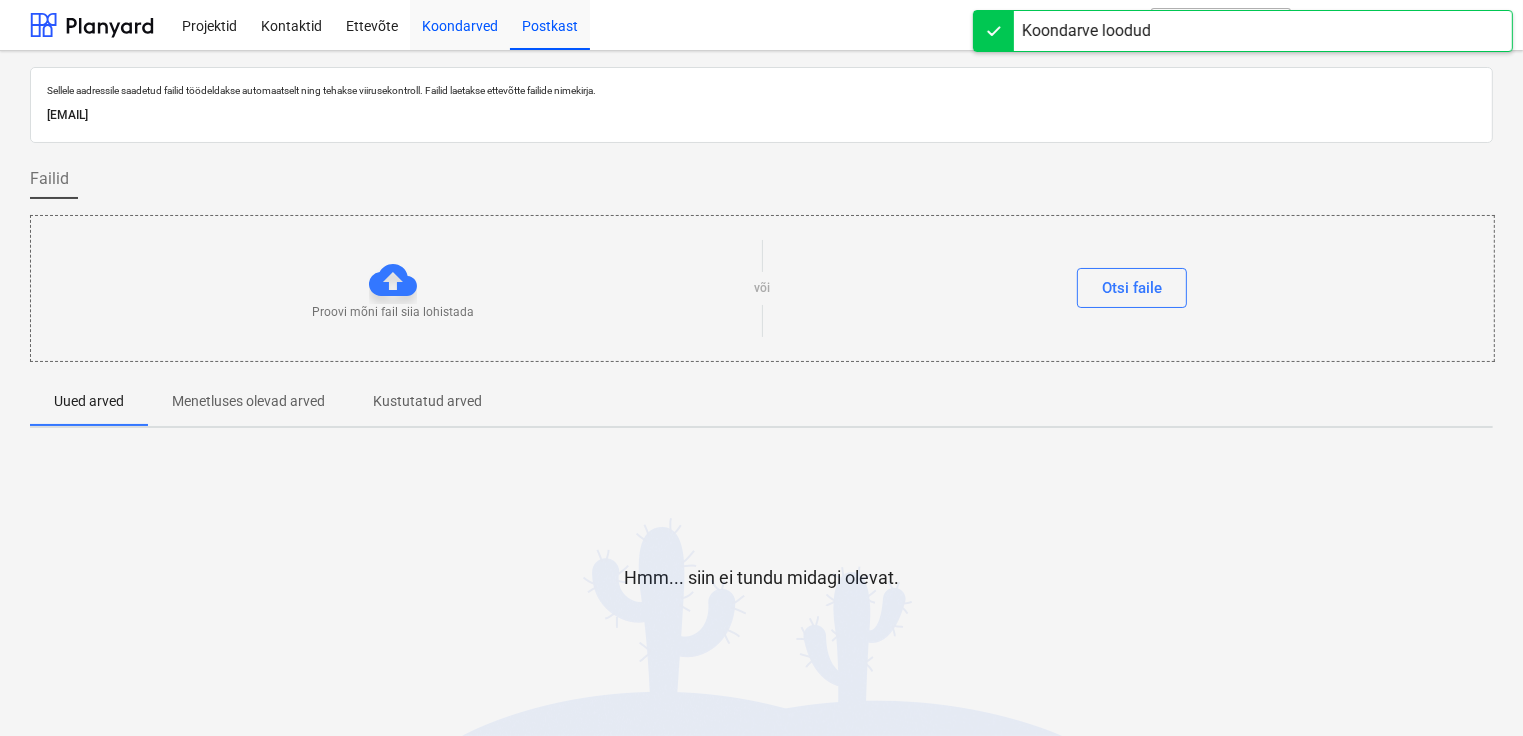 click on "Koondarved" at bounding box center (460, 24) 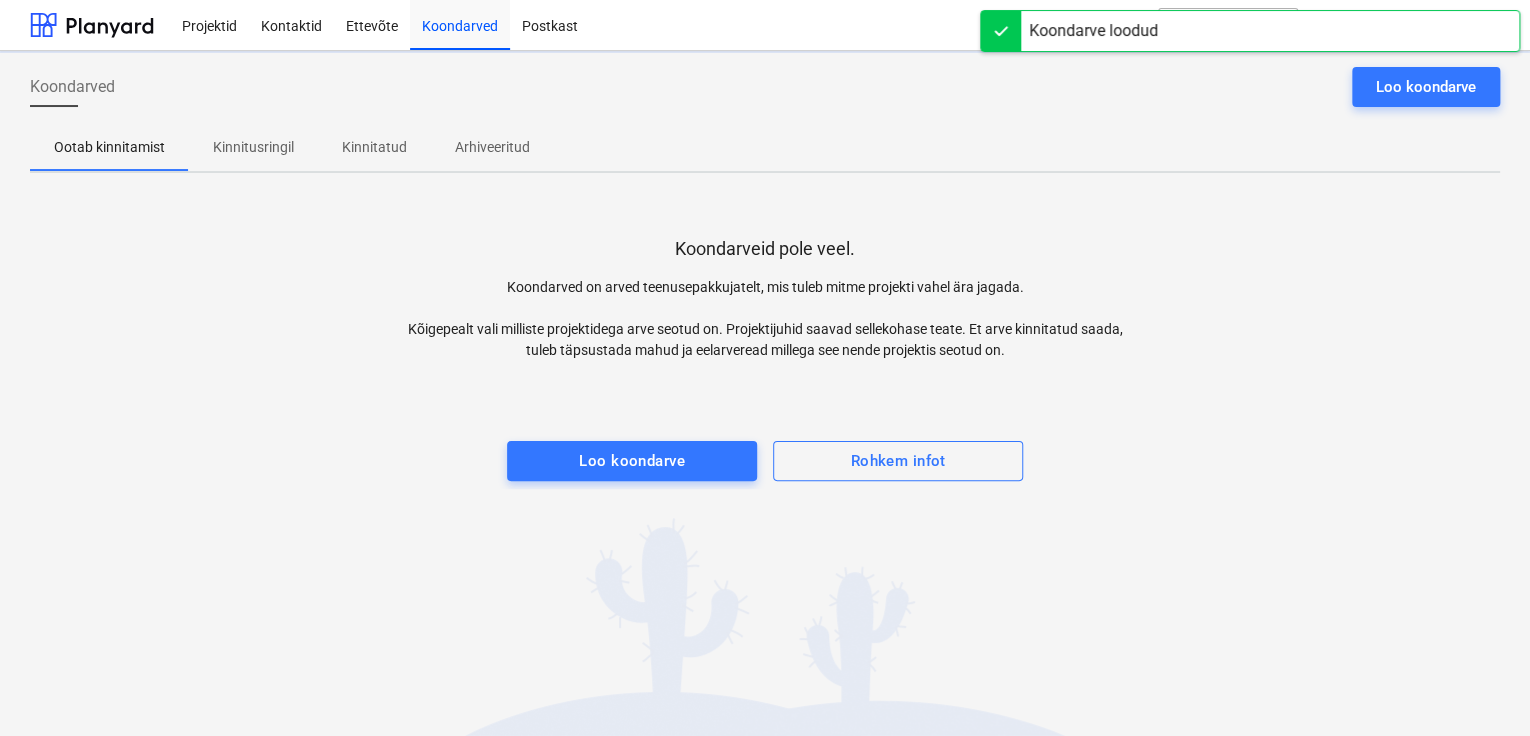 click on "Kinnitusringil" at bounding box center [253, 147] 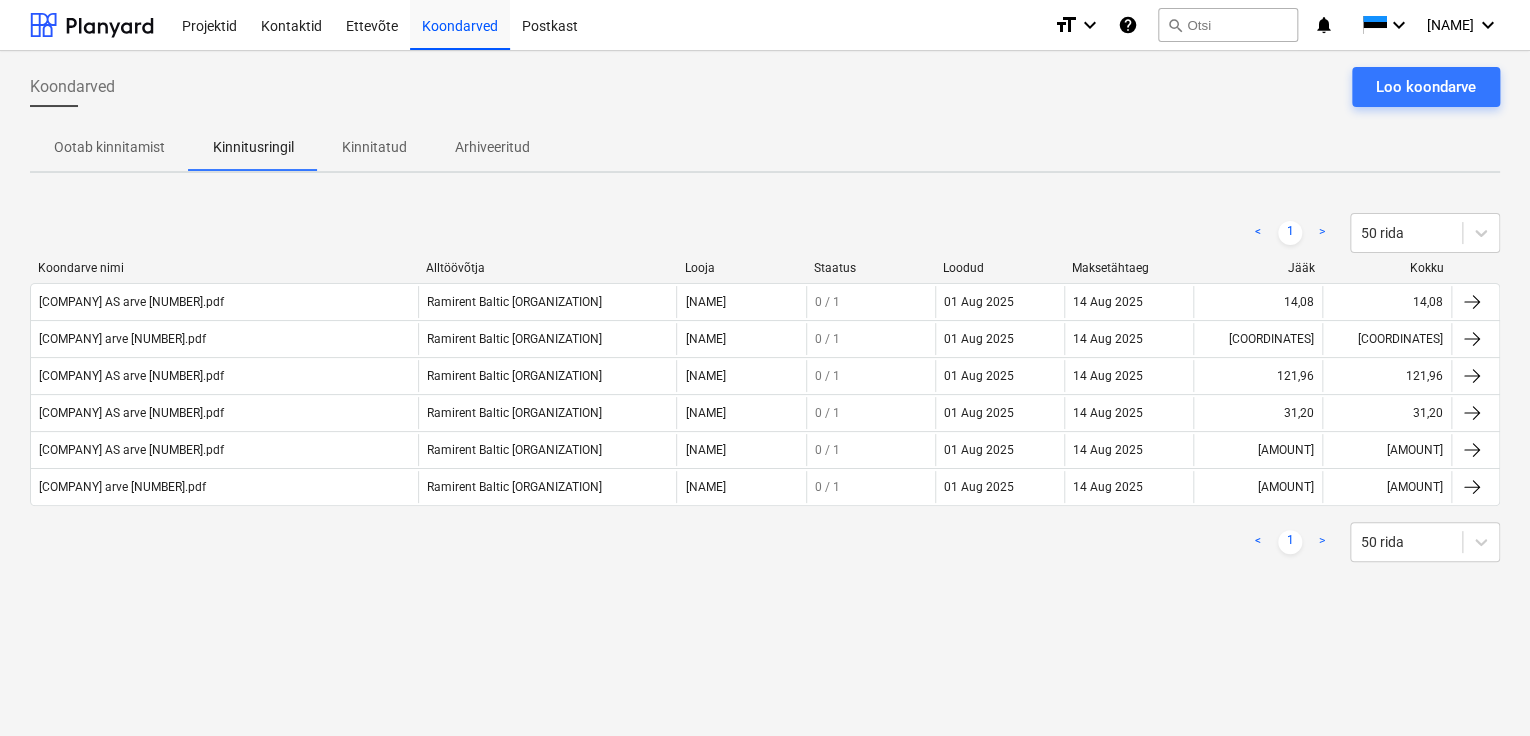 click on "Koondarved Loo koondarve" at bounding box center [765, 95] 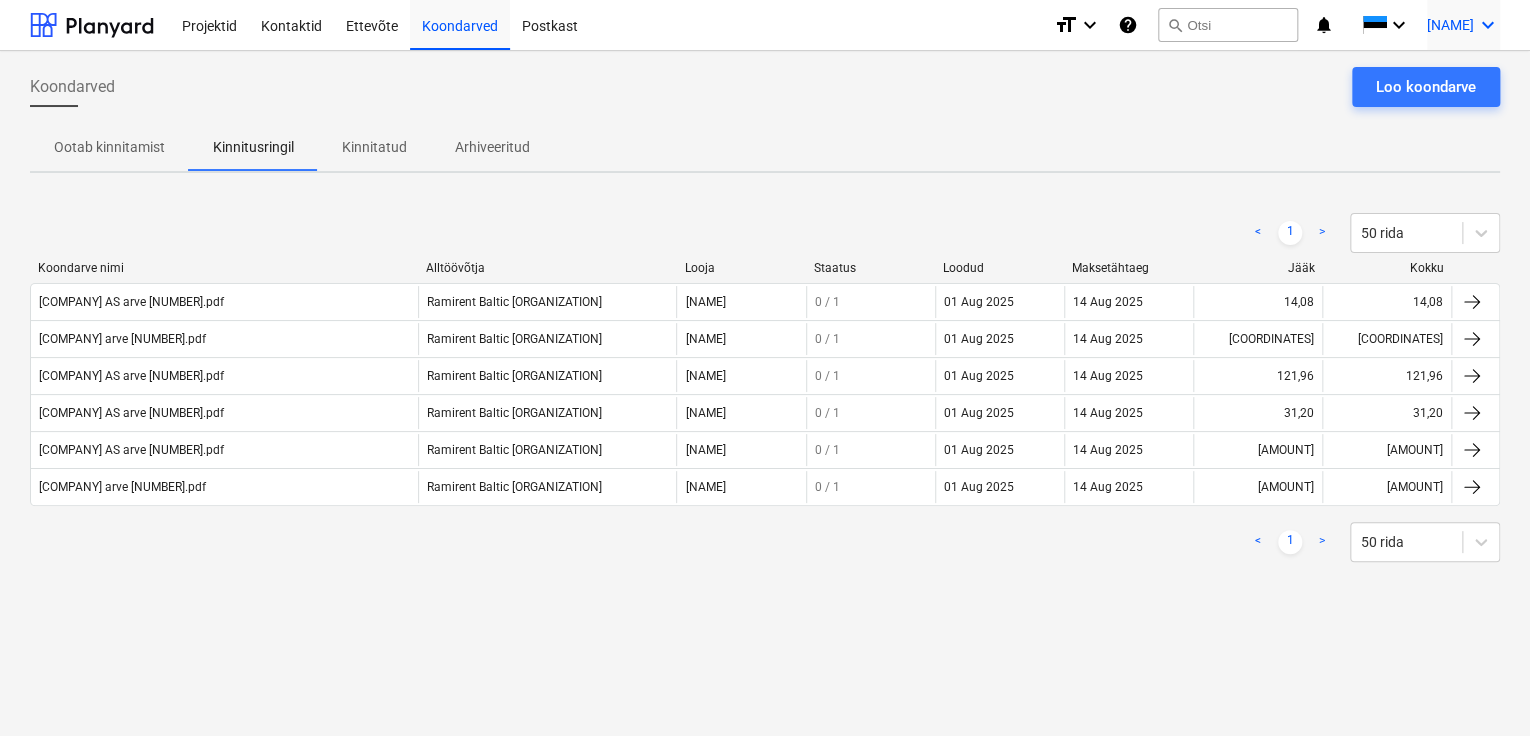 click on "[NAME]" at bounding box center [1450, 25] 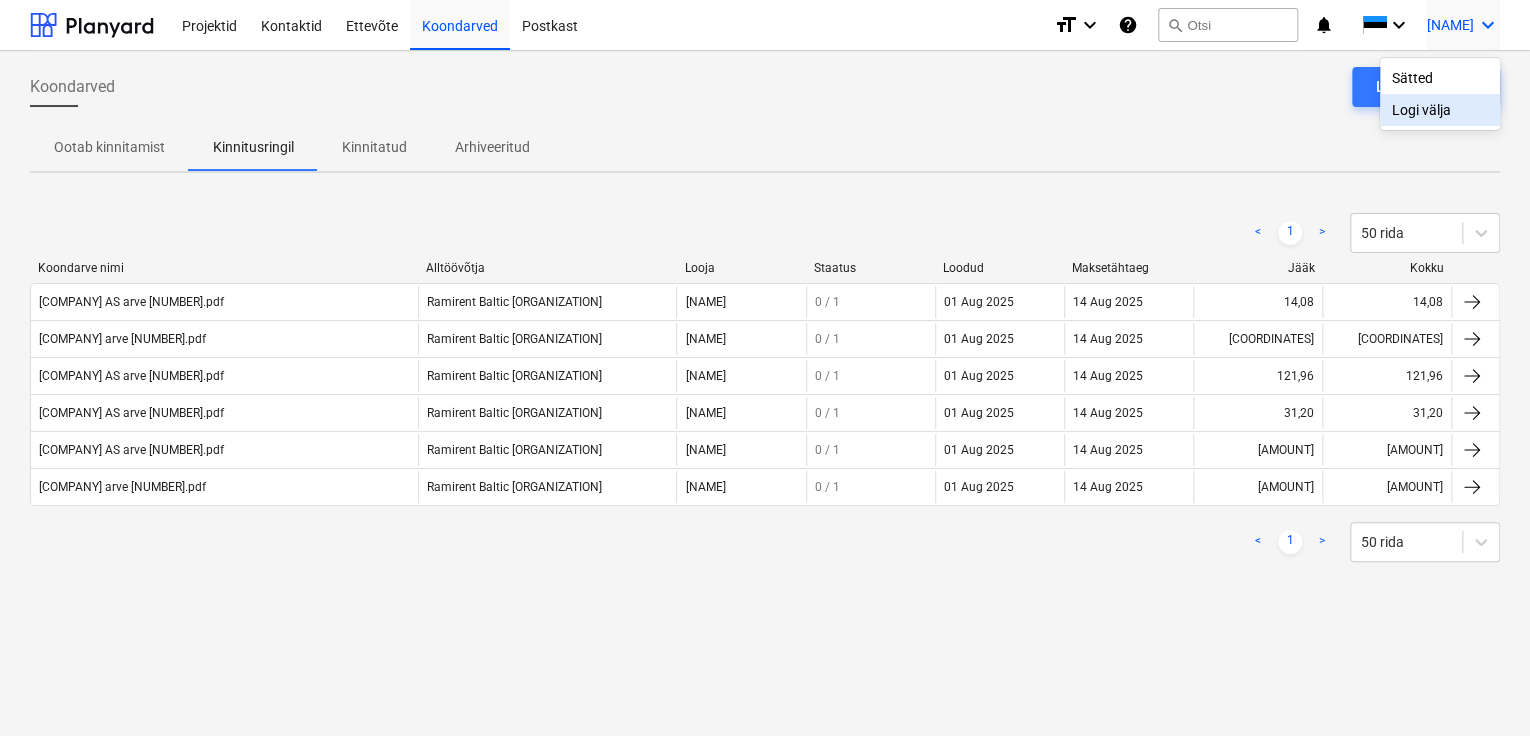 click on "Logi välja" at bounding box center (1440, 110) 